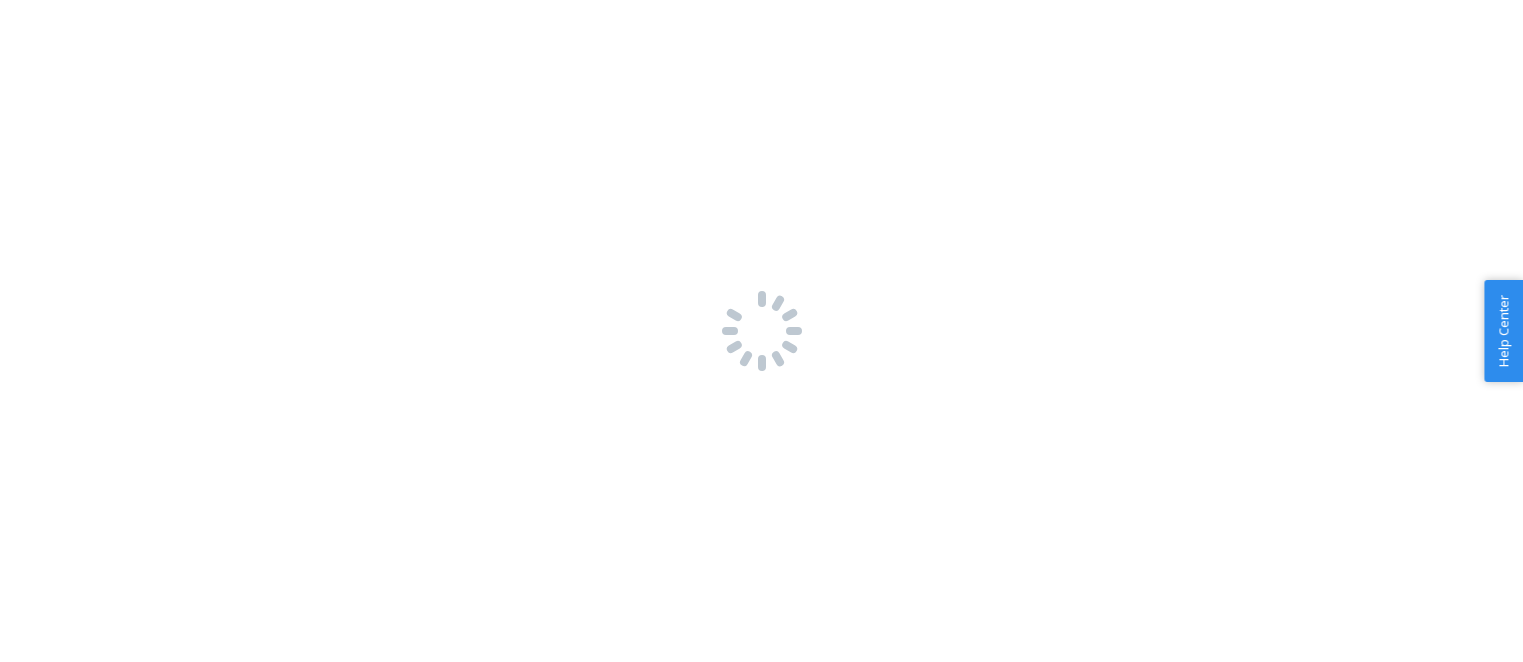 scroll, scrollTop: 0, scrollLeft: 0, axis: both 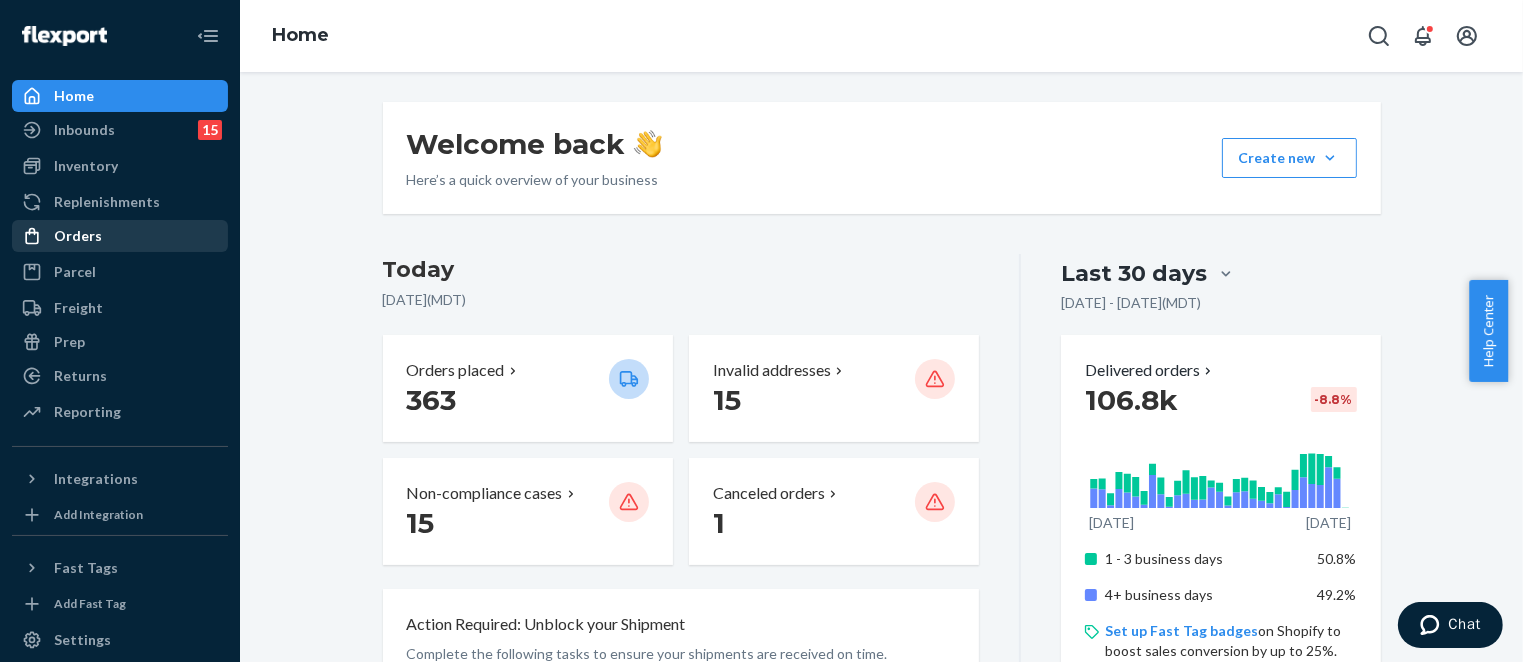 click on "Orders" at bounding box center (78, 236) 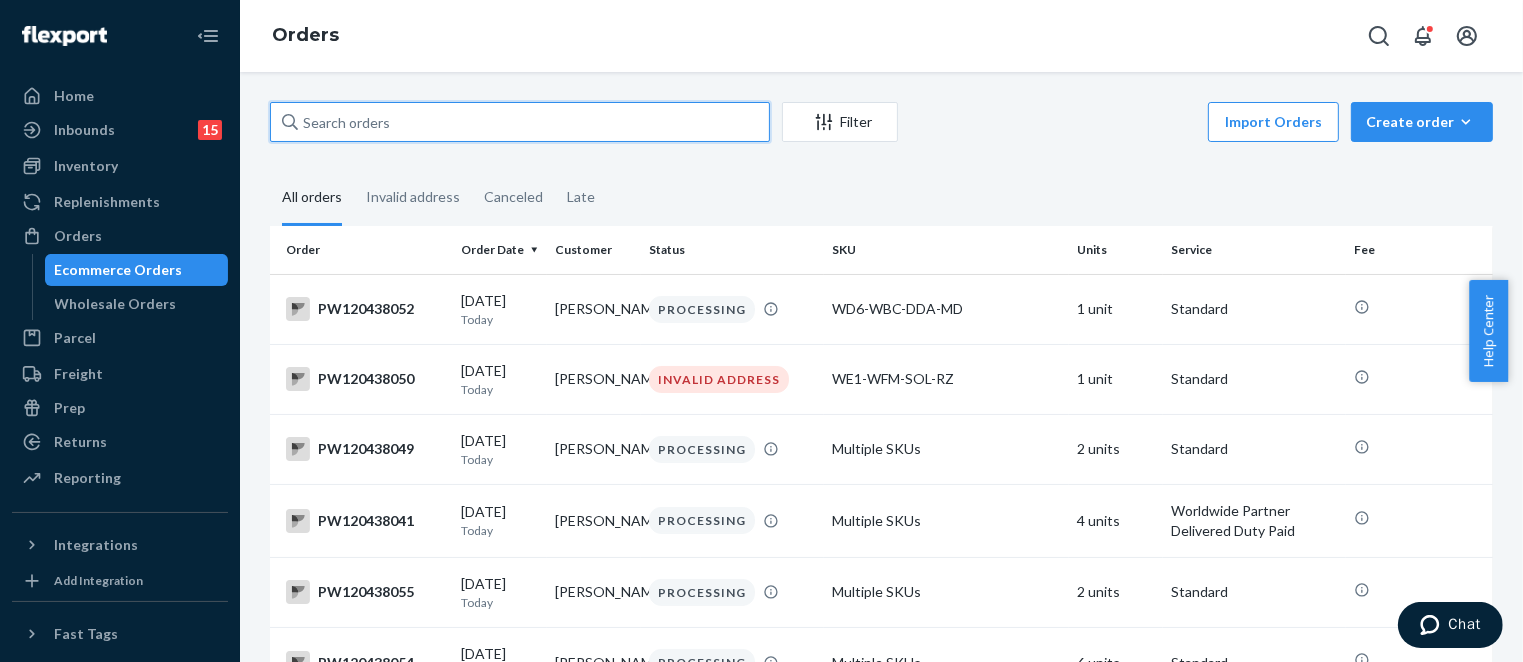 paste on "PW120410411" 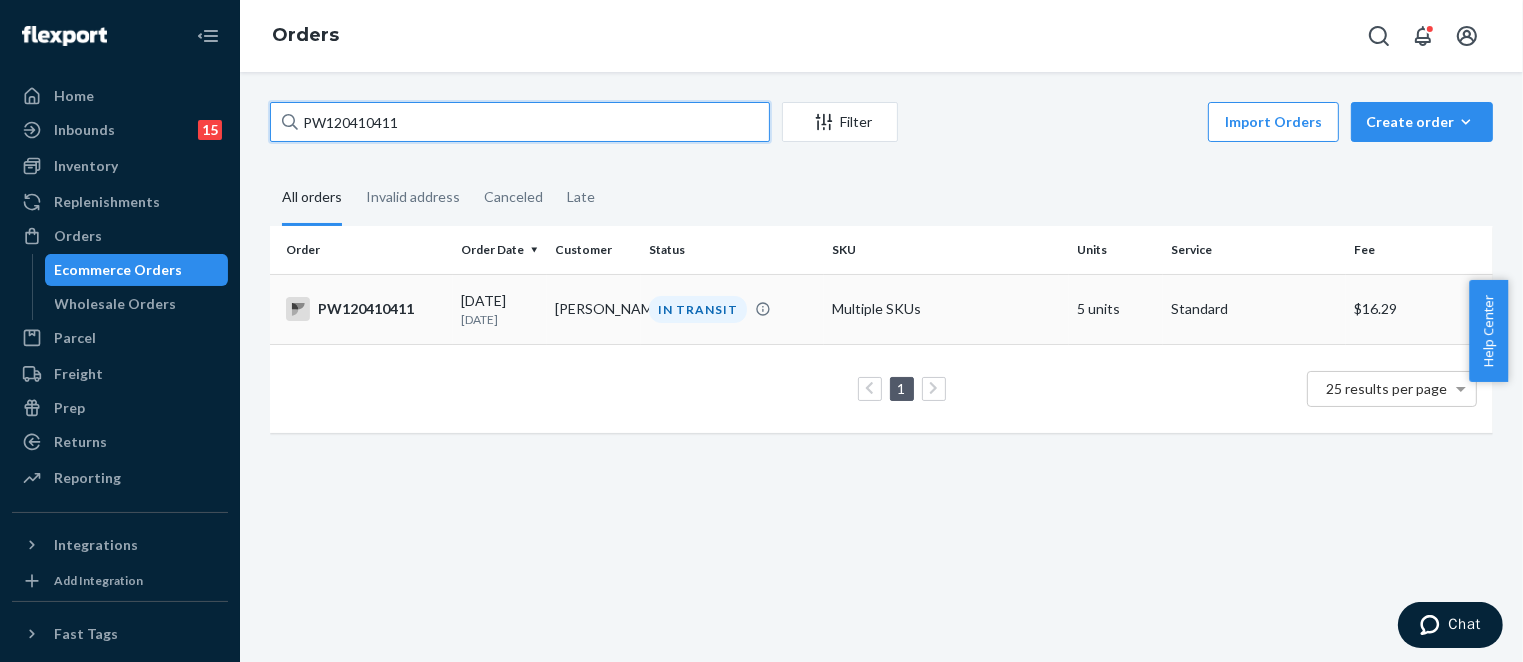 type on "PW120410411" 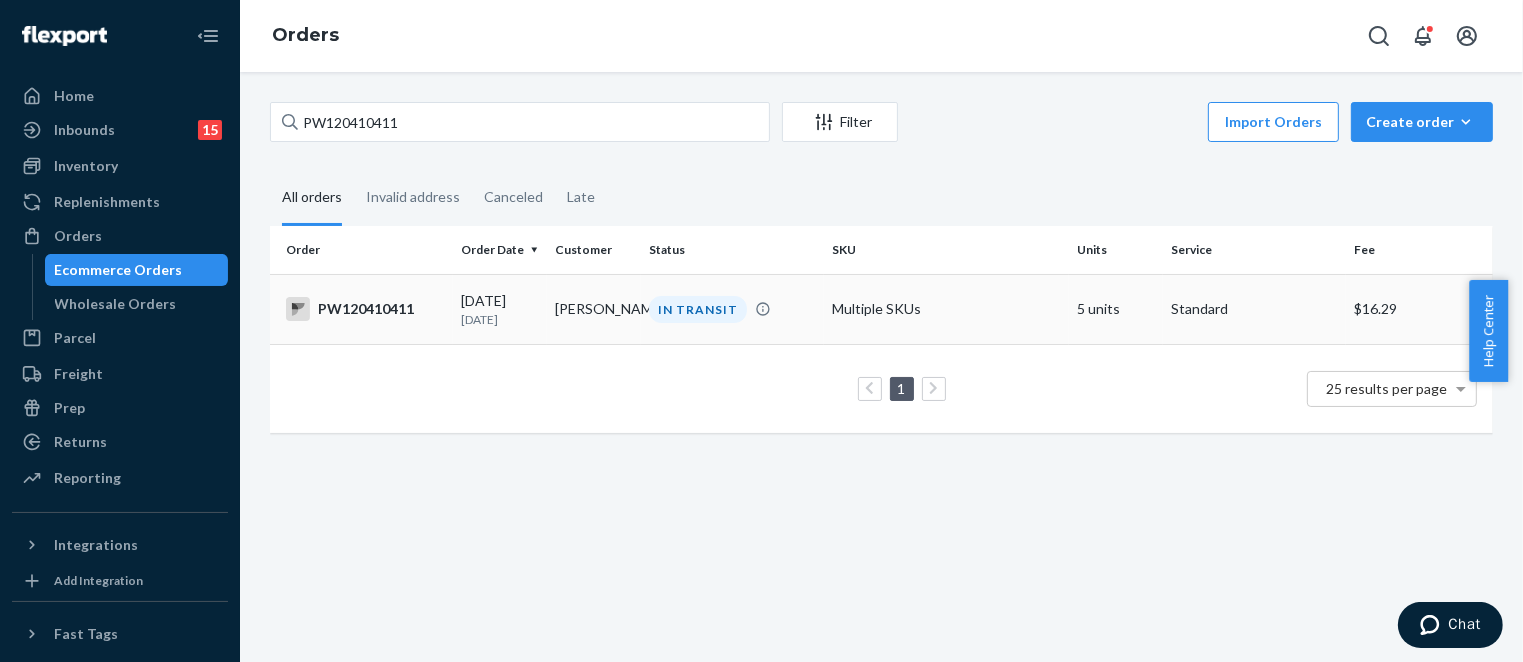 click on "IN TRANSIT" at bounding box center (732, 309) 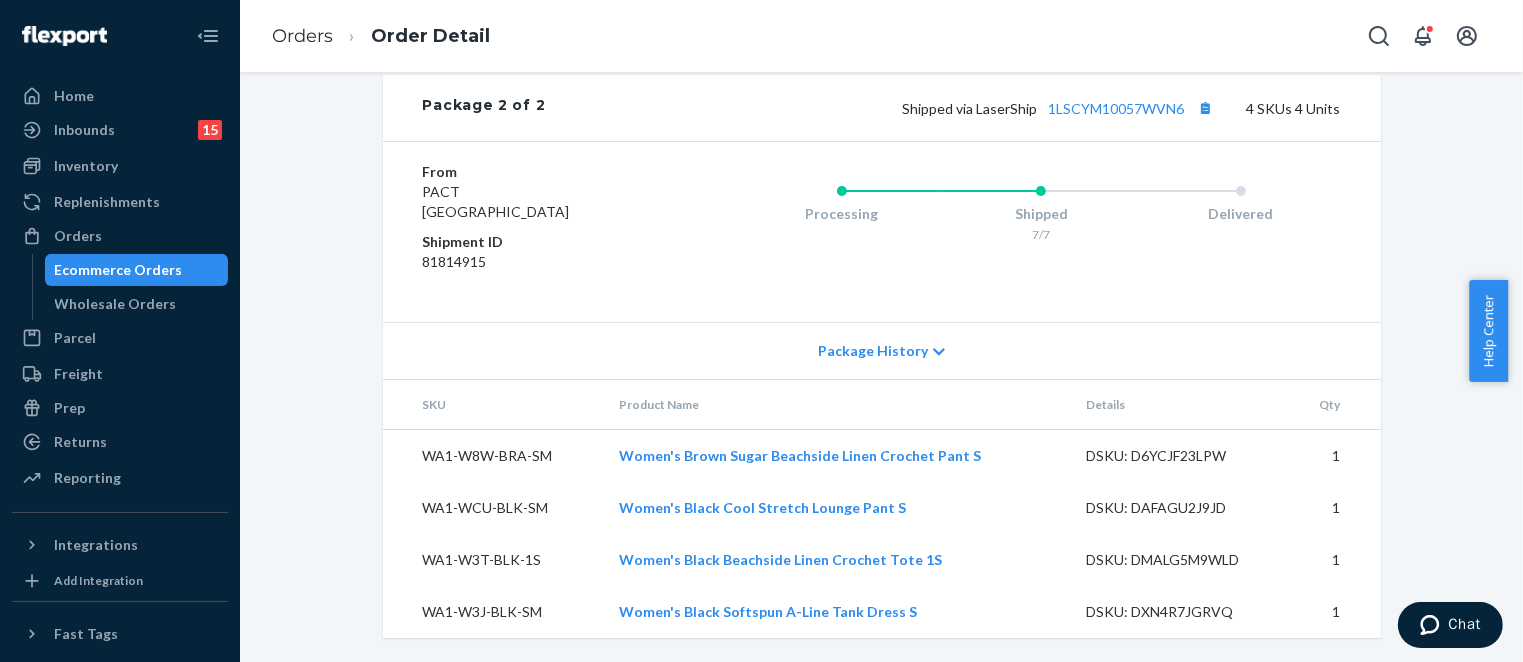 scroll, scrollTop: 1452, scrollLeft: 0, axis: vertical 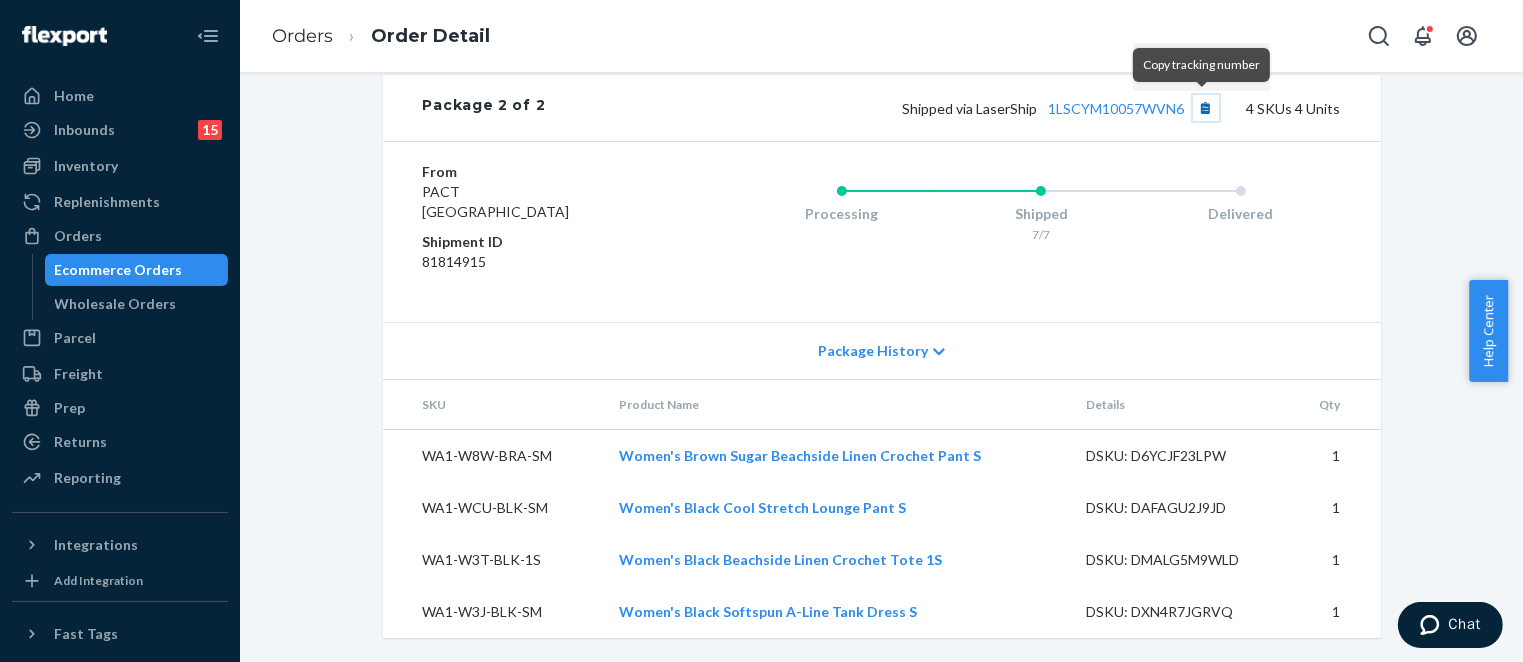 click at bounding box center (1206, 108) 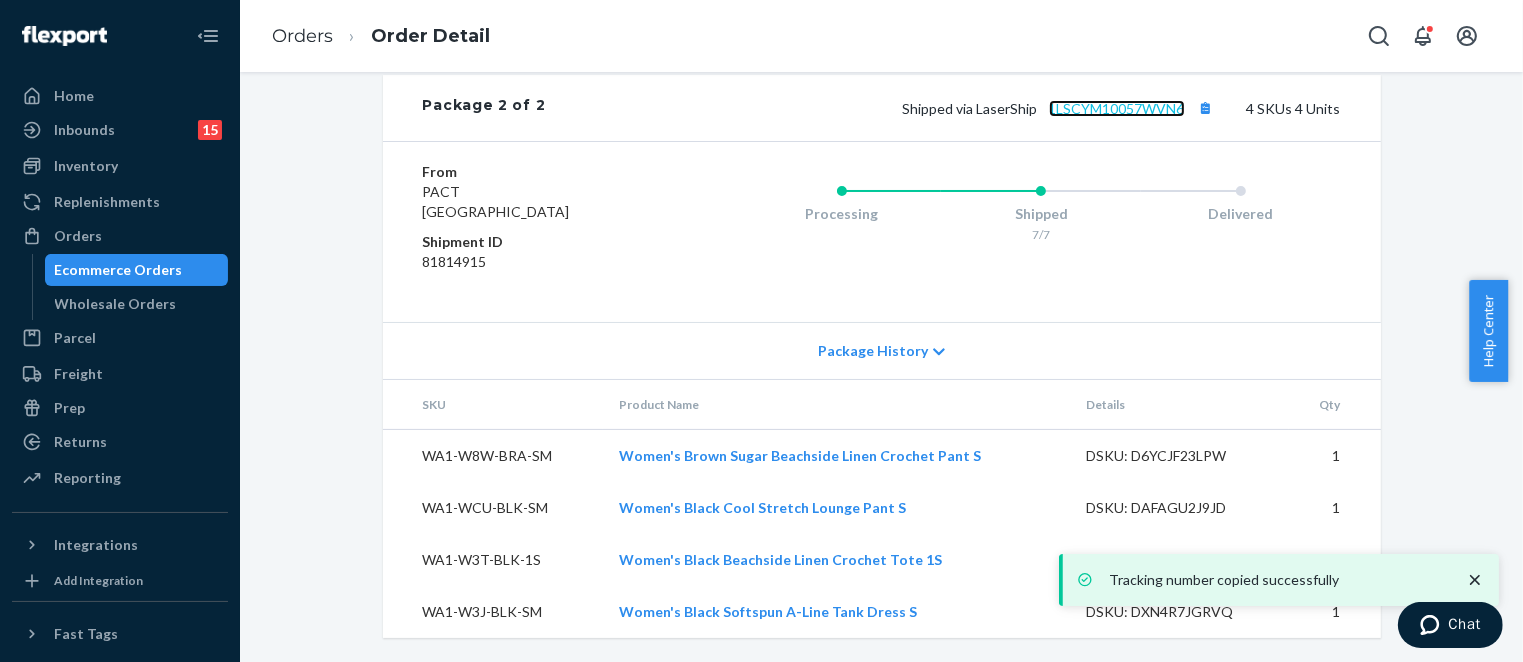click on "1LSCYM10057WVN6" at bounding box center (1117, 108) 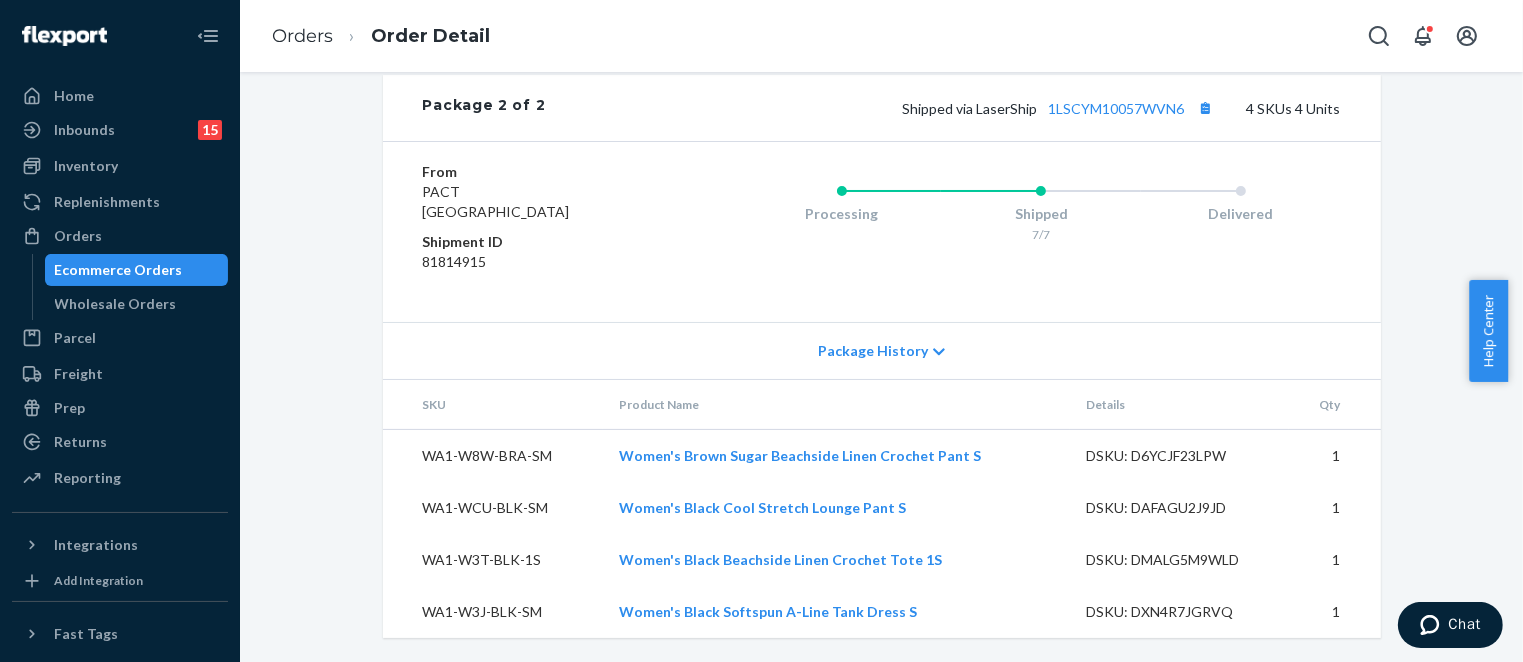 click on "Ecommerce Orders" at bounding box center [119, 270] 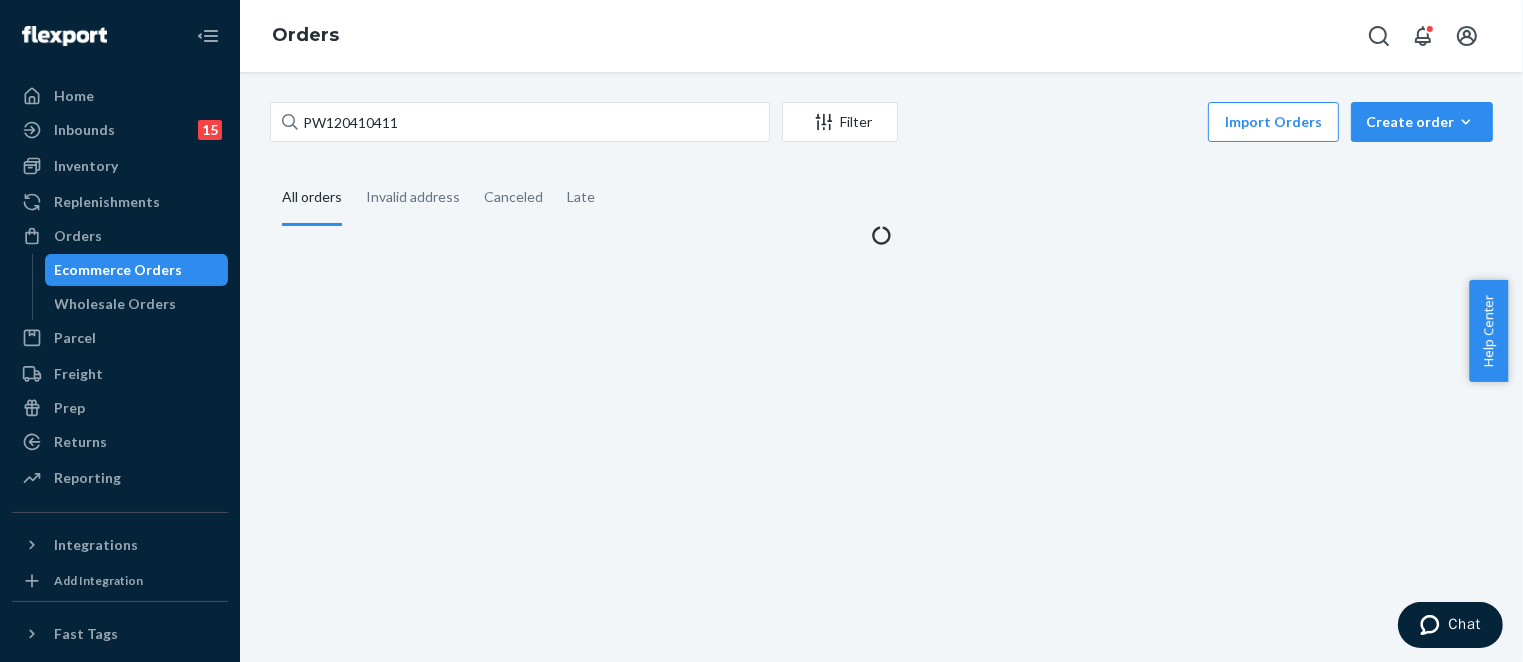 scroll, scrollTop: 0, scrollLeft: 0, axis: both 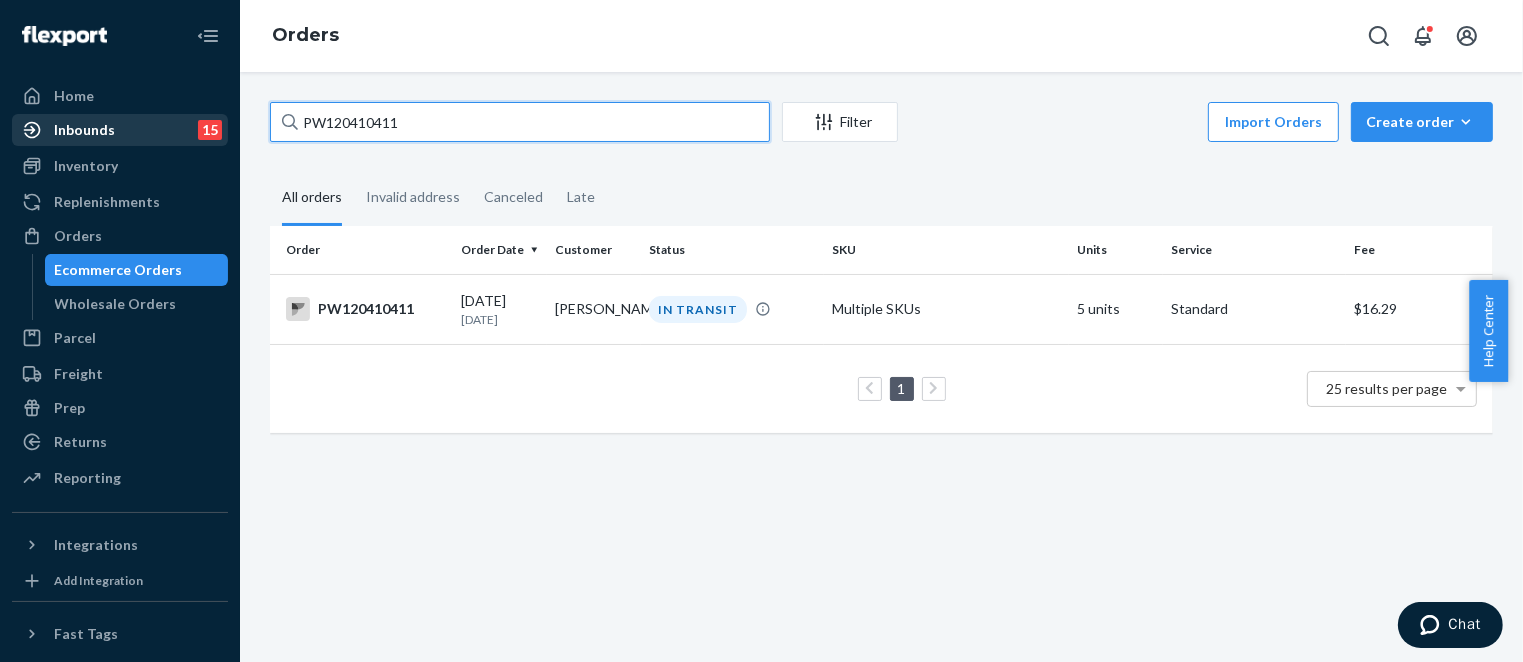 drag, startPoint x: 435, startPoint y: 117, endPoint x: 169, endPoint y: 116, distance: 266.0019 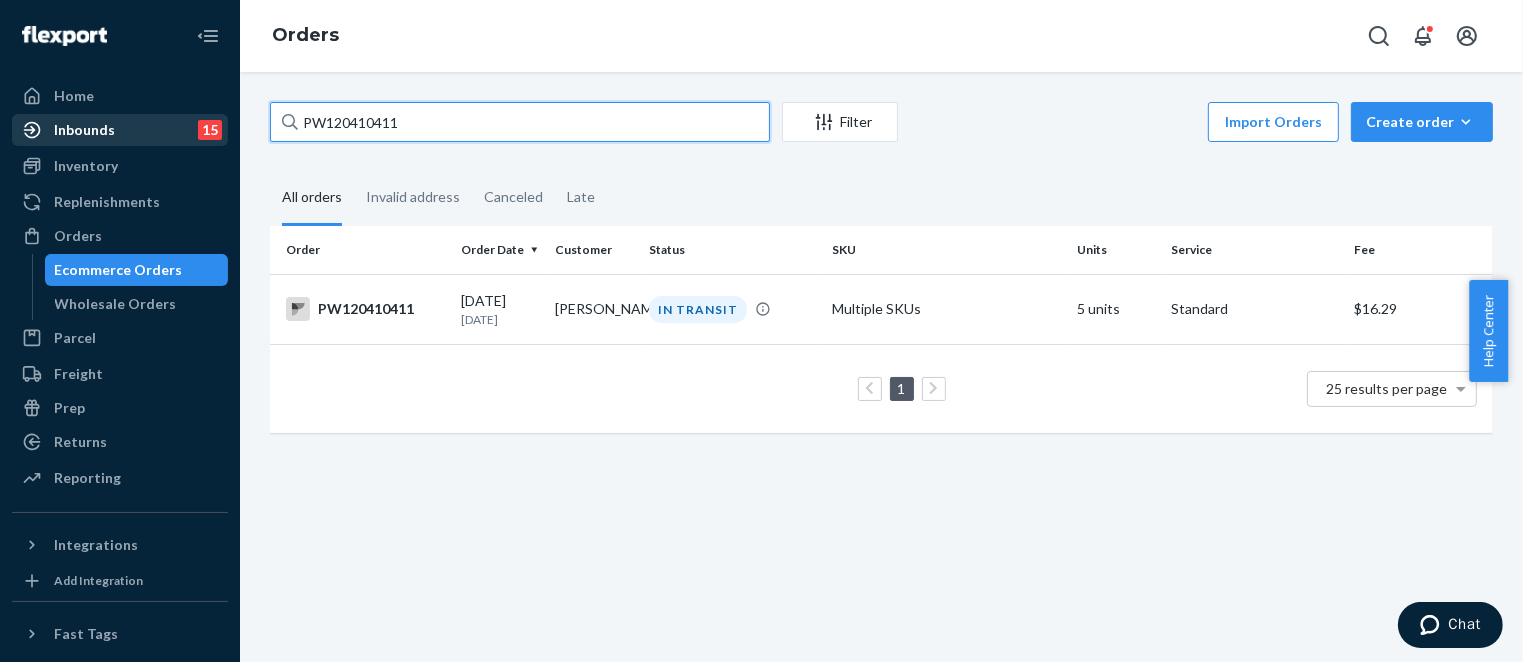 click on "Home Inbounds 15 Shipping Plans Problems 15 Inventory Products Branded Packaging Replenishments Orders Ecommerce Orders Wholesale Orders Parcel Parcel orders Integrations Freight Prep Returns All Returns Settings Packages Reporting Reports Analytics Integrations Add Integration Fast Tags Add Fast Tag Settings Talk to Support Help Center Give Feedback Orders PW120410411 Filter Import Orders Create order Ecommerce order Removal order All orders Invalid address Canceled Late Order Order Date Customer Status SKU Units Service Fee PW120410411 [DATE] [DATE] [PERSON_NAME] IN TRANSIT Multiple SKUs 5 units Standard $16.29 1 25 results per page" at bounding box center (761, 331) 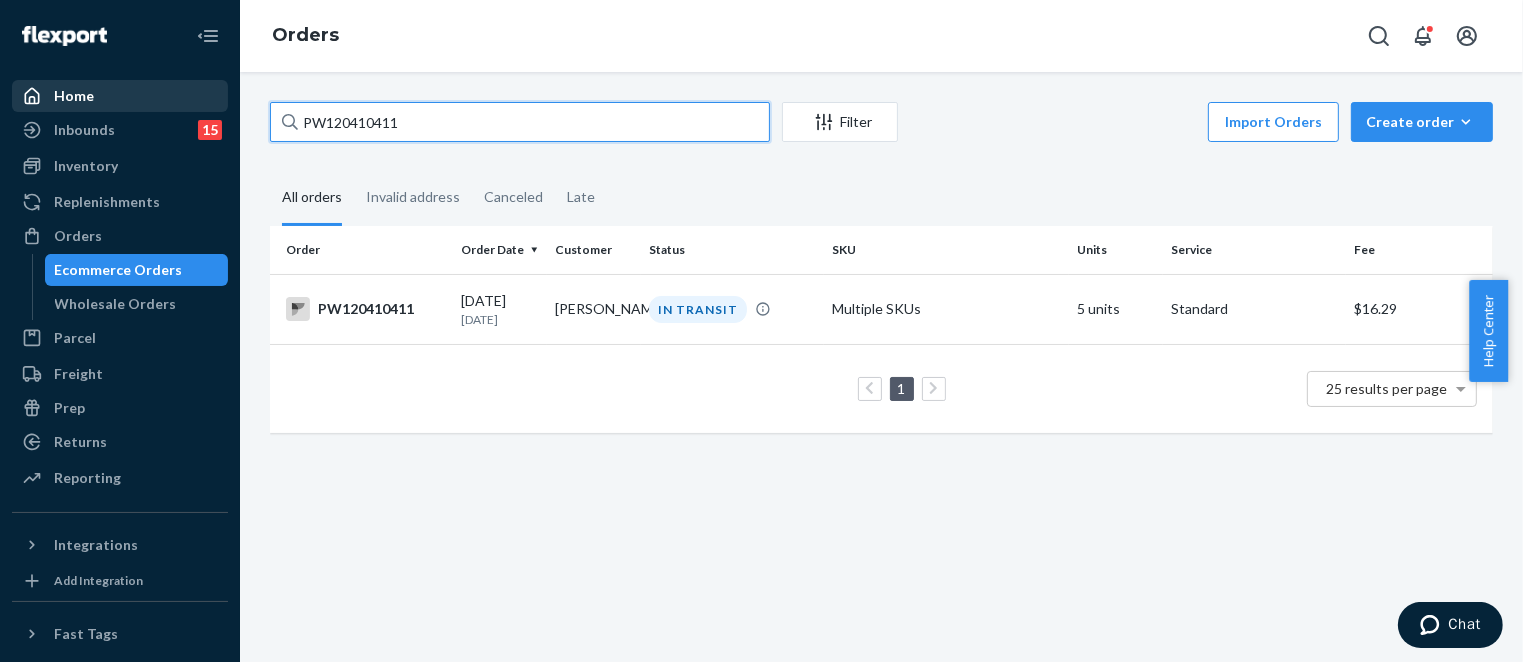 paste on "pw120424323" 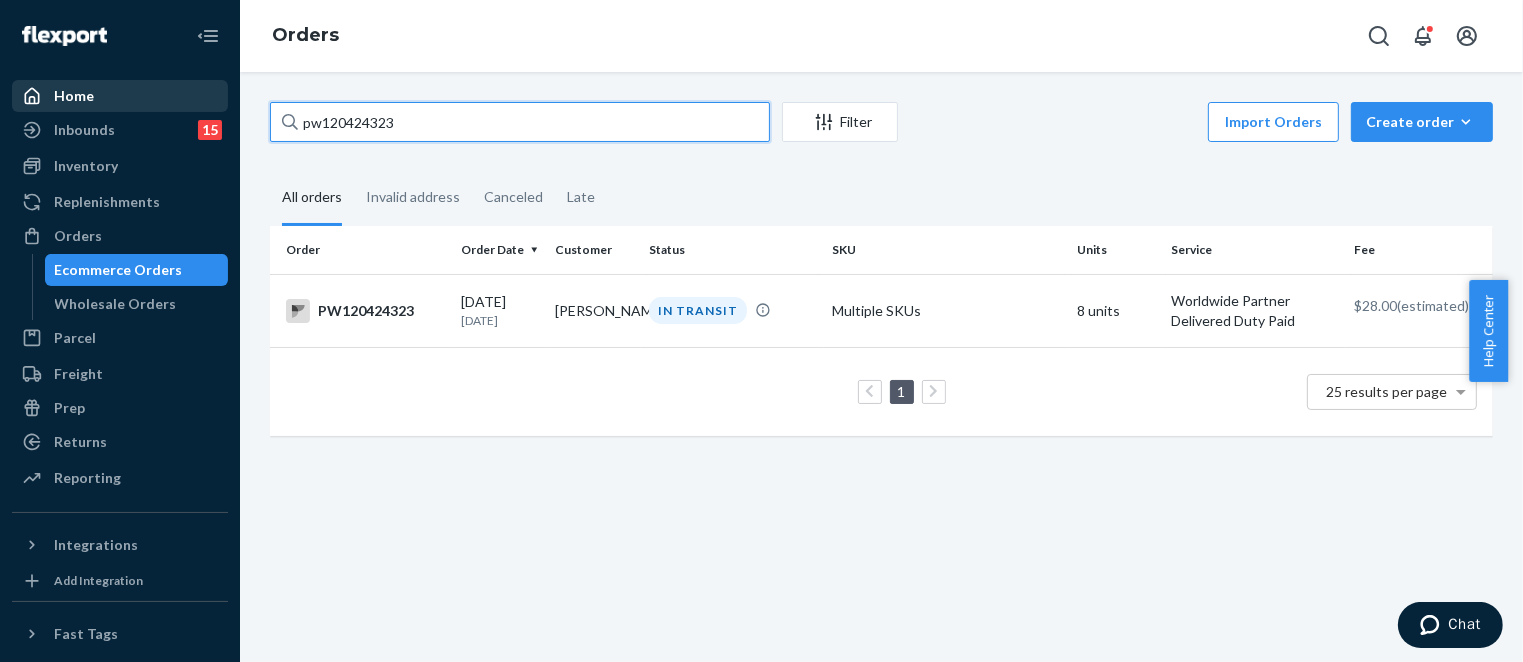 type on "pw120424323" 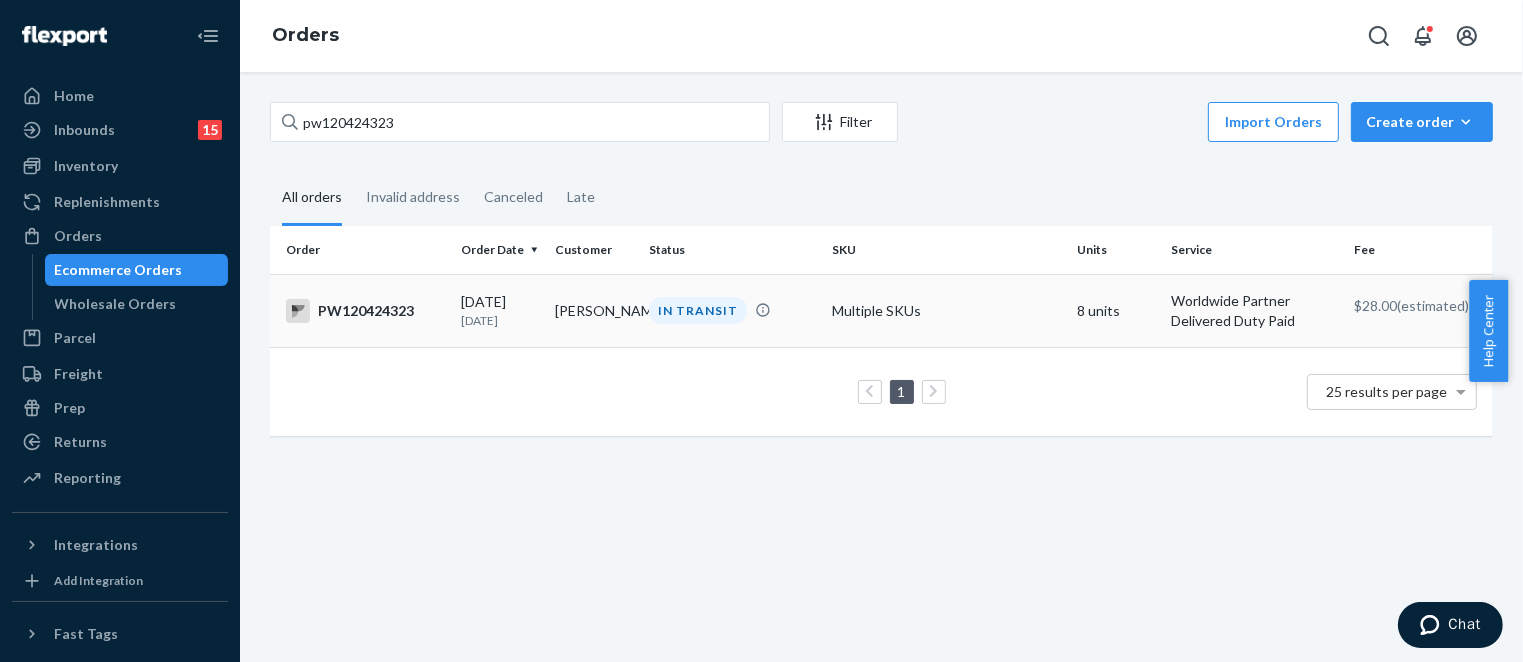 click on "PW120424323" at bounding box center (365, 311) 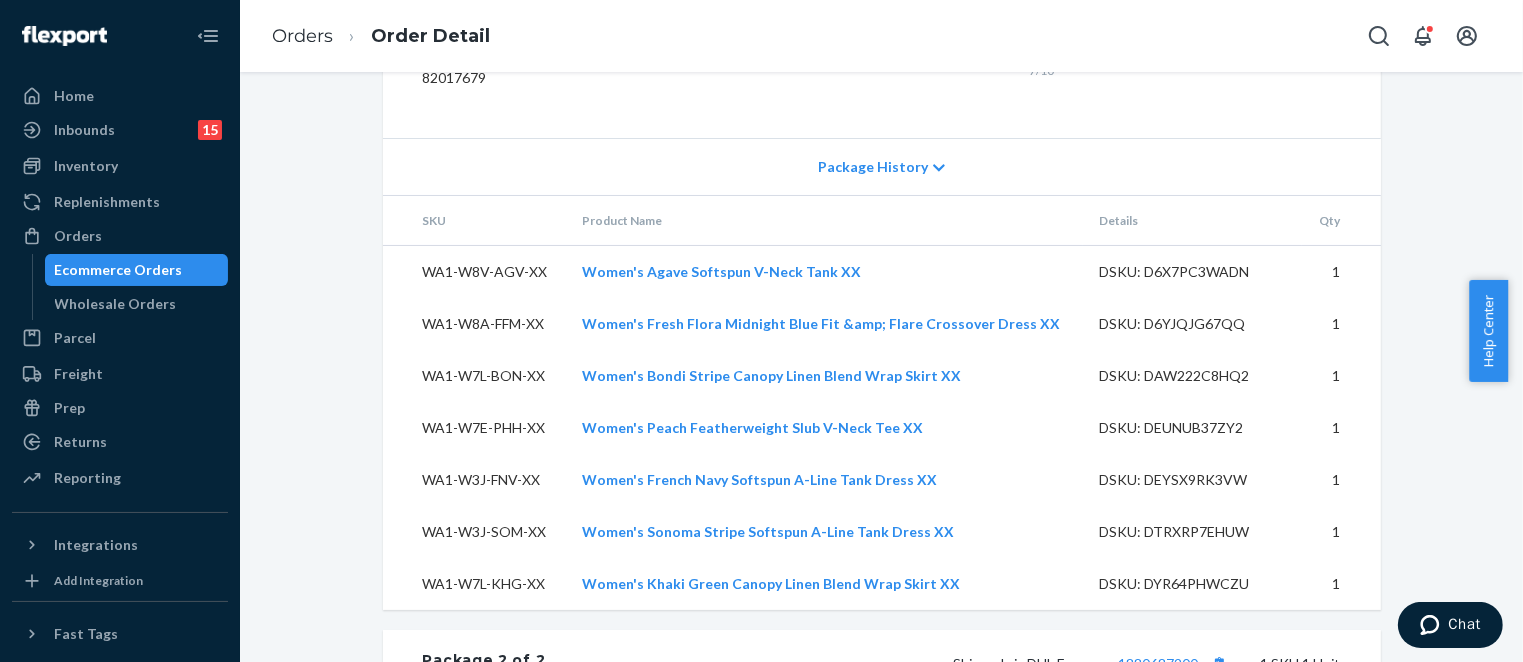 scroll, scrollTop: 1500, scrollLeft: 0, axis: vertical 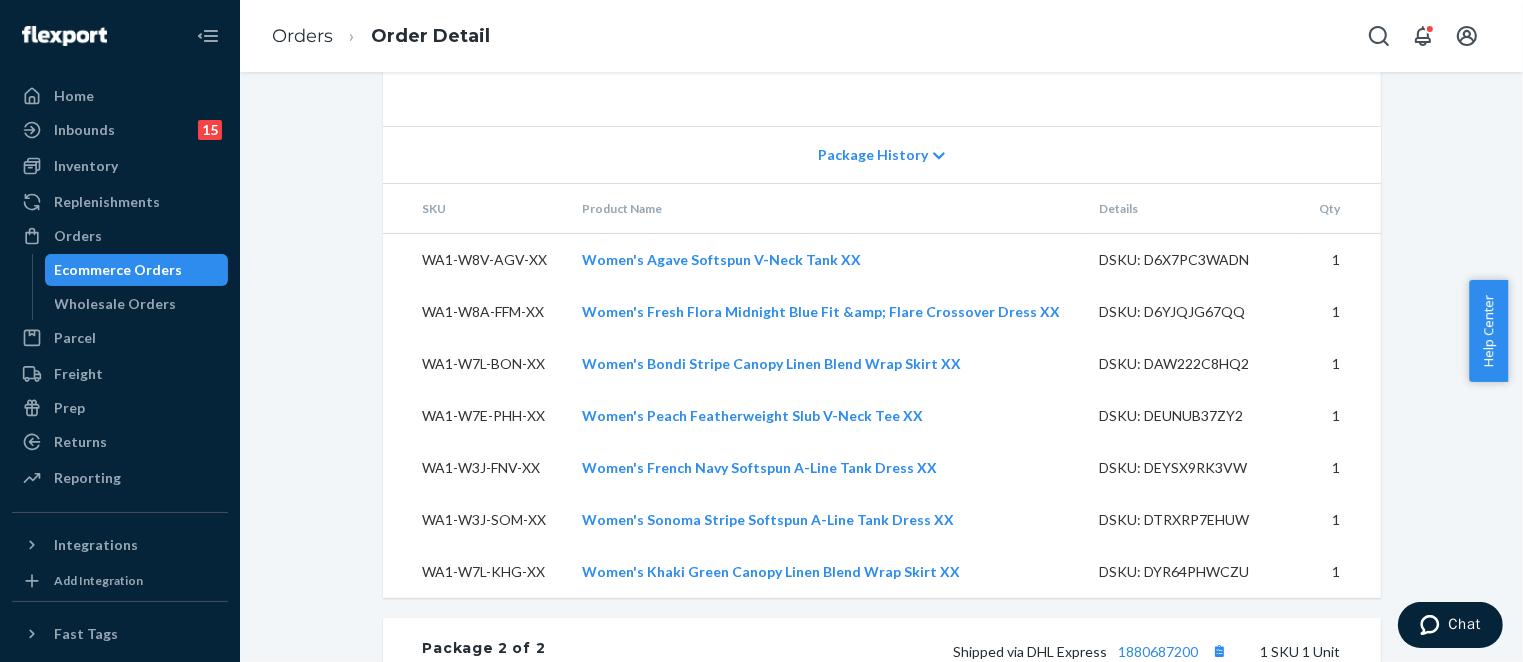 click on "Ecommerce Orders" at bounding box center [119, 270] 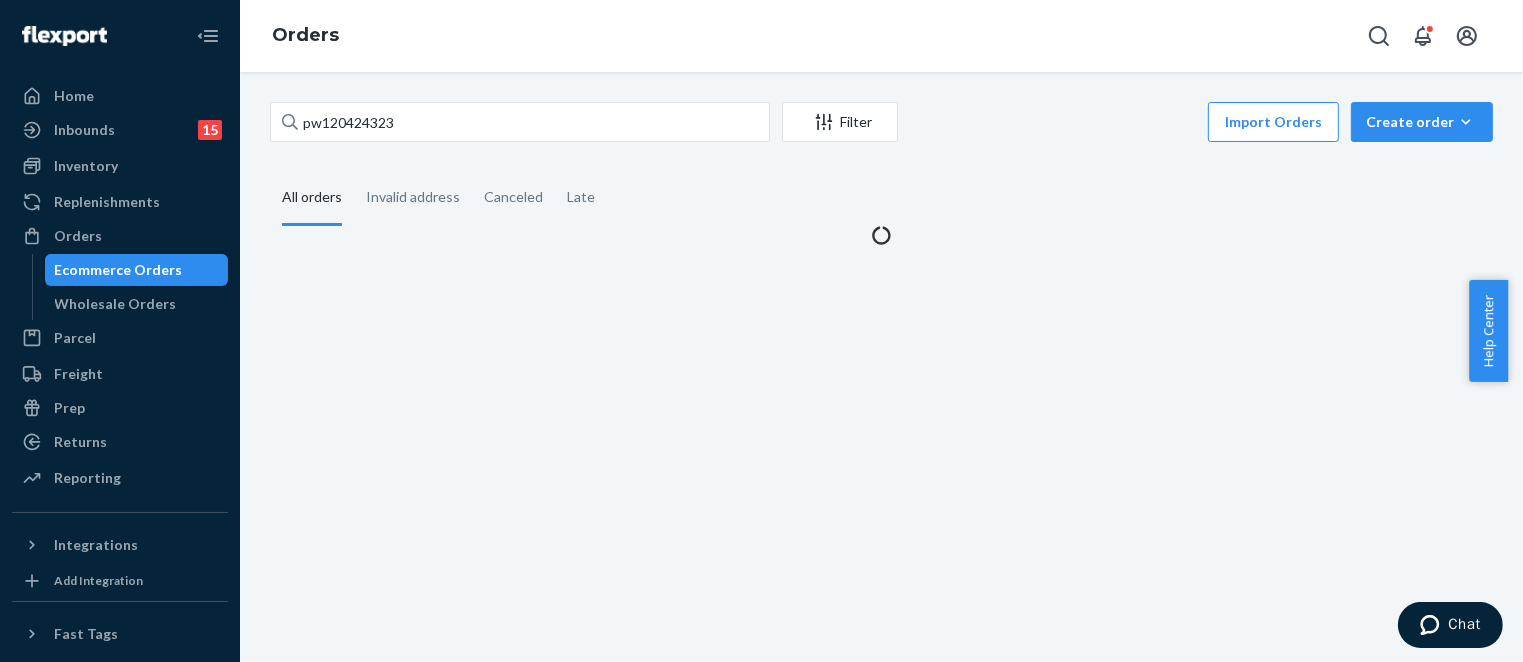 scroll, scrollTop: 0, scrollLeft: 0, axis: both 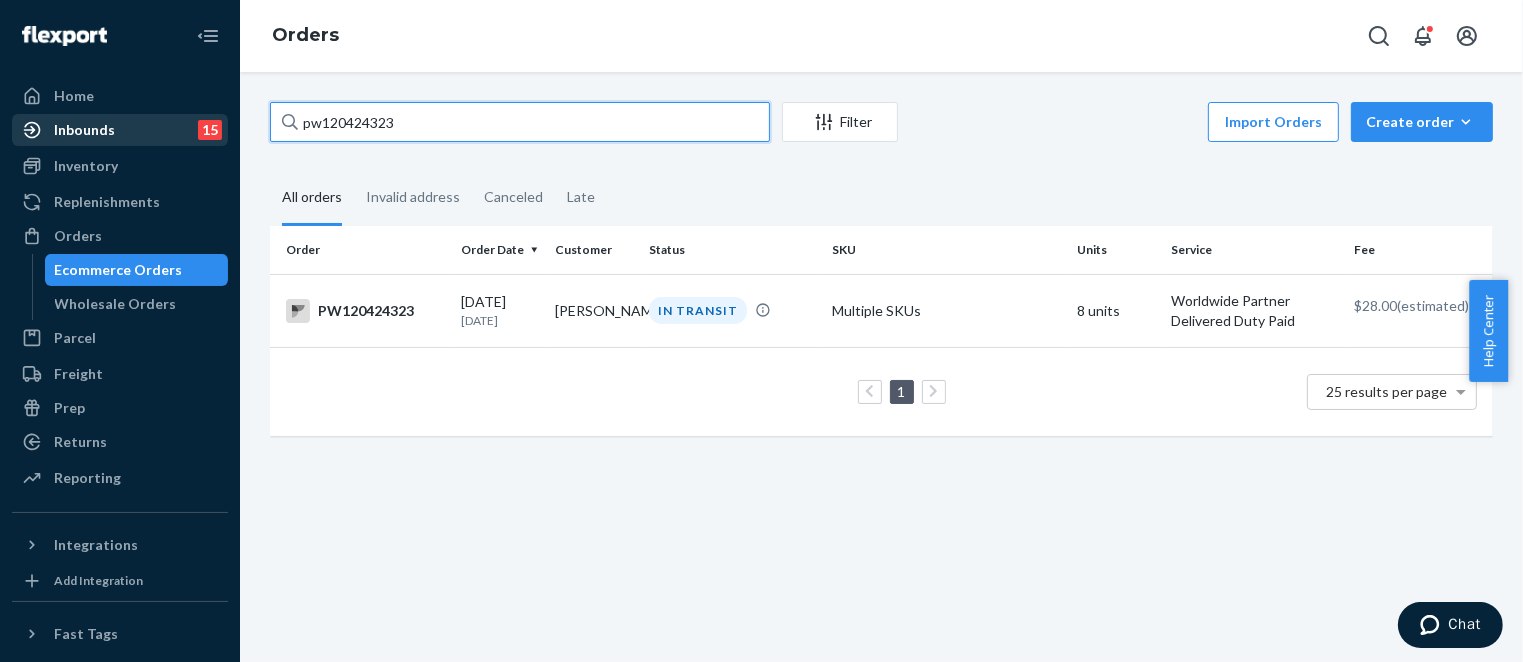 drag, startPoint x: 416, startPoint y: 126, endPoint x: 144, endPoint y: 123, distance: 272.01654 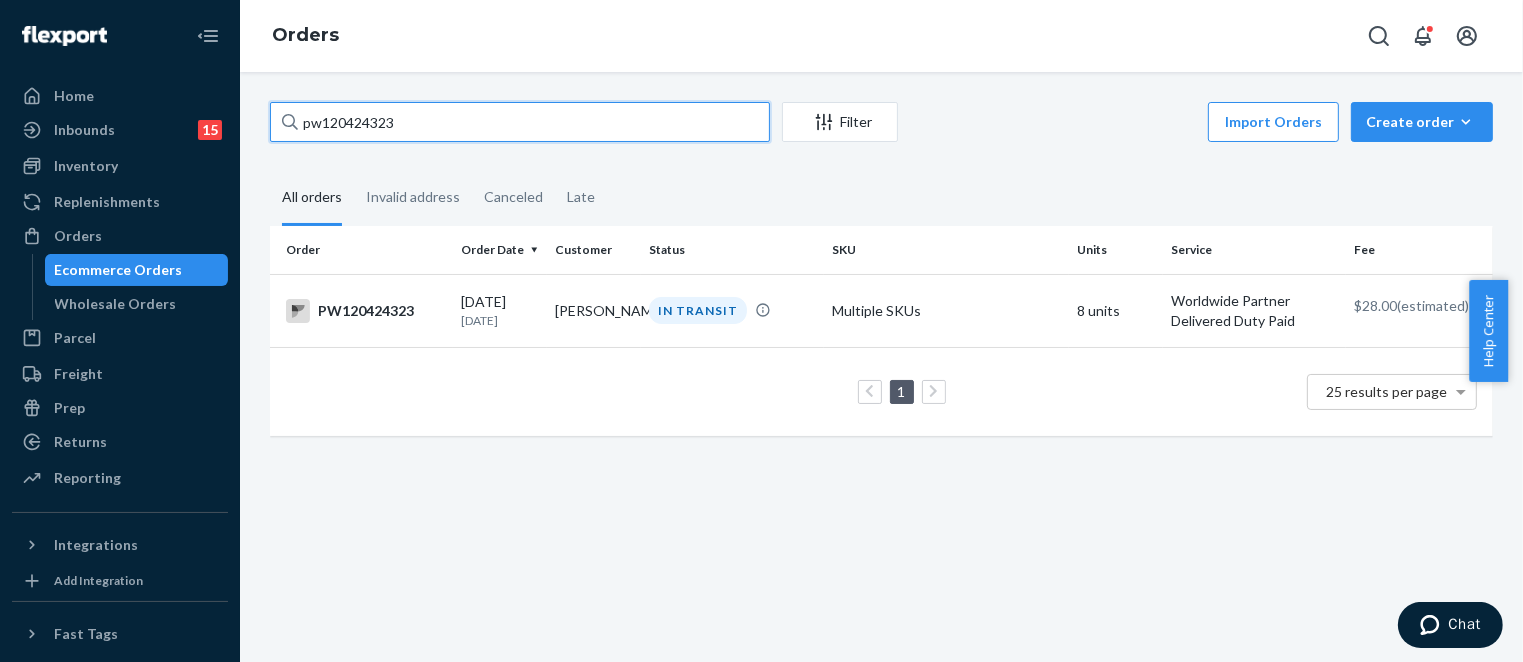 paste on "PW120404681" 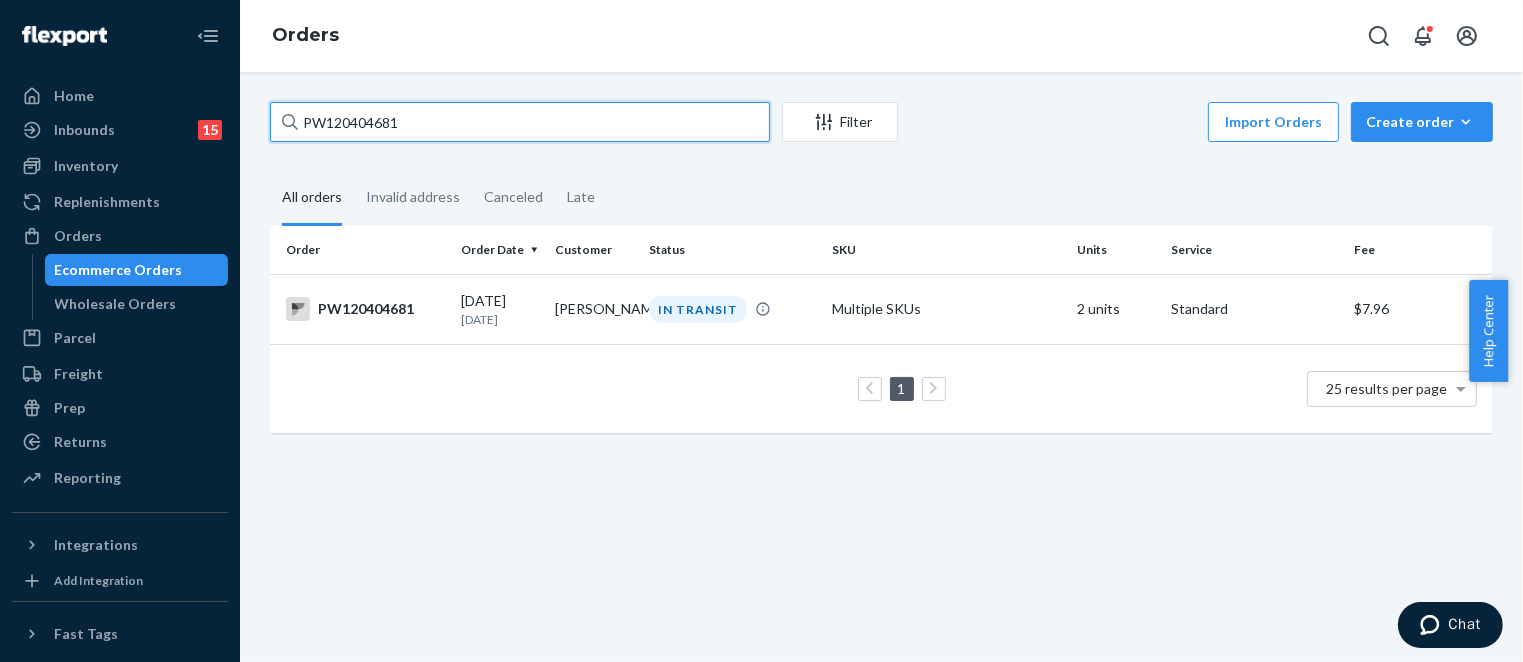 type on "PW120404681" 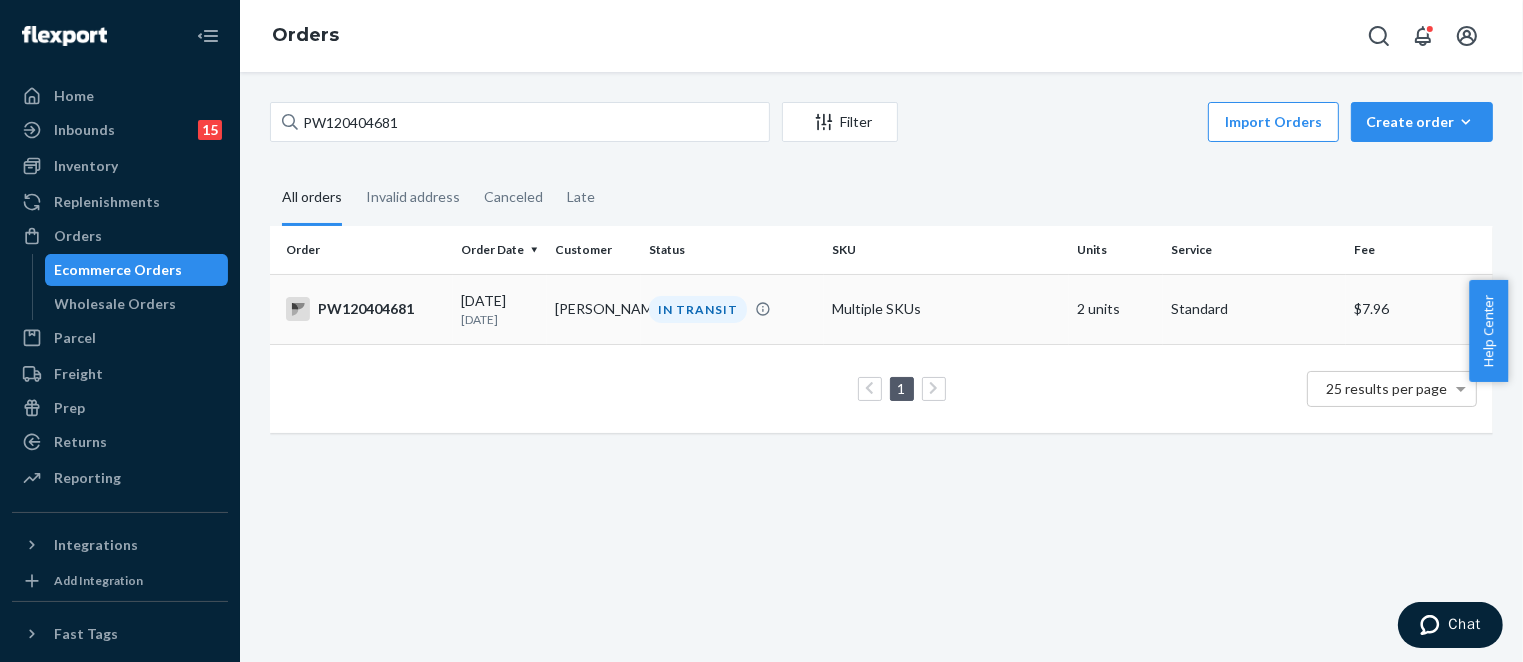 click on "PW120404681" at bounding box center (365, 309) 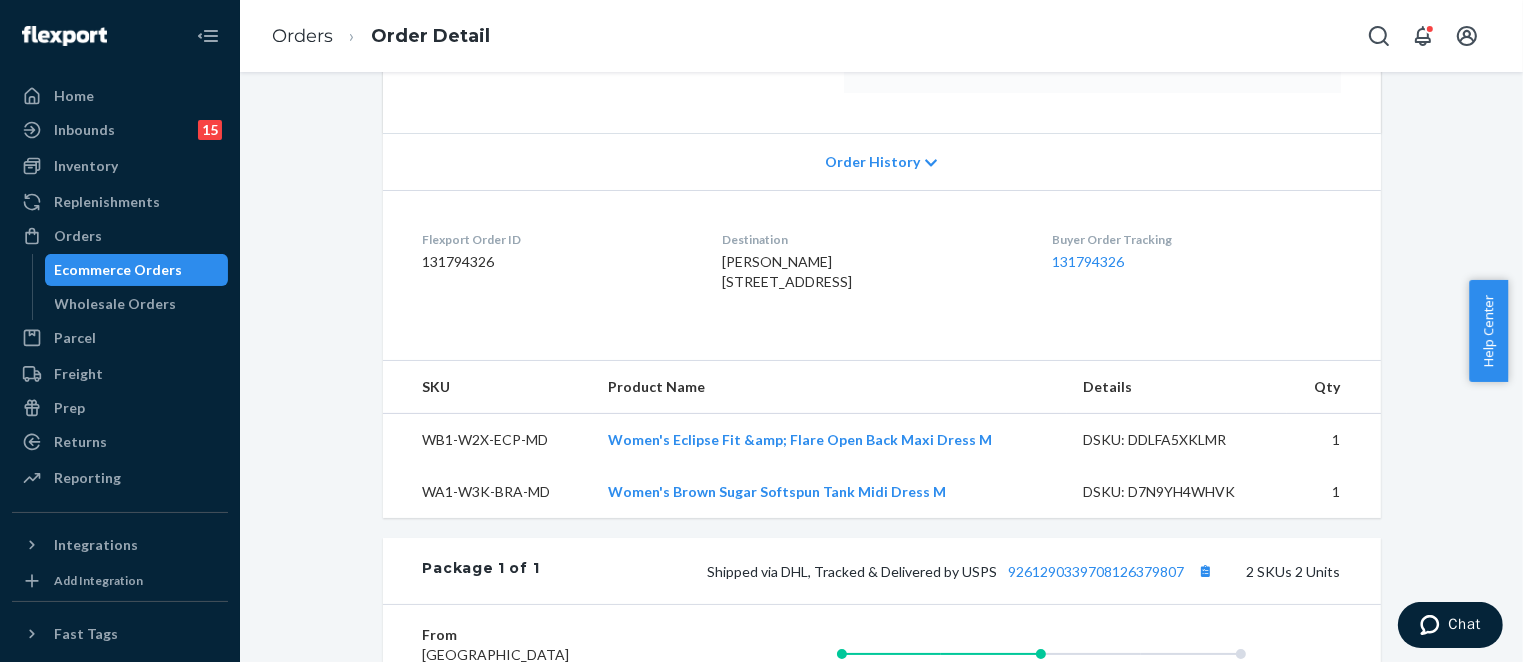 scroll, scrollTop: 366, scrollLeft: 0, axis: vertical 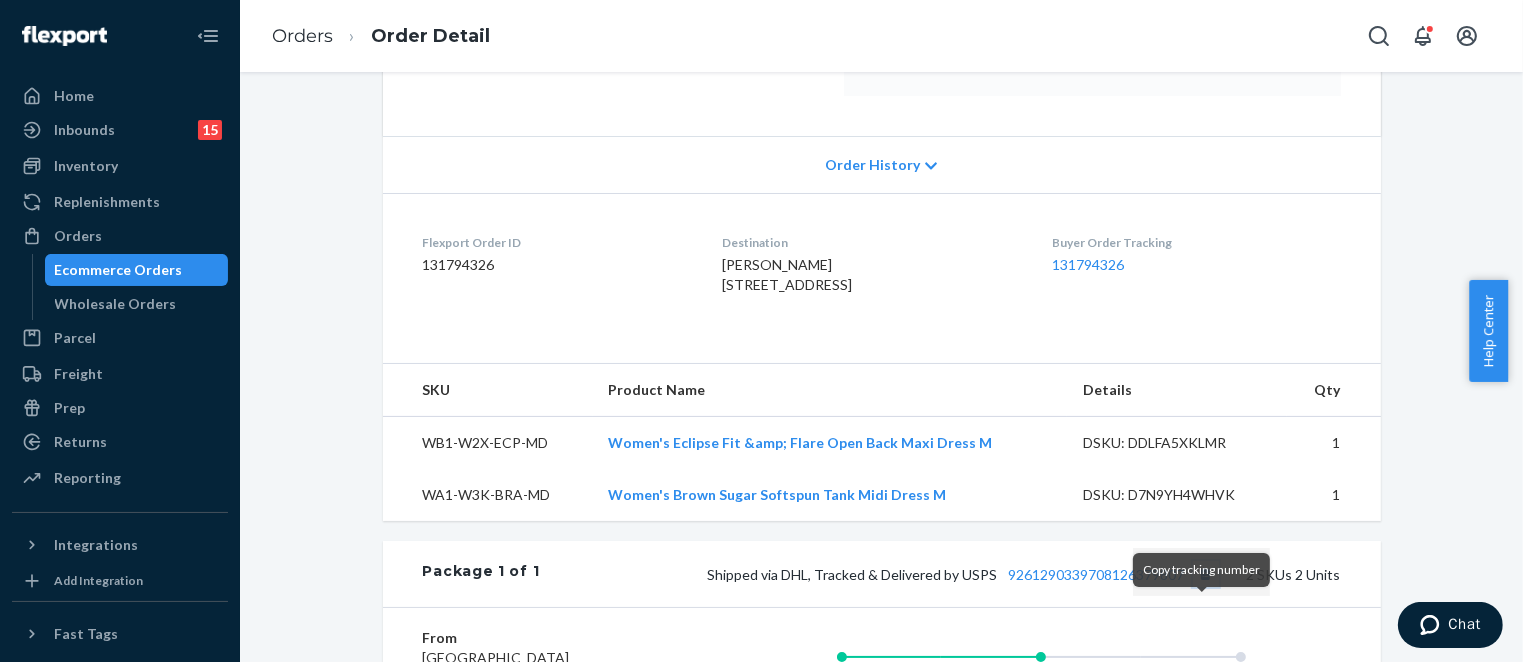 click at bounding box center [1206, 574] 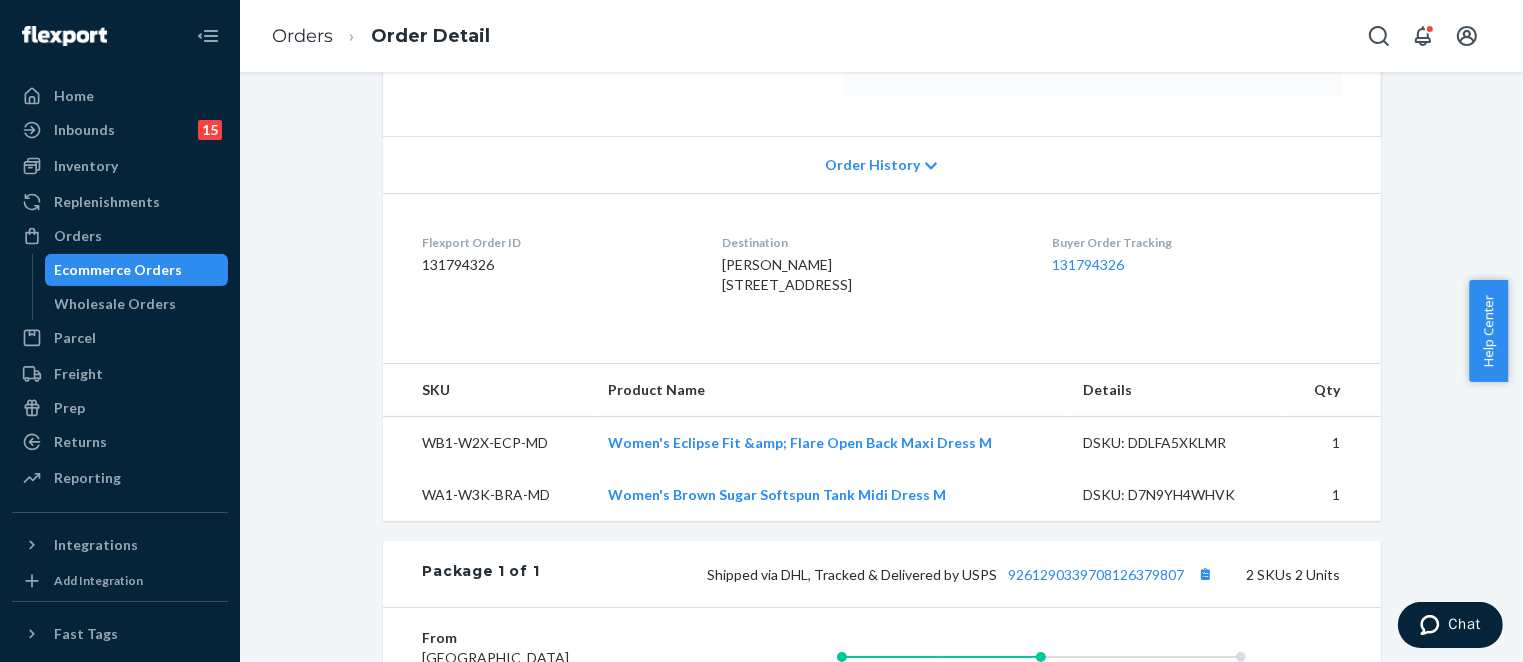 click on "Ecommerce Orders" at bounding box center (119, 270) 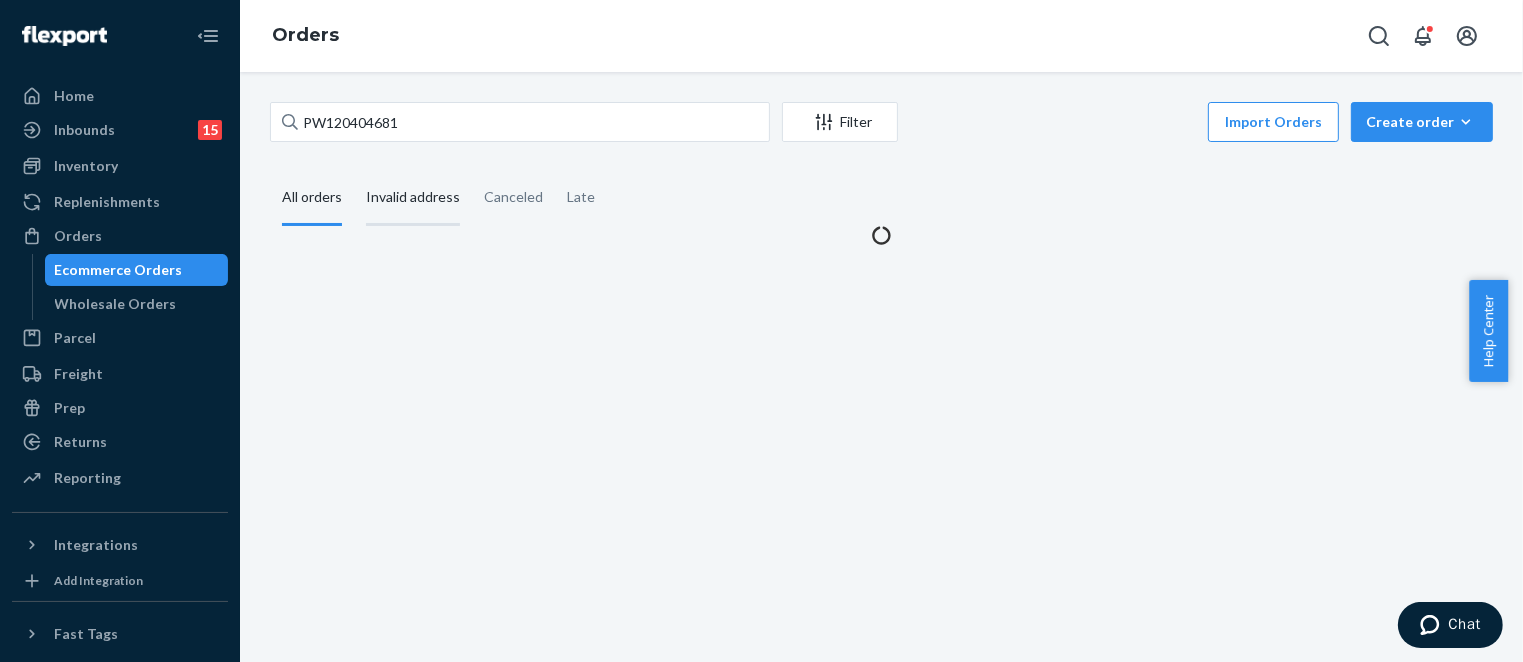 scroll, scrollTop: 0, scrollLeft: 0, axis: both 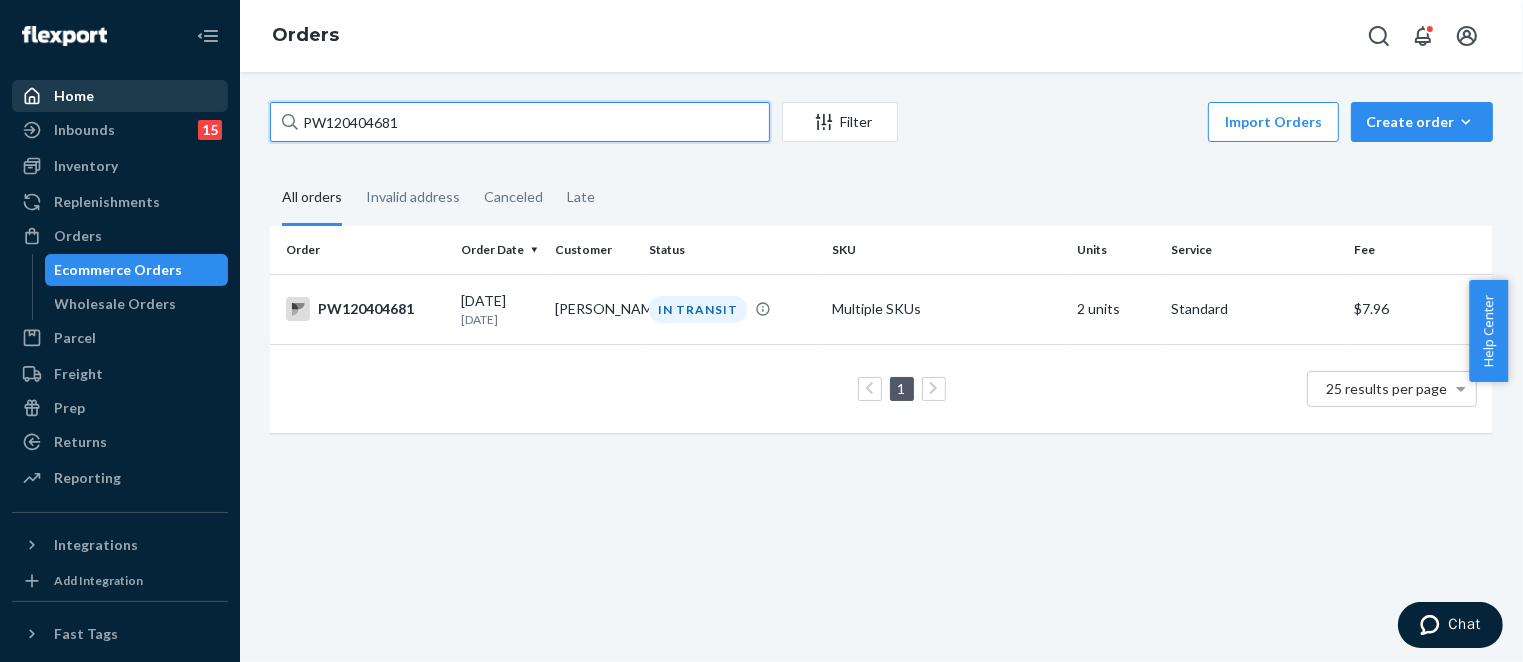 drag, startPoint x: 464, startPoint y: 127, endPoint x: 168, endPoint y: 87, distance: 298.69046 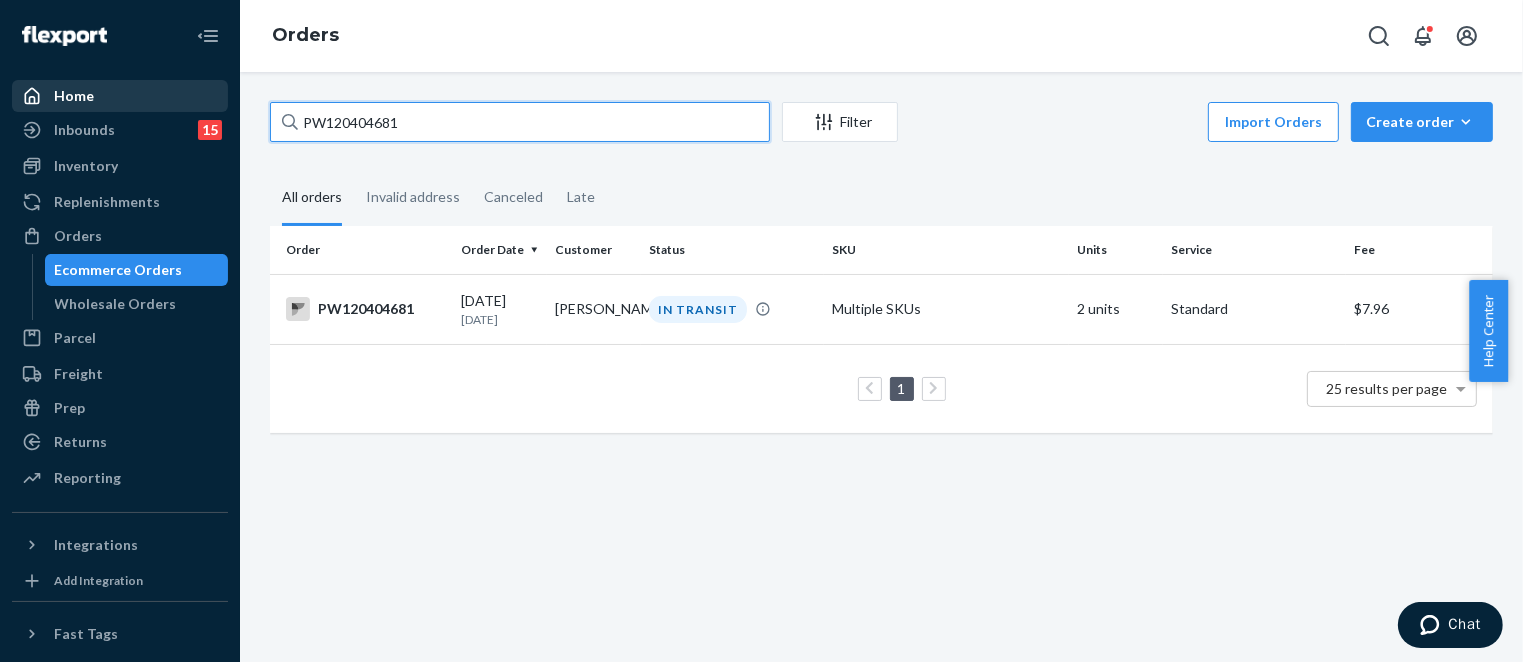 click on "Home Inbounds 15 Shipping Plans Problems 15 Inventory Products Branded Packaging Replenishments Orders Ecommerce Orders Wholesale Orders Parcel Parcel orders Integrations Freight Prep Returns All Returns Settings Packages Reporting Reports Analytics Integrations Add Integration Fast Tags Add Fast Tag Settings Talk to Support Help Center Give Feedback Orders PW120404681 Filter Import Orders Create order Ecommerce order Removal order All orders Invalid address Canceled Late Order Order Date Customer Status SKU Units Service Fee PW120404681 [DATE] [DATE] [PERSON_NAME] IN TRANSIT Multiple SKUs 2 units Standard $7.96 1 25 results per page" at bounding box center (761, 331) 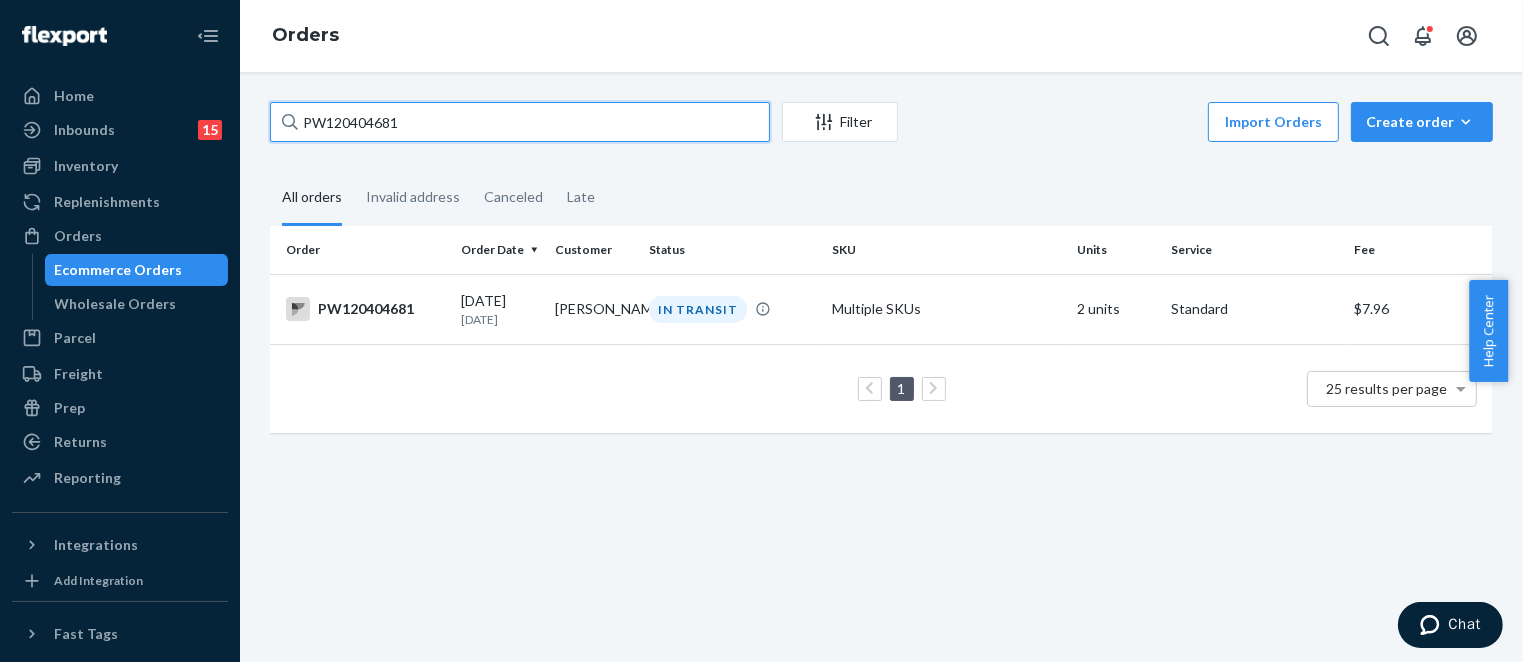 paste on "29339" 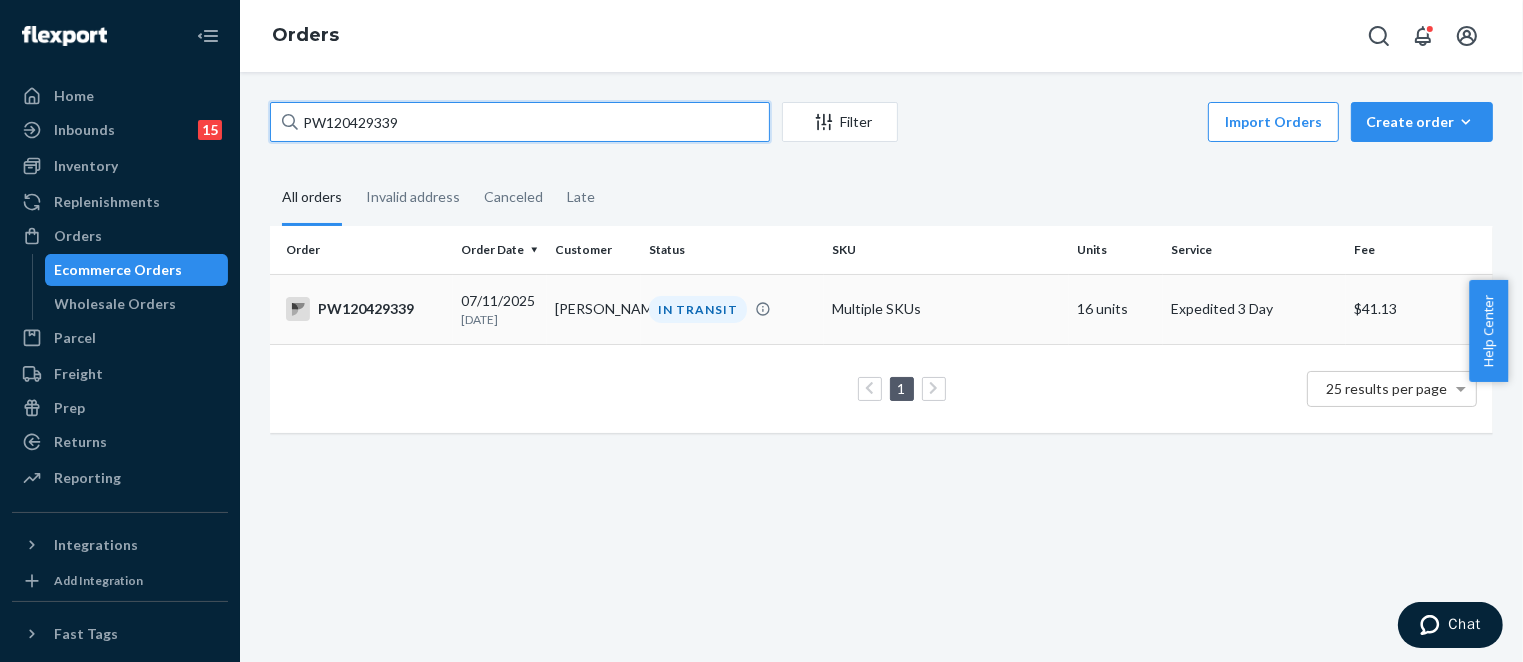 type on "PW120429339" 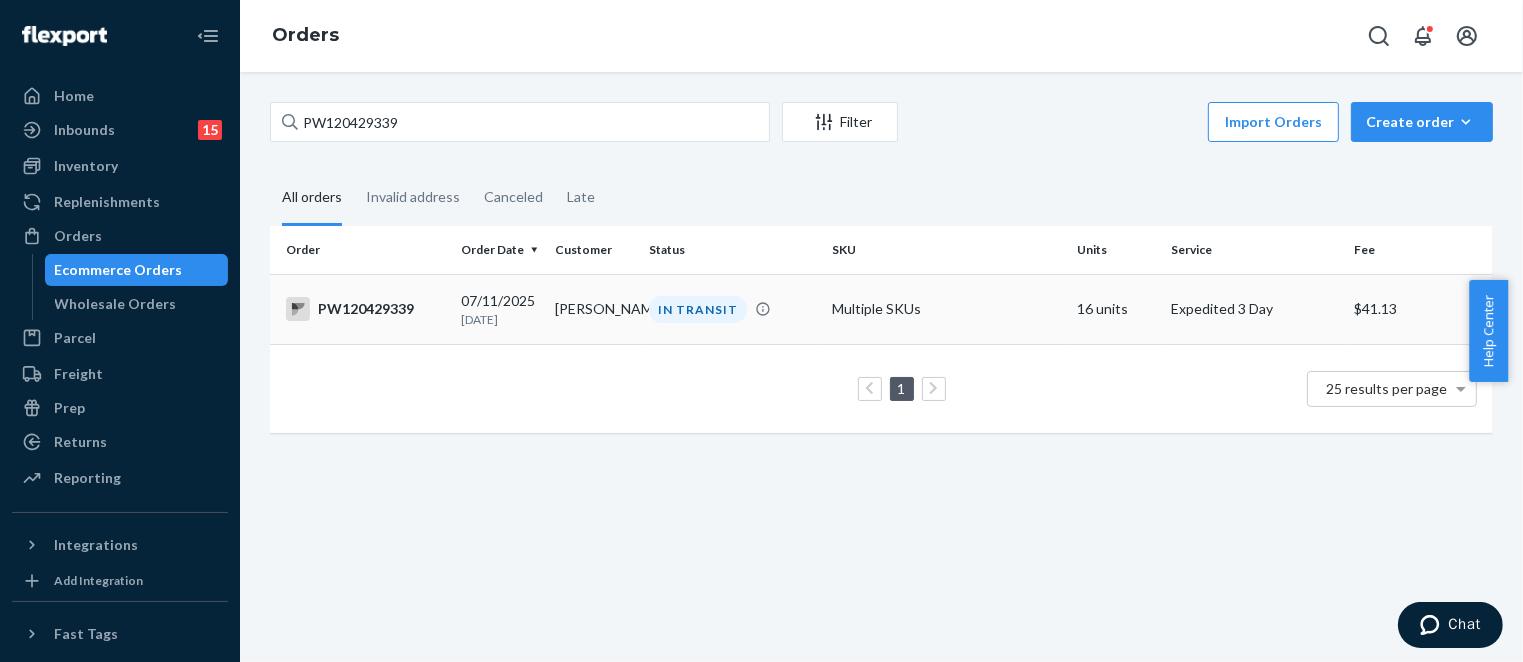click on "[PERSON_NAME]" at bounding box center [594, 309] 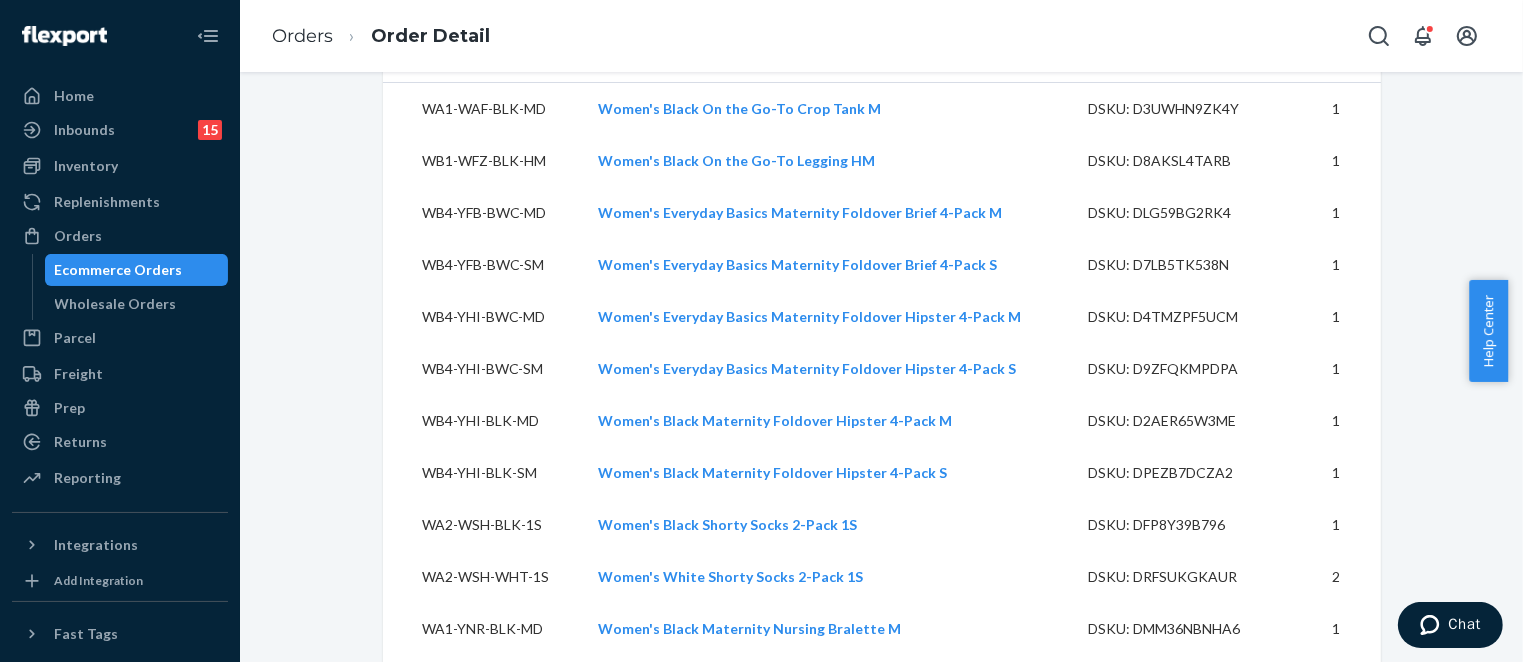 scroll, scrollTop: 100, scrollLeft: 0, axis: vertical 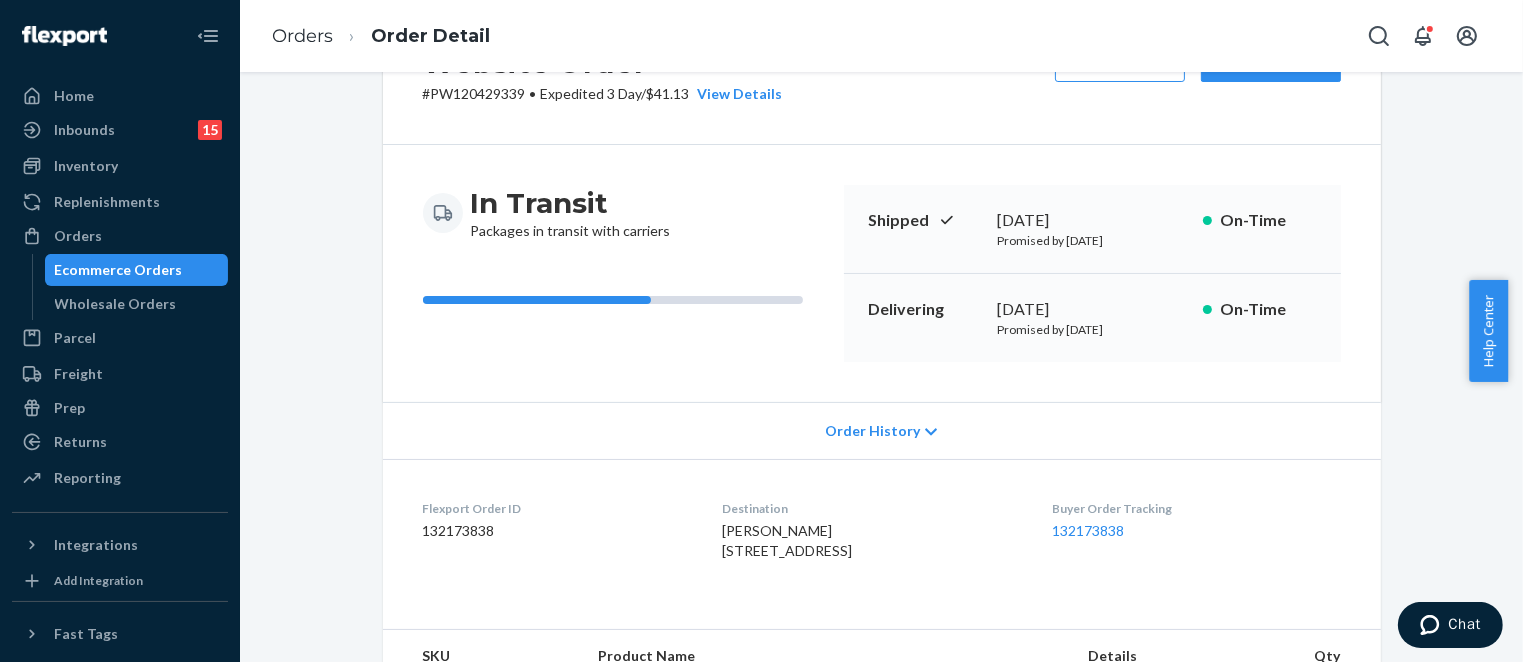 click on "Ecommerce Orders" at bounding box center (119, 270) 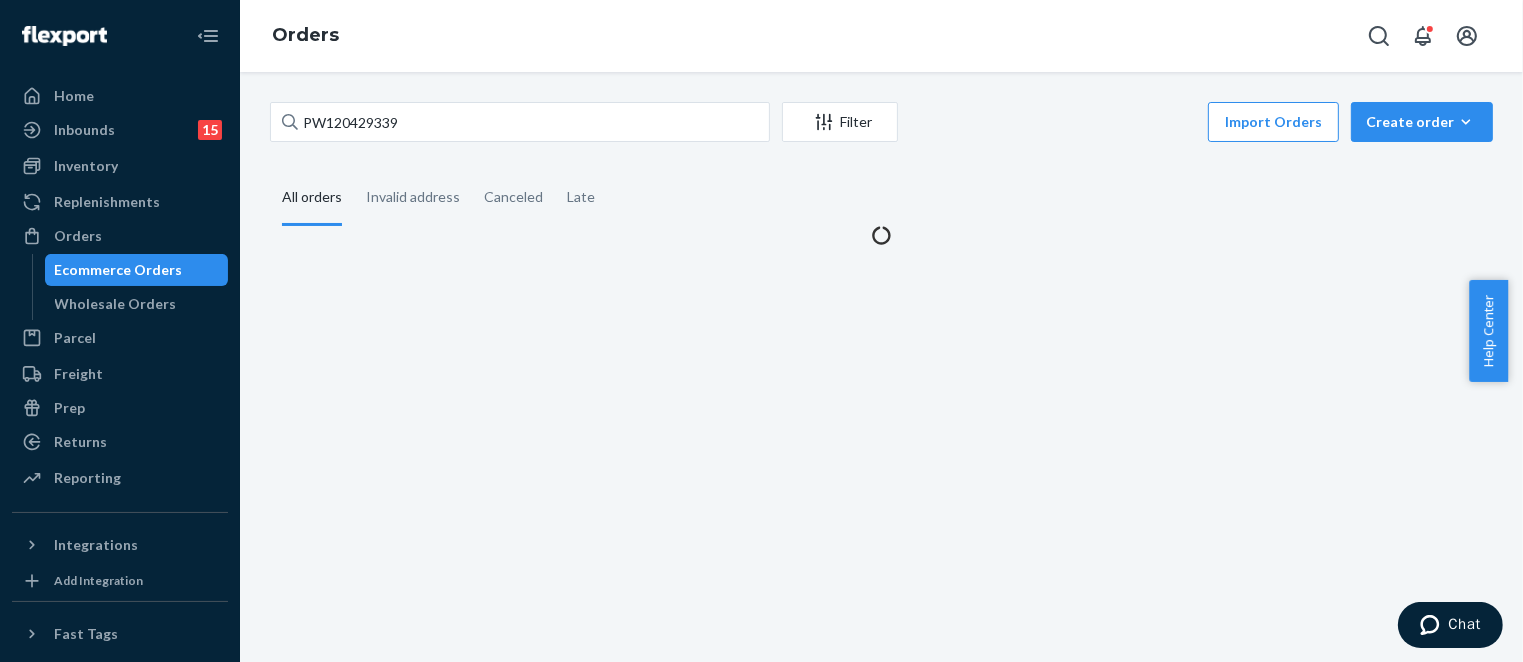 scroll, scrollTop: 0, scrollLeft: 0, axis: both 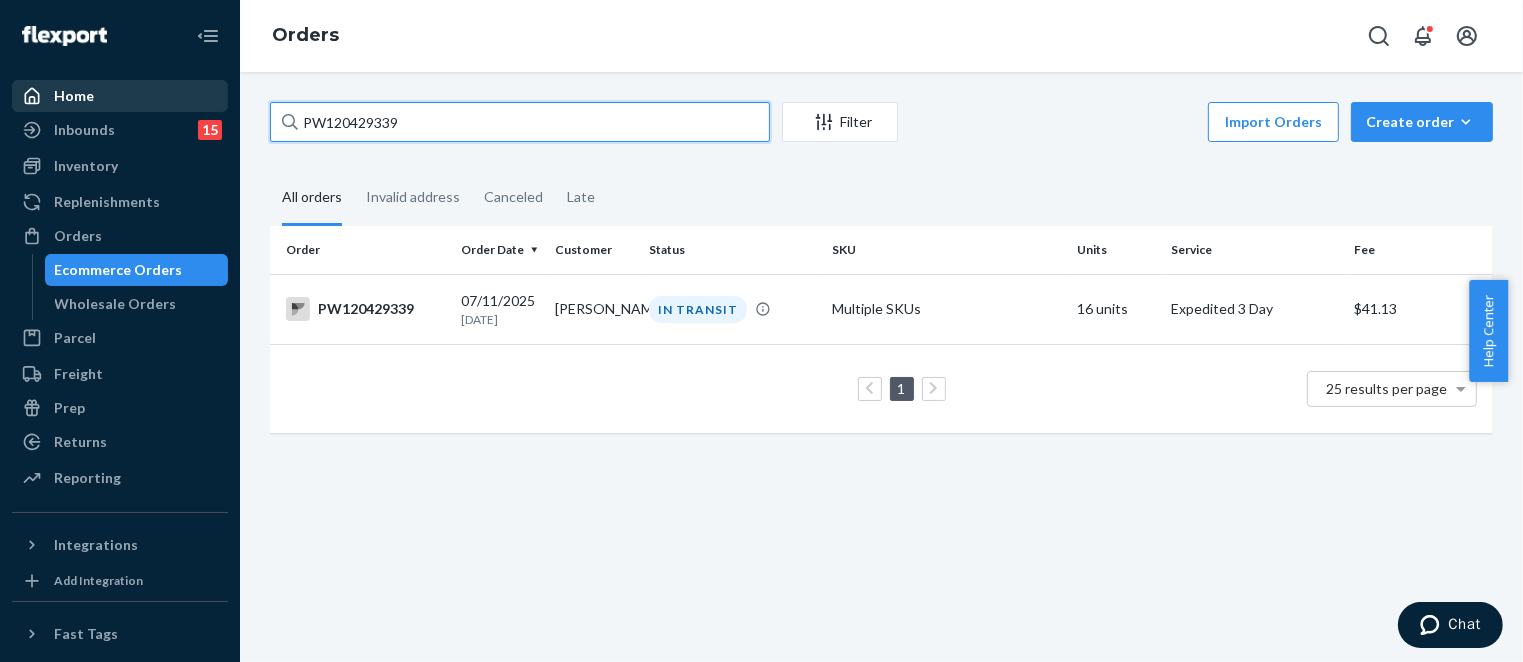 drag, startPoint x: 482, startPoint y: 128, endPoint x: 74, endPoint y: 87, distance: 410.05487 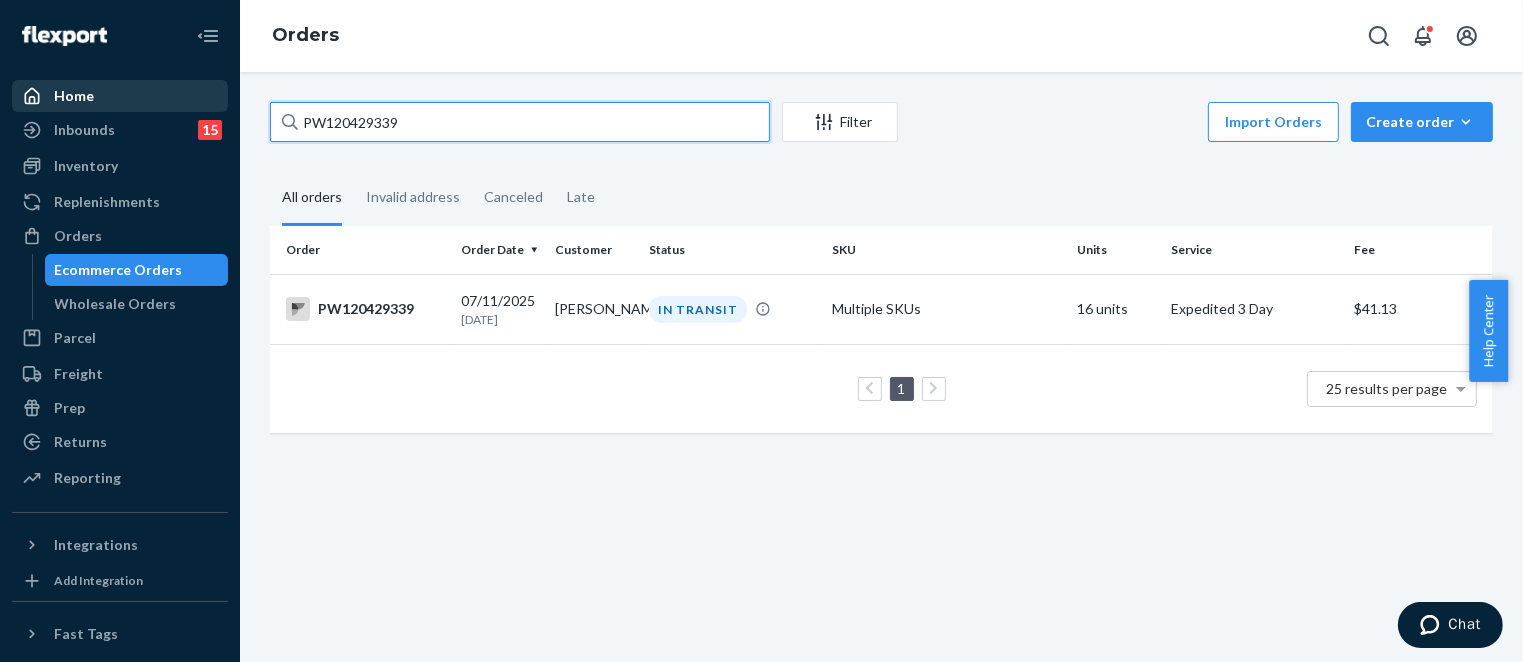 click on "Home Inbounds 15 Shipping Plans Problems 15 Inventory Products Branded Packaging Replenishments Orders Ecommerce Orders Wholesale Orders Parcel Parcel orders Integrations Freight Prep Returns All Returns Settings Packages Reporting Reports Analytics Integrations Add Integration Fast Tags Add Fast Tag Settings Talk to Support Help Center Give Feedback Orders PW120429339 Filter Import Orders Create order Ecommerce order Removal order All orders Invalid address Canceled Late Order Order Date Customer Status SKU Units Service Fee PW120429339 [DATE] [DATE] [PERSON_NAME] IN TRANSIT Multiple SKUs 16 units Expedited 3 Day $41.13 1 25 results per page" at bounding box center [761, 331] 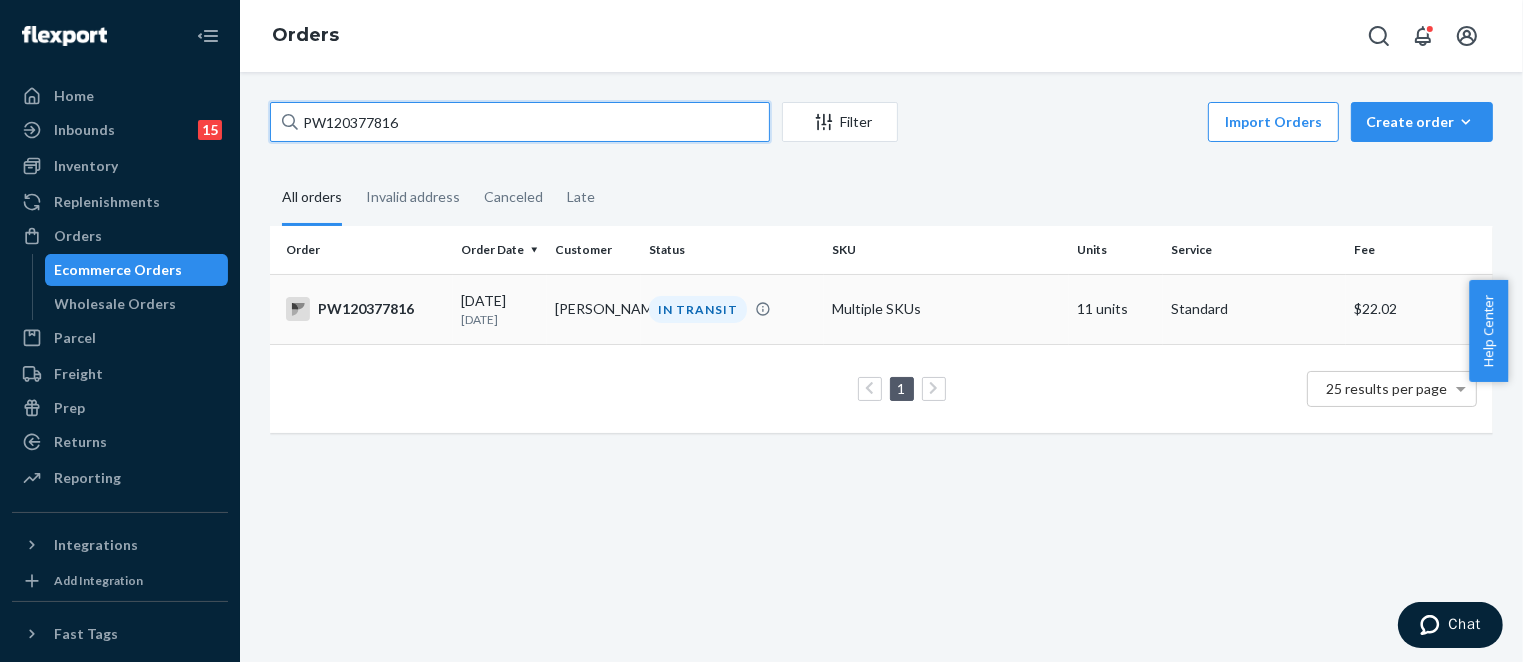 type on "PW120377816" 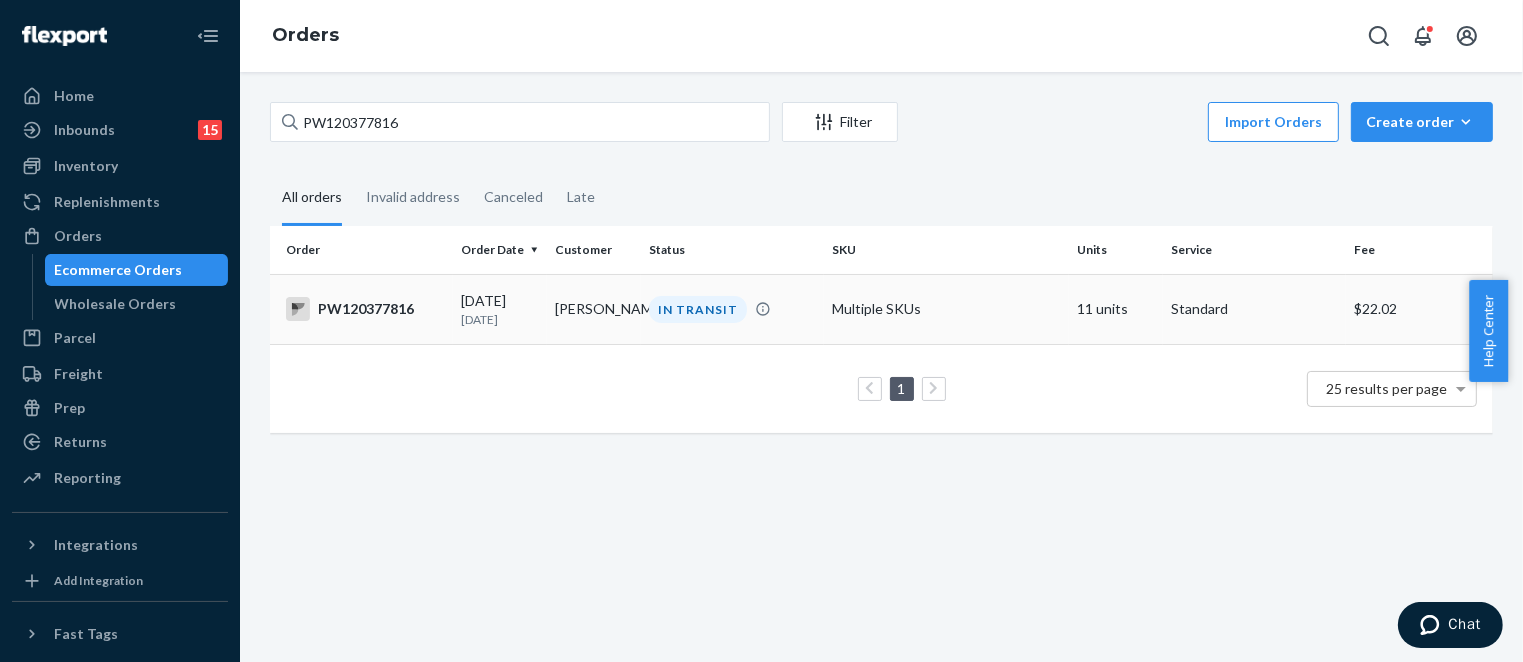click on "[PERSON_NAME]" at bounding box center [594, 309] 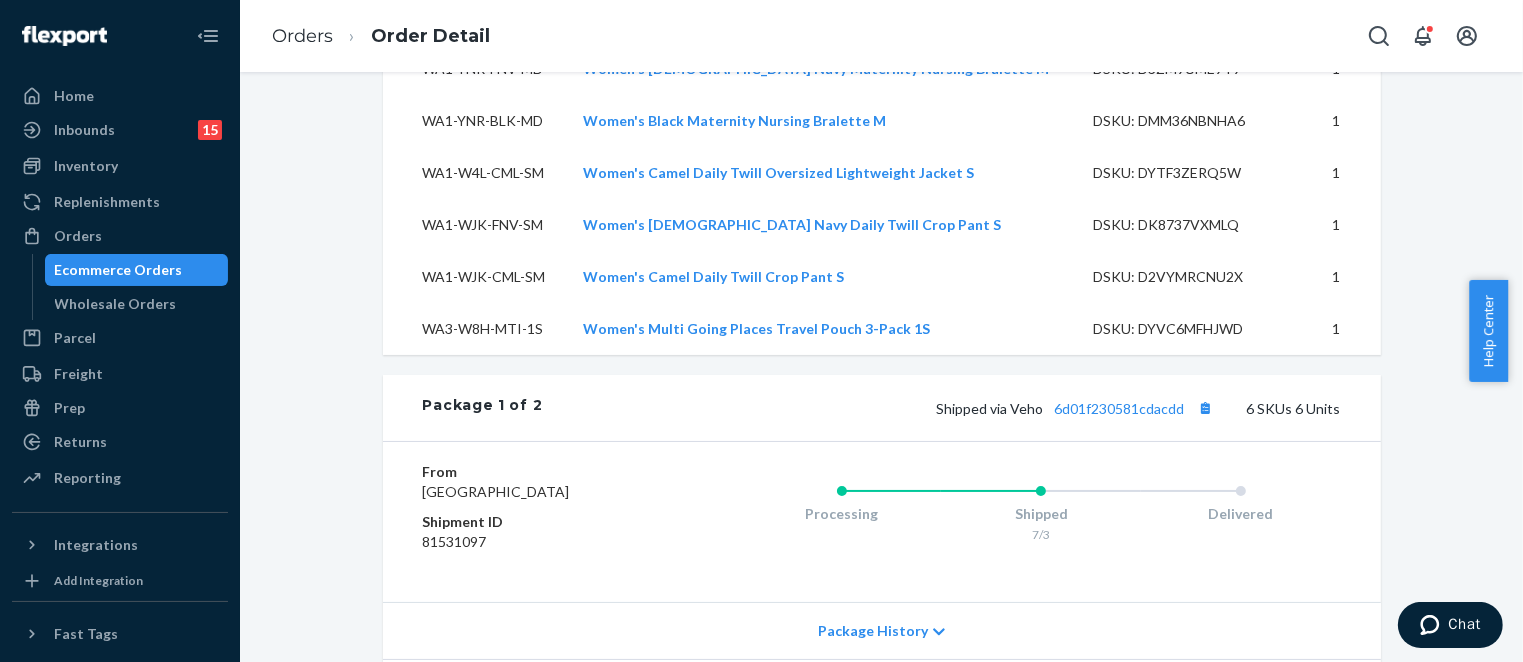 scroll, scrollTop: 1300, scrollLeft: 0, axis: vertical 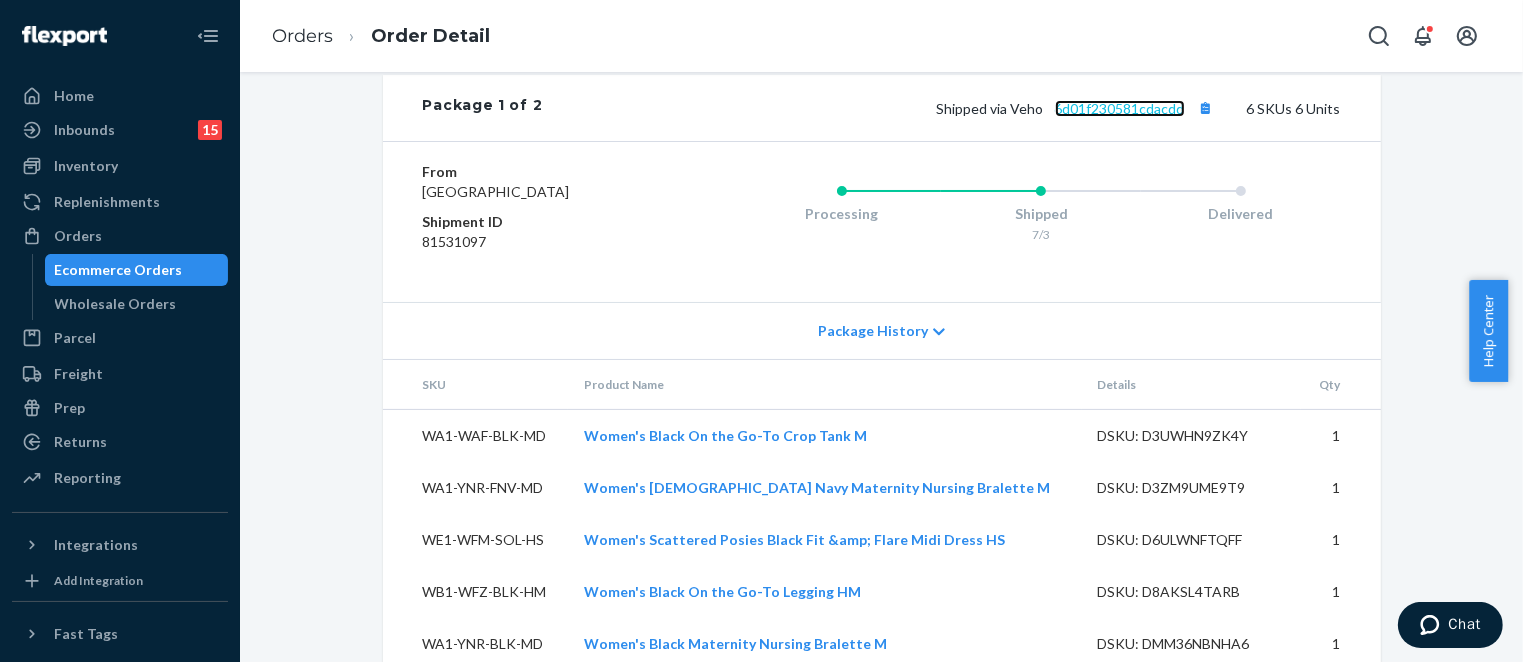 click on "6d01f230581cdacdd" at bounding box center (1120, 108) 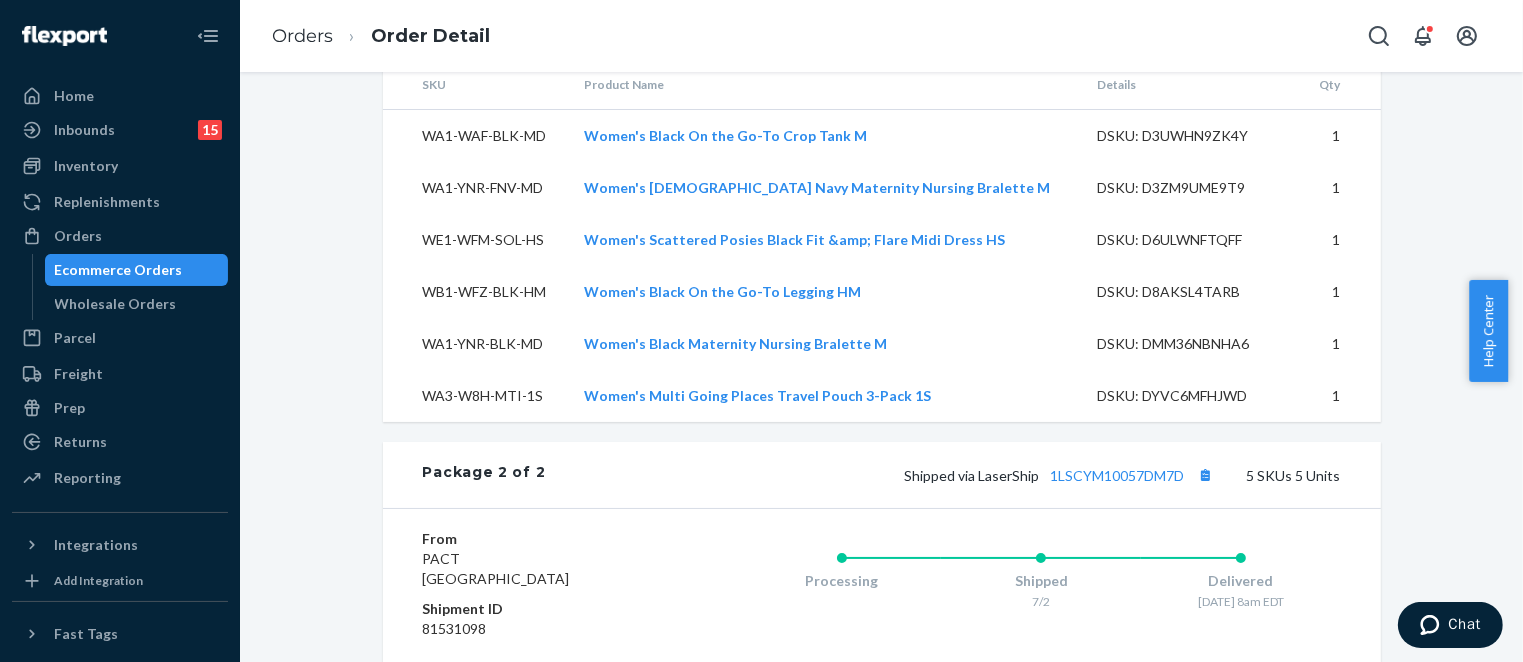 scroll, scrollTop: 1700, scrollLeft: 0, axis: vertical 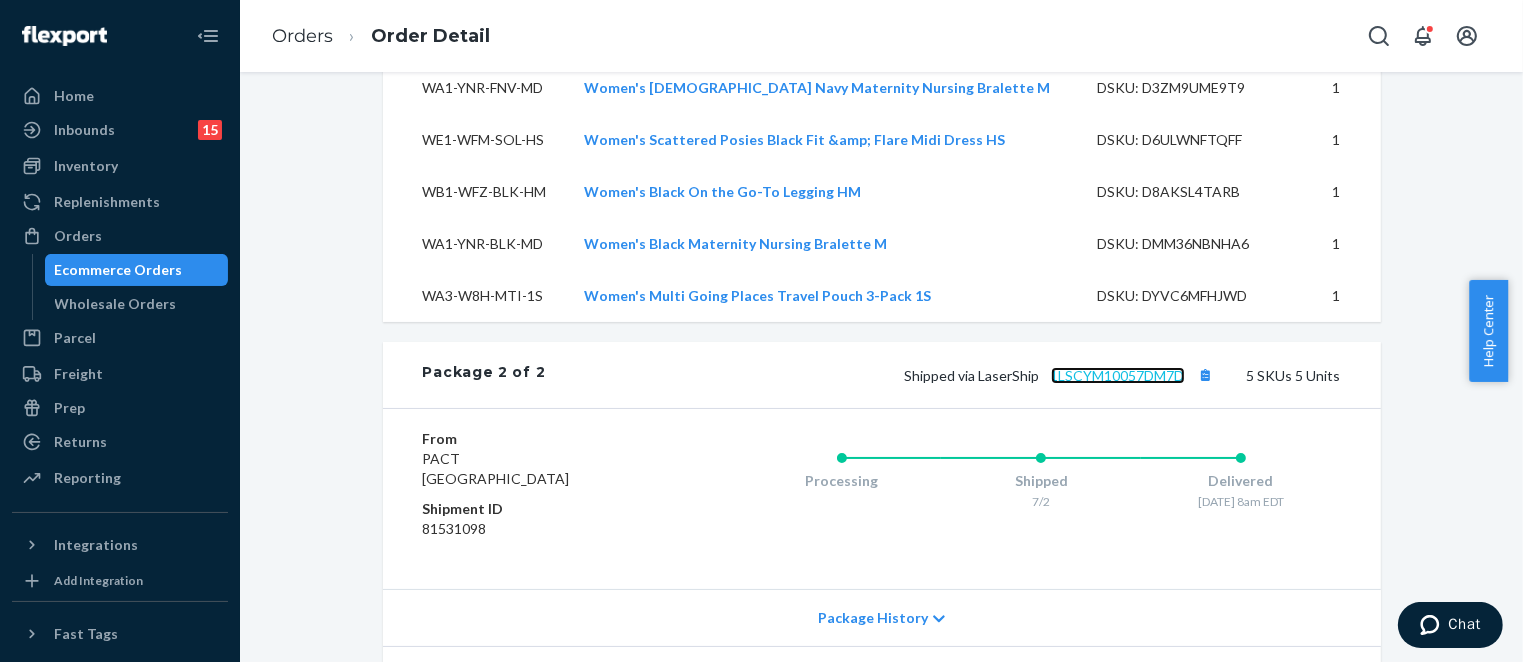 click on "1LSCYM10057DM7D" at bounding box center (1118, 375) 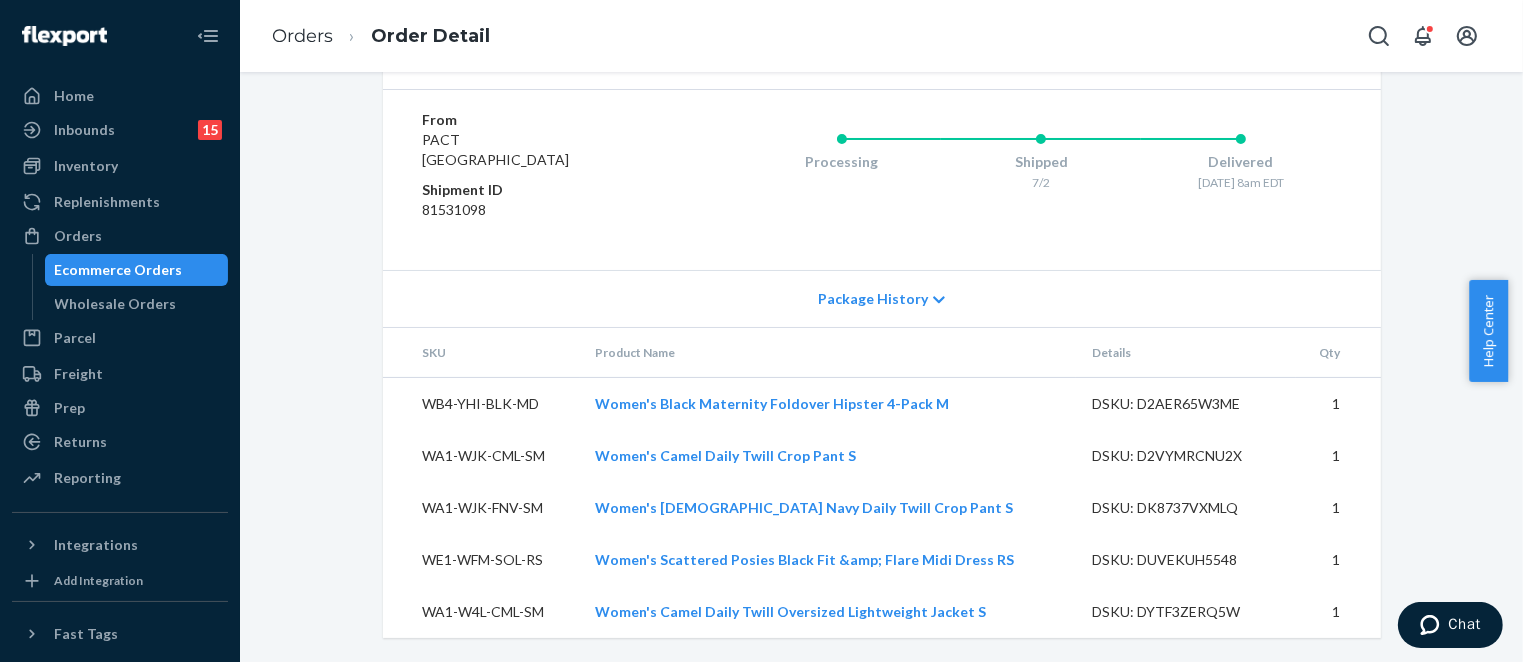 scroll, scrollTop: 2096, scrollLeft: 0, axis: vertical 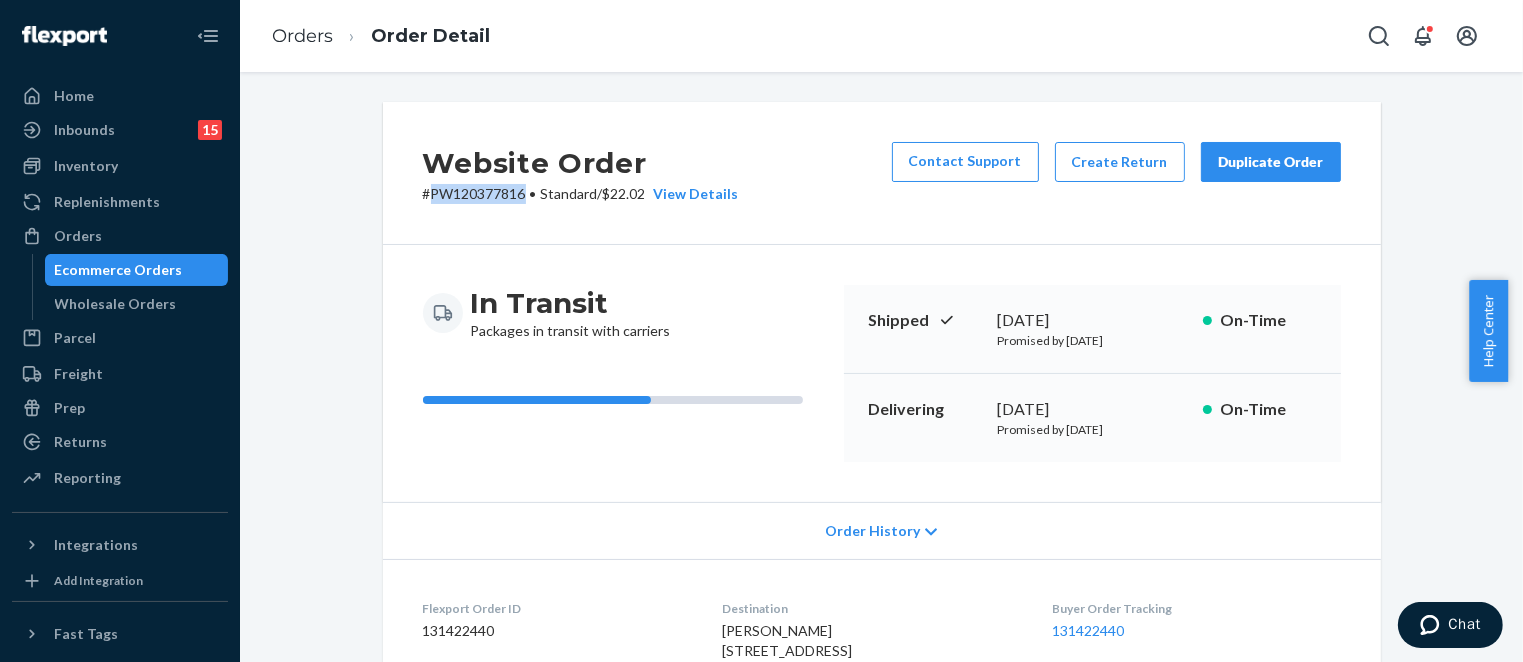 drag, startPoint x: 420, startPoint y: 193, endPoint x: 516, endPoint y: 187, distance: 96.18732 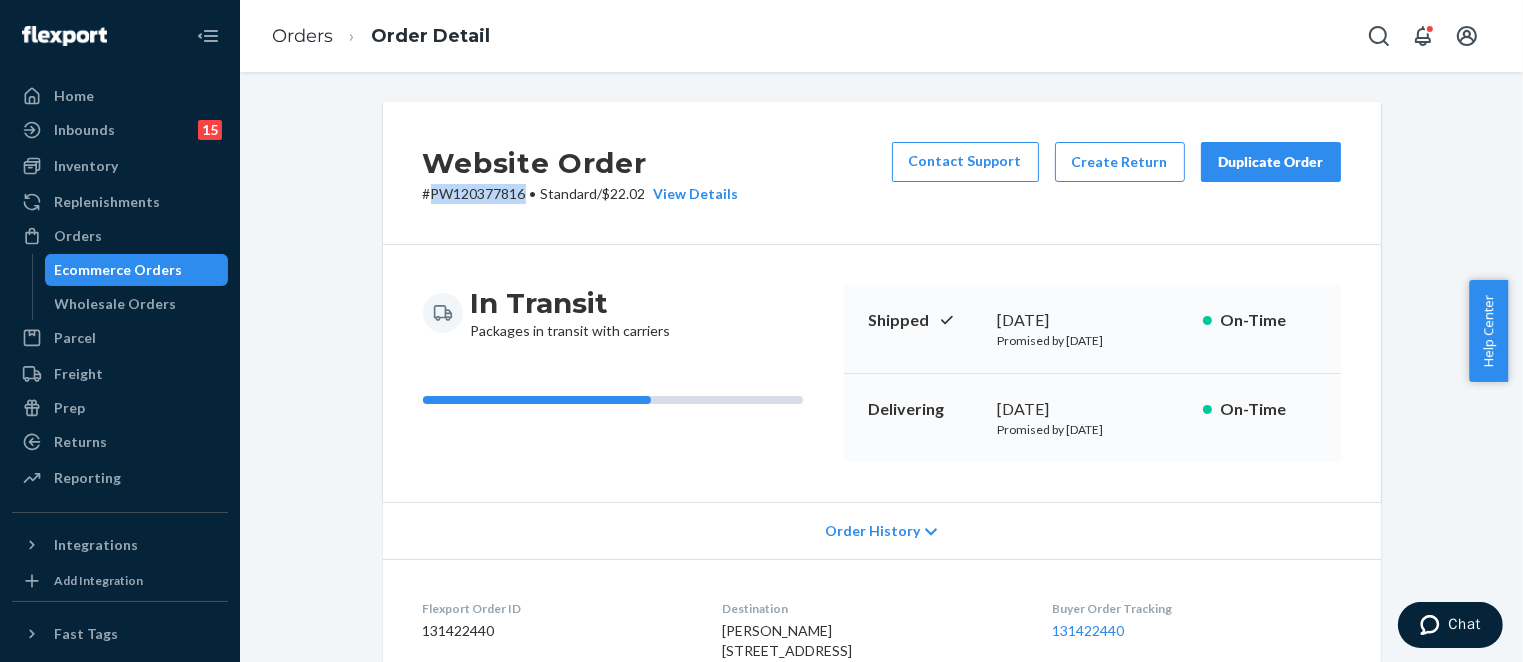 click on "Ecommerce Orders" at bounding box center (119, 270) 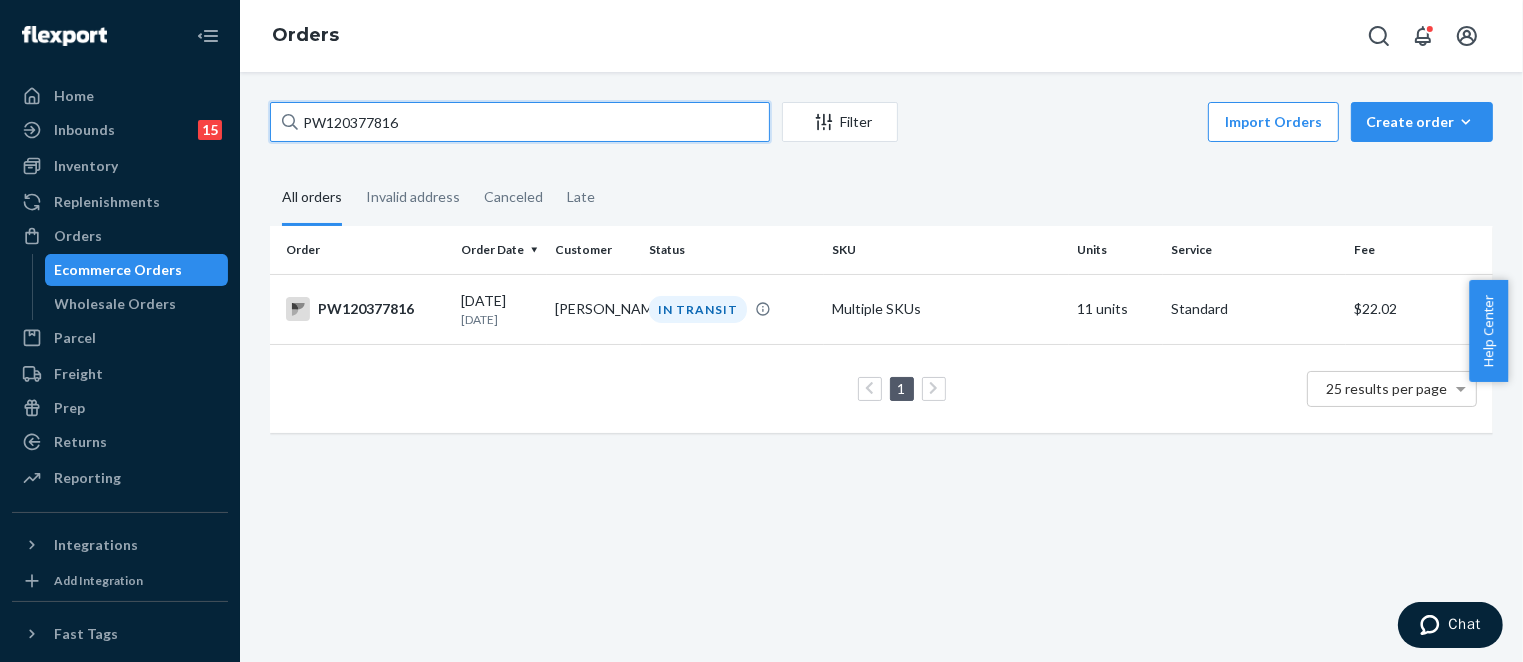 drag, startPoint x: 444, startPoint y: 115, endPoint x: 248, endPoint y: 90, distance: 197.58795 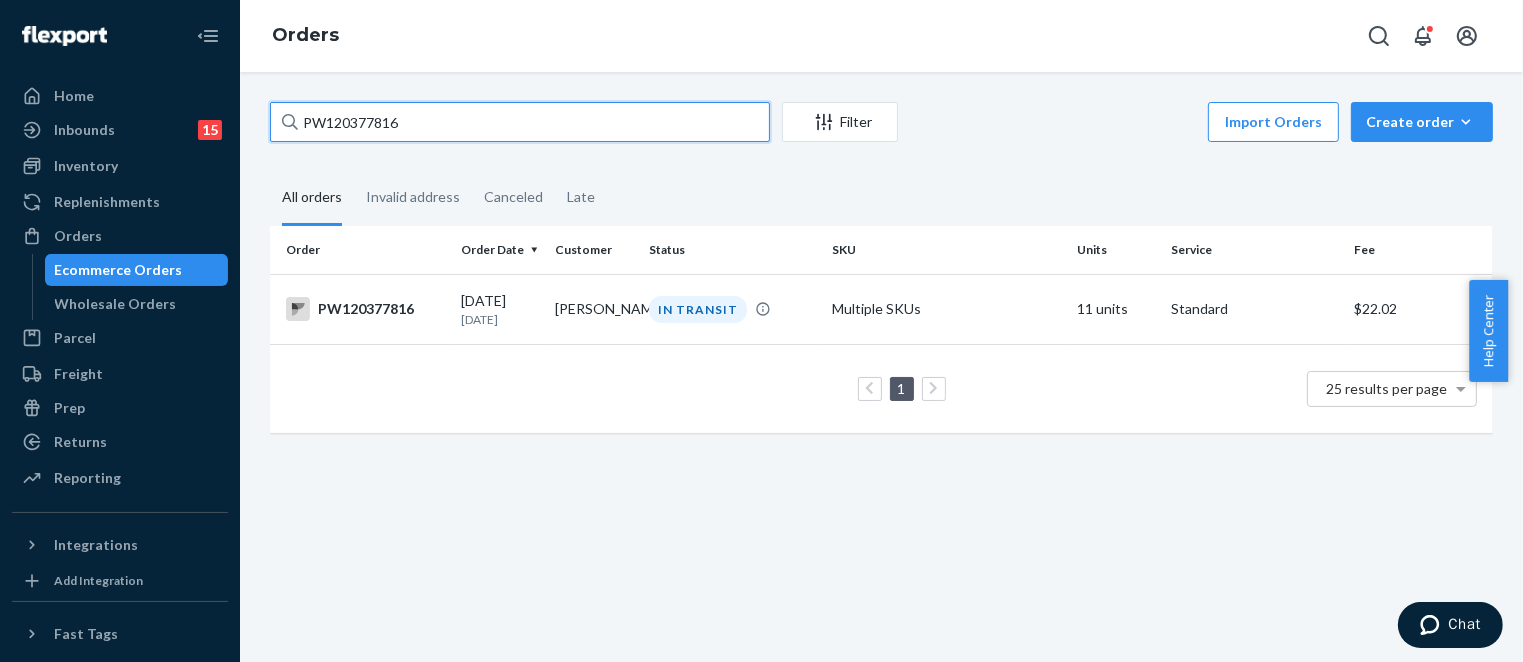 click on "PW120377816 Filter Import Orders Create order Ecommerce order Removal order All orders Invalid address Canceled Late Order Order Date Customer Status SKU Units Service Fee PW120377816 [DATE] [DATE] [PERSON_NAME] IN TRANSIT Multiple SKUs 11 units Standard $22.02 1 25 results per page" at bounding box center (881, 277) 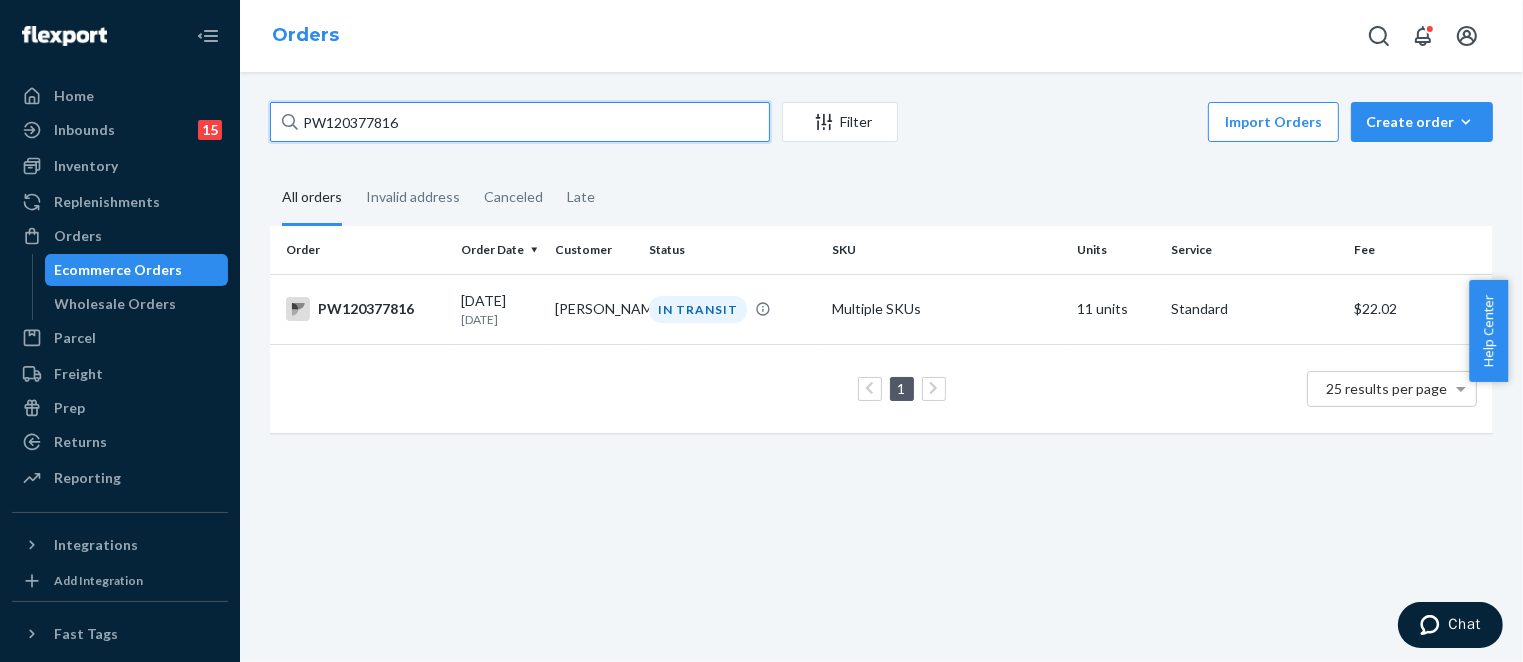 paste on "2960." 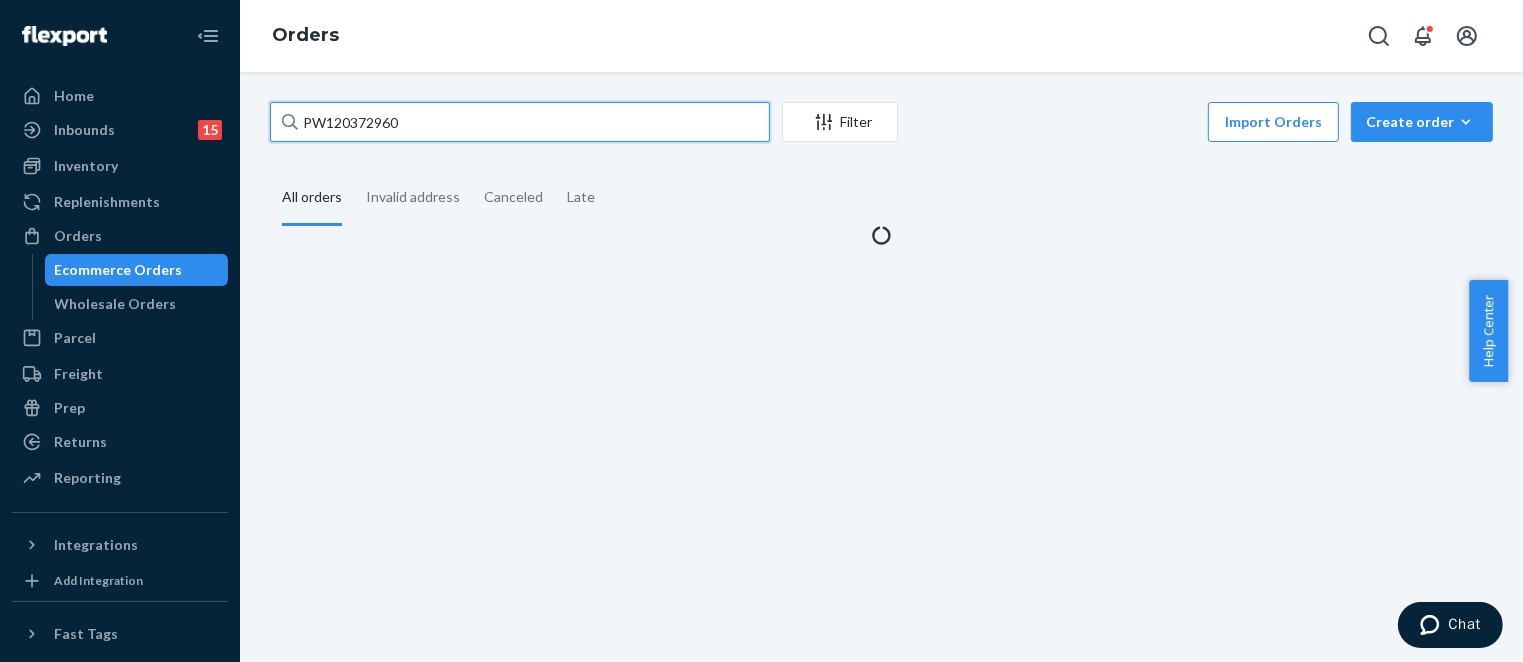 type on "PW120372960" 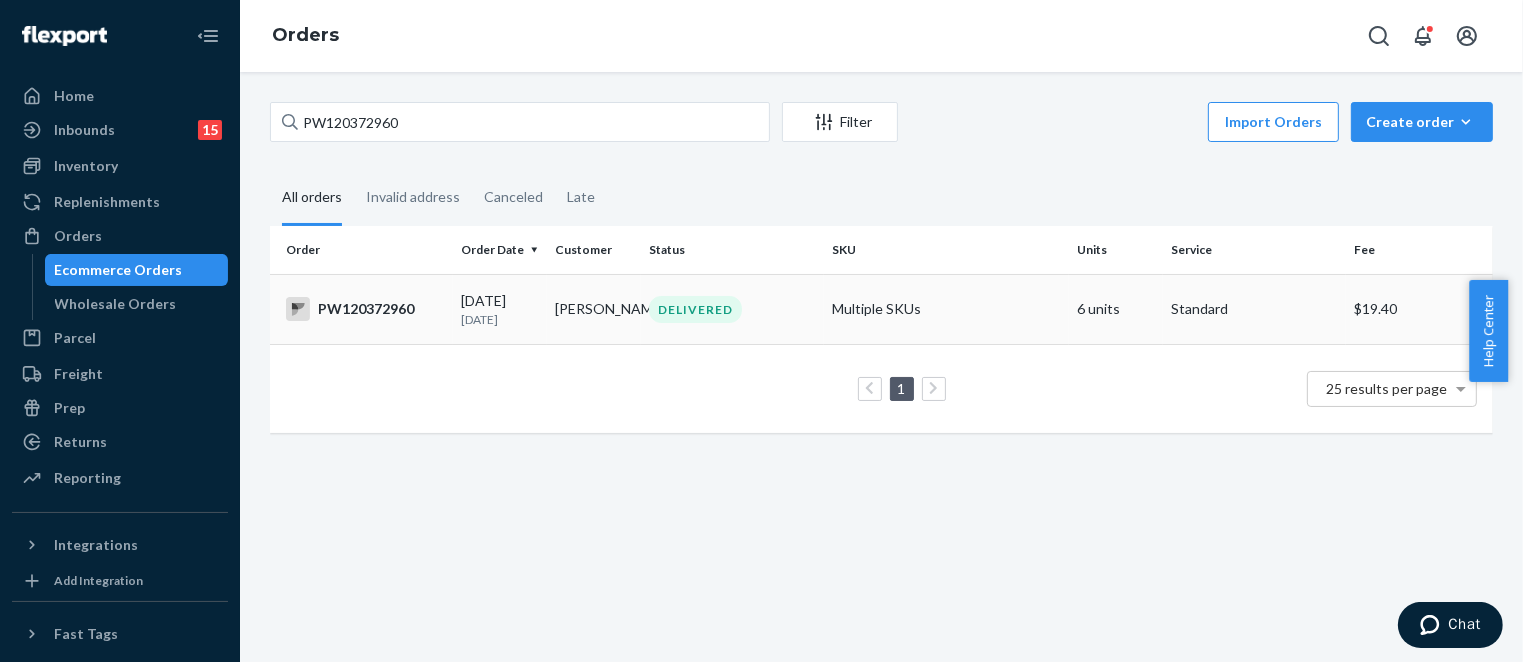 click on "PW120372960" at bounding box center [365, 309] 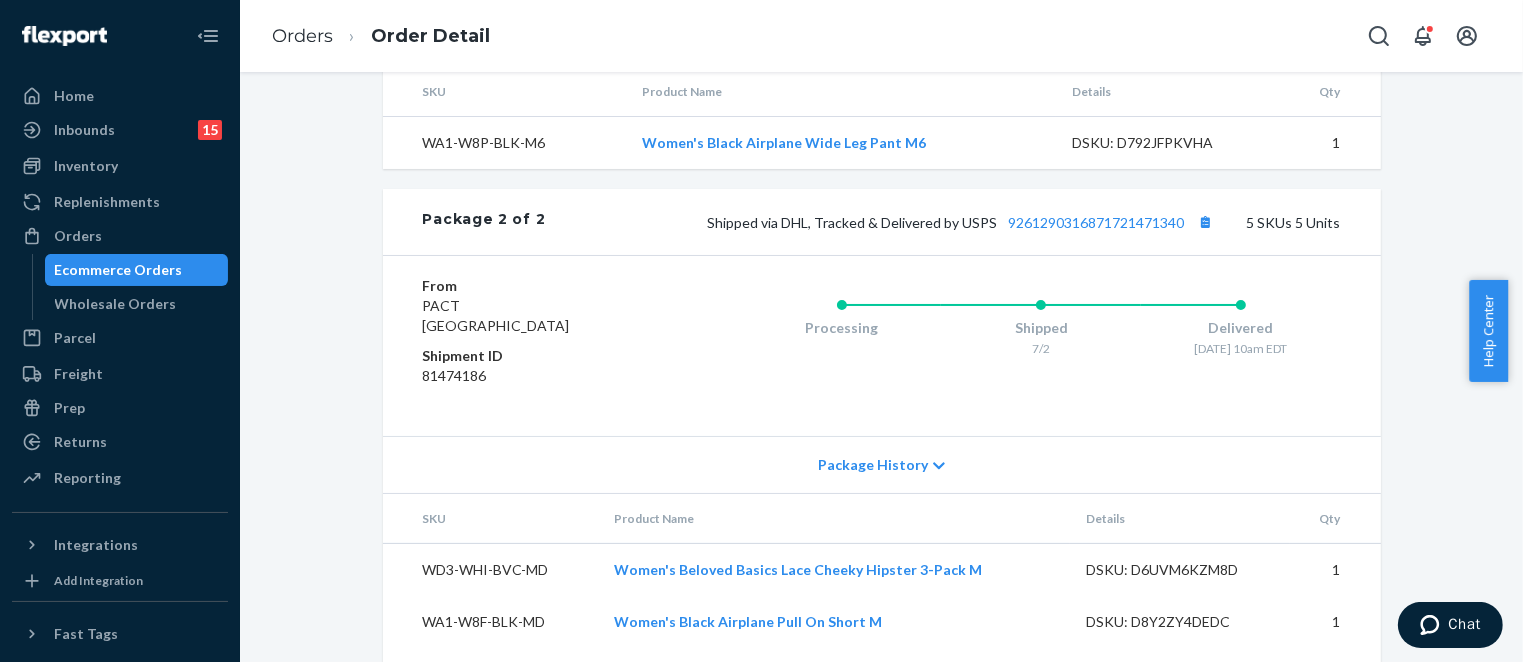 scroll, scrollTop: 1356, scrollLeft: 0, axis: vertical 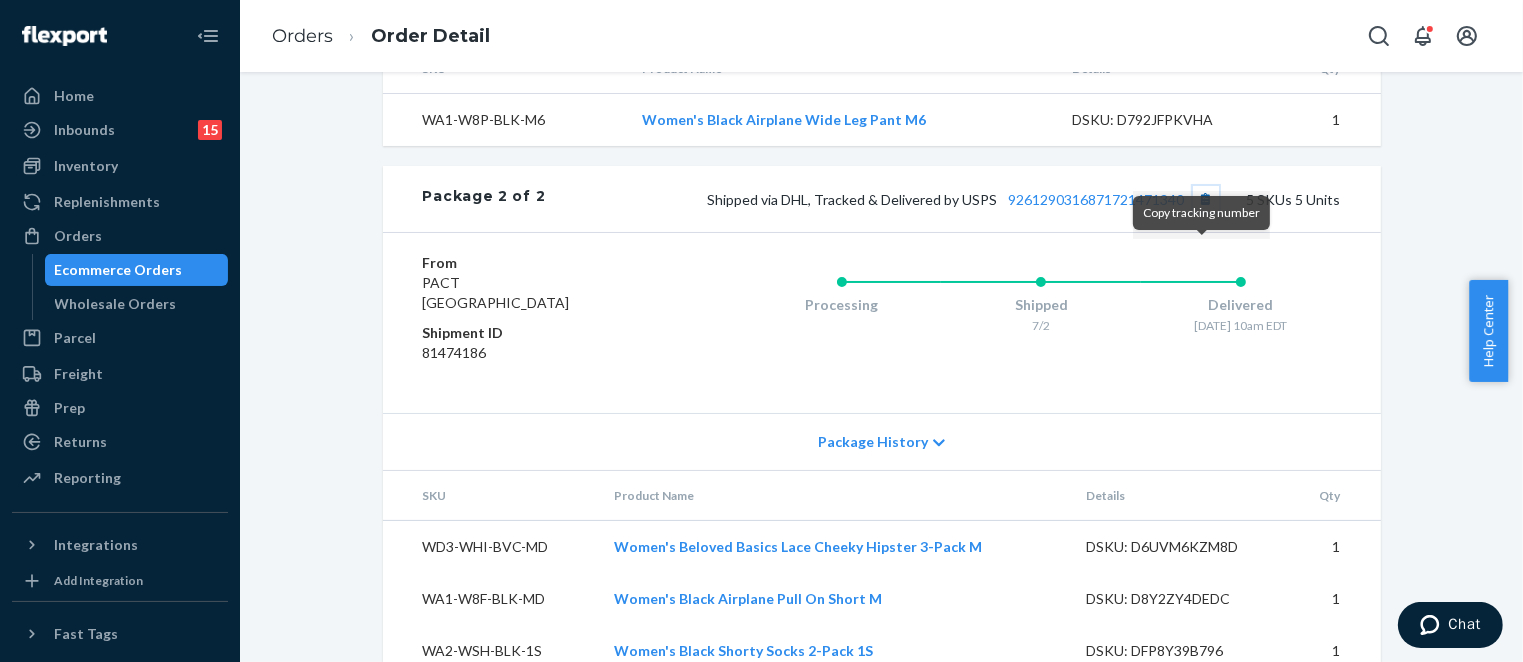 click at bounding box center (1206, 199) 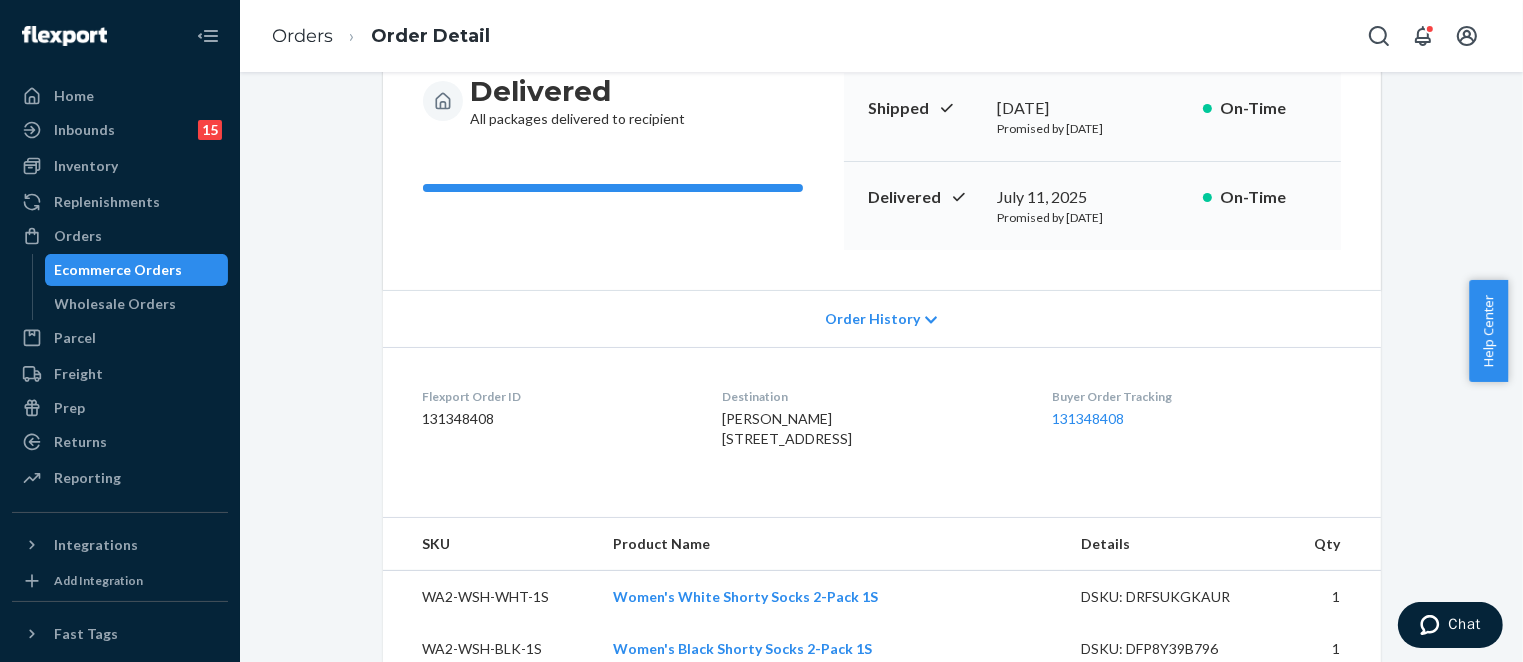 scroll, scrollTop: 0, scrollLeft: 0, axis: both 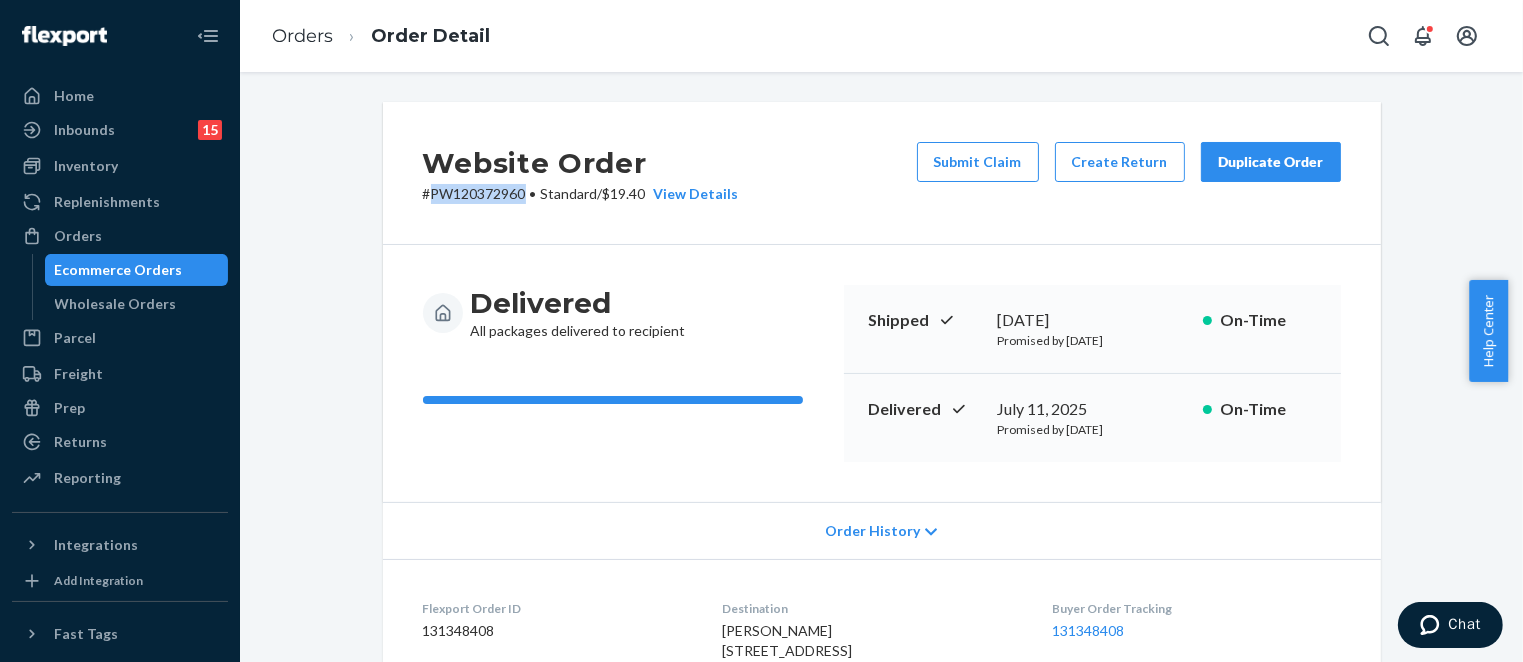 drag, startPoint x: 425, startPoint y: 189, endPoint x: 516, endPoint y: 196, distance: 91.26884 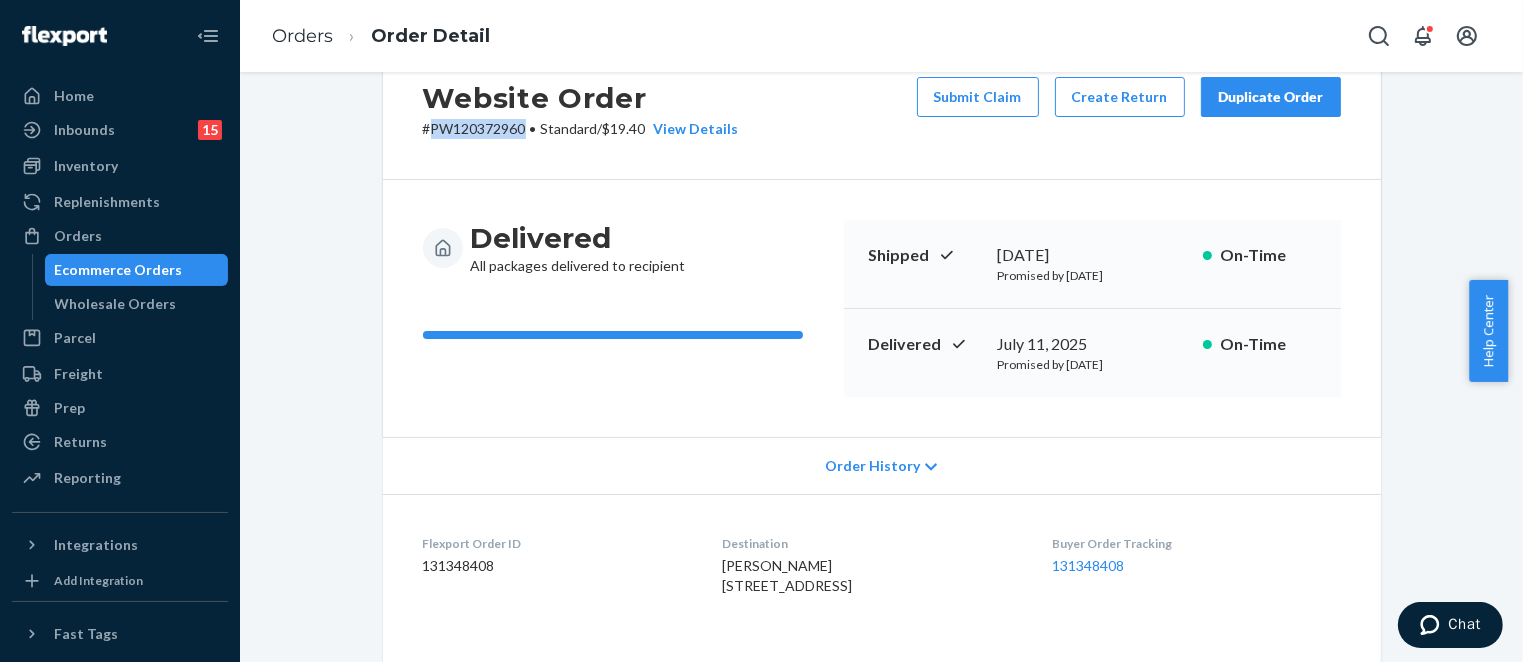 scroll, scrollTop: 100, scrollLeft: 0, axis: vertical 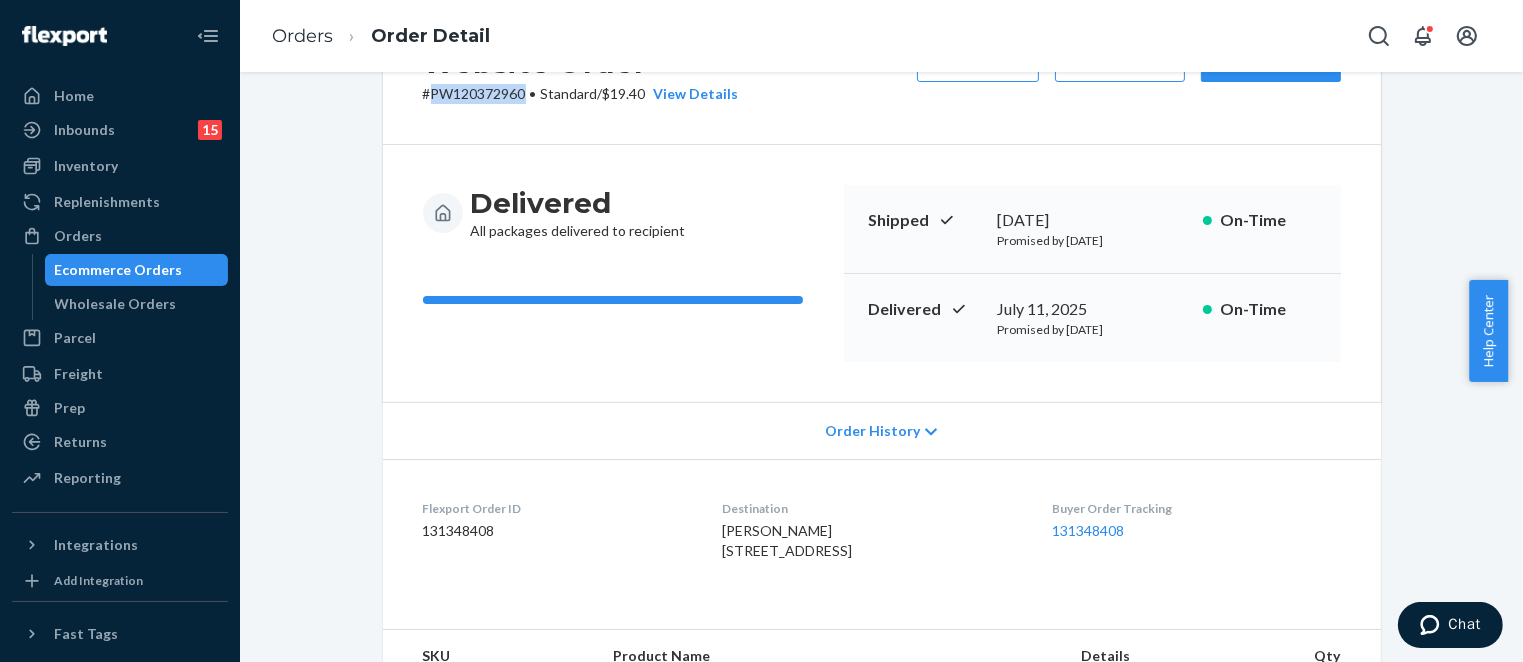 click on "Ecommerce Orders" at bounding box center (119, 270) 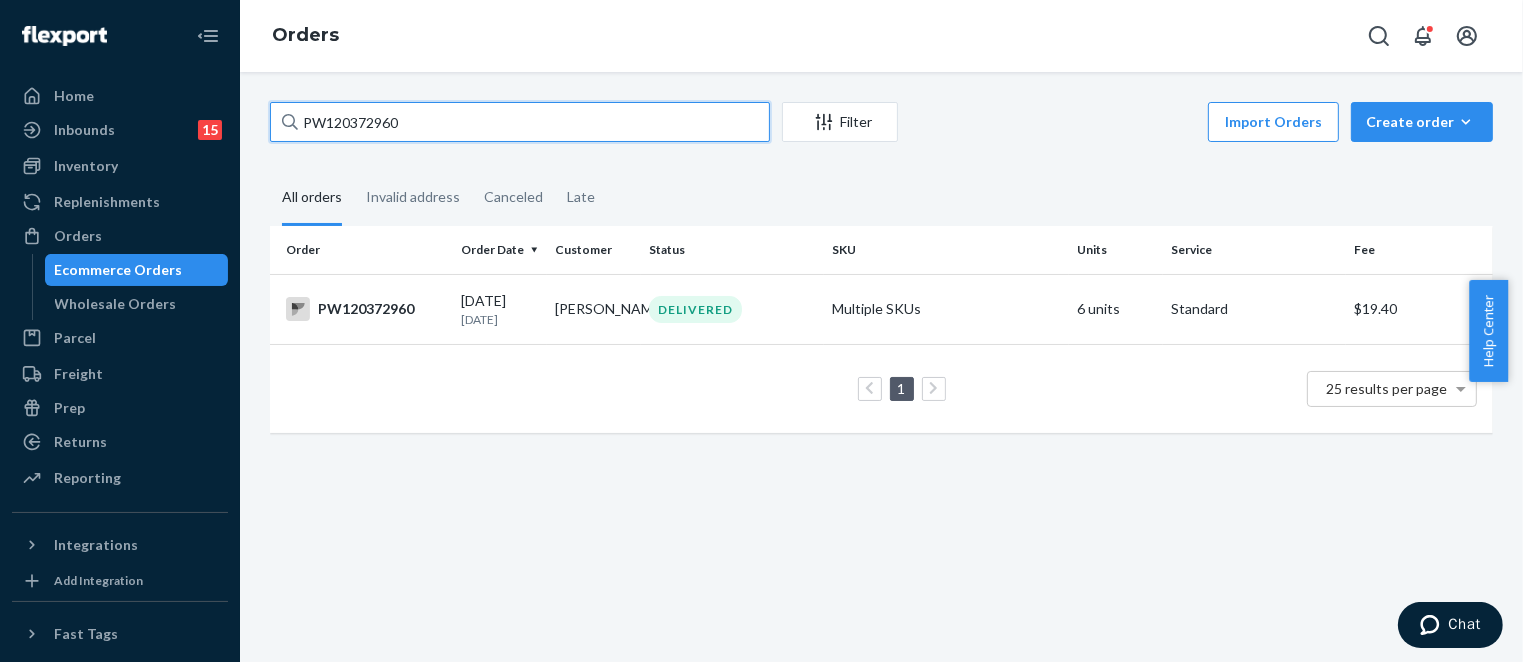 drag, startPoint x: 426, startPoint y: 123, endPoint x: 174, endPoint y: 59, distance: 260 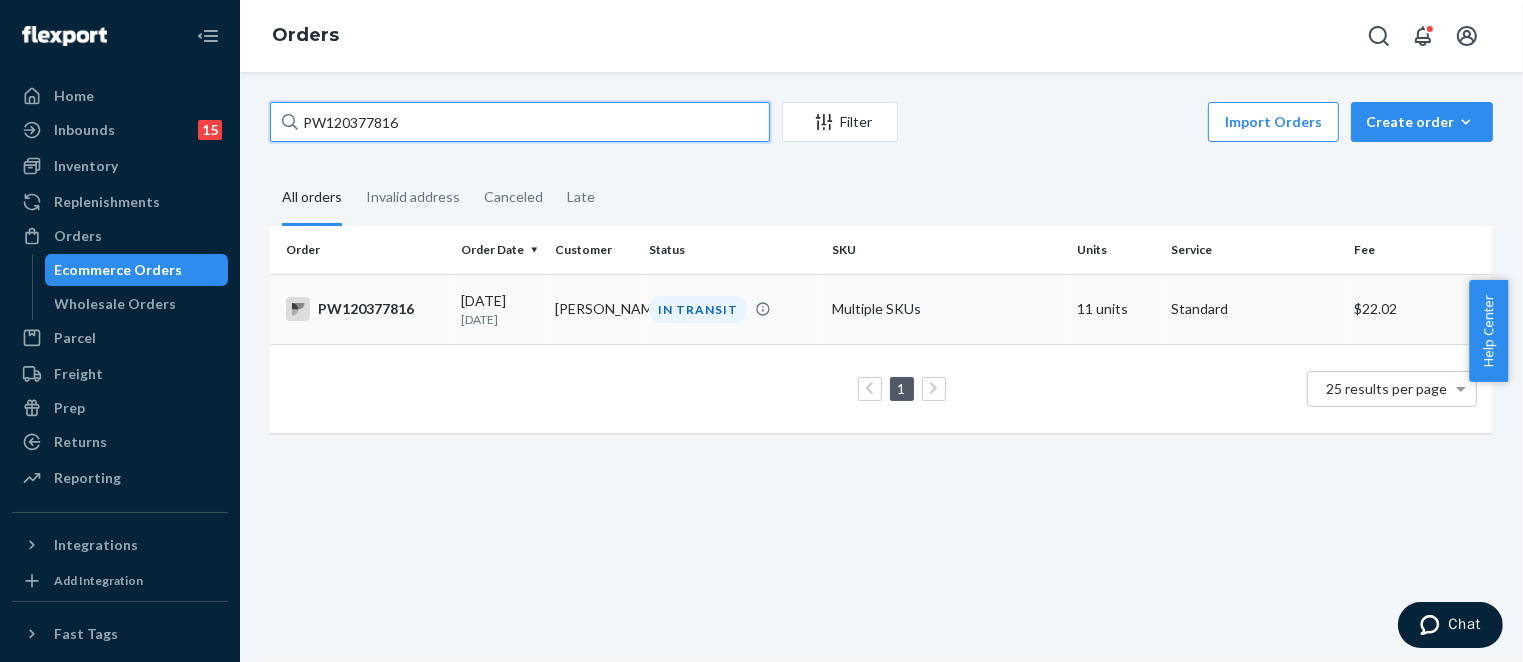 type on "PW120377816" 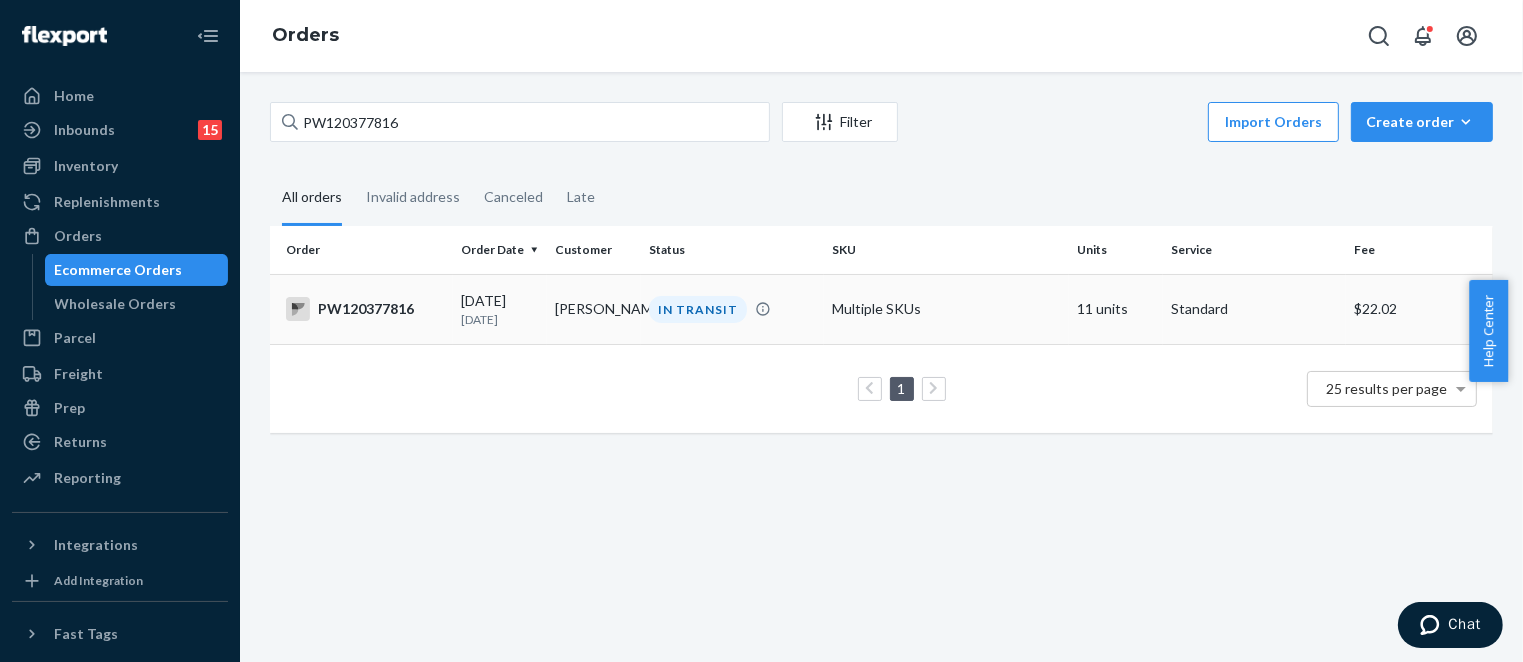 click on "[DATE]" at bounding box center [500, 319] 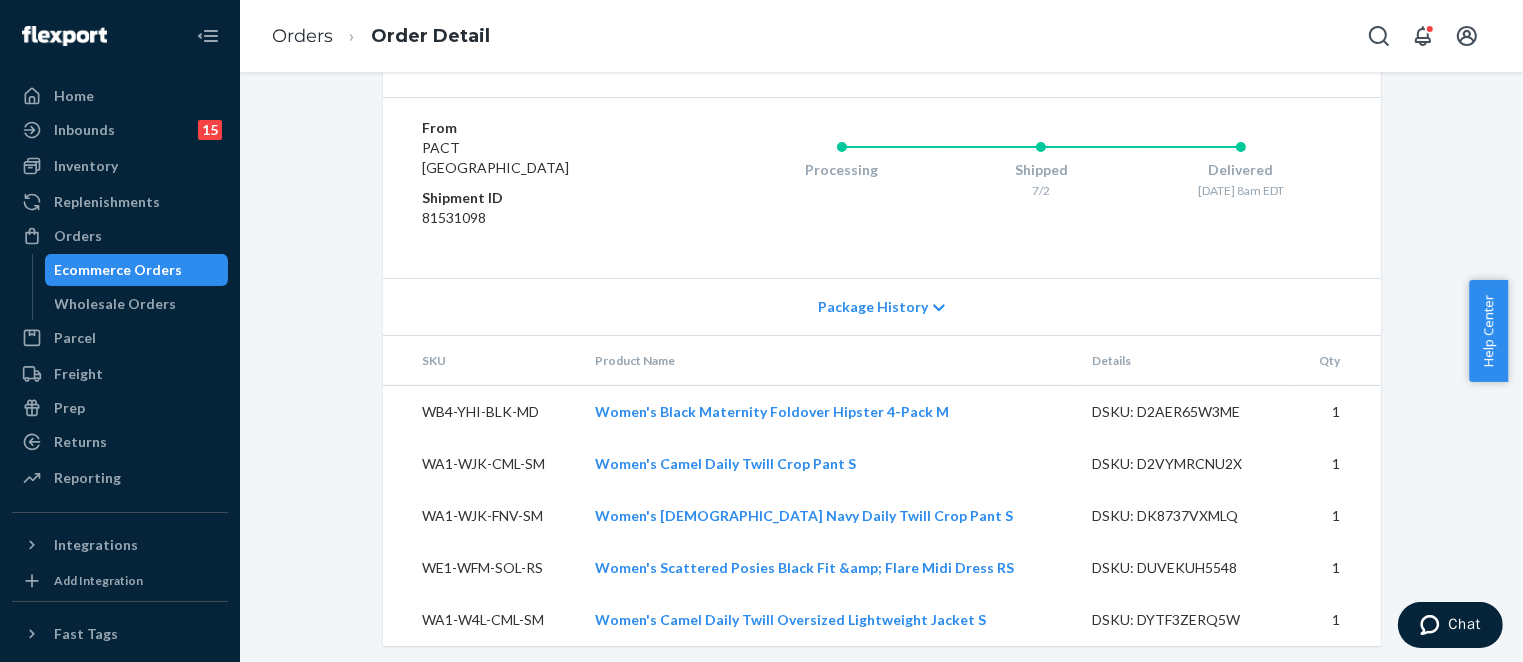 scroll, scrollTop: 2096, scrollLeft: 0, axis: vertical 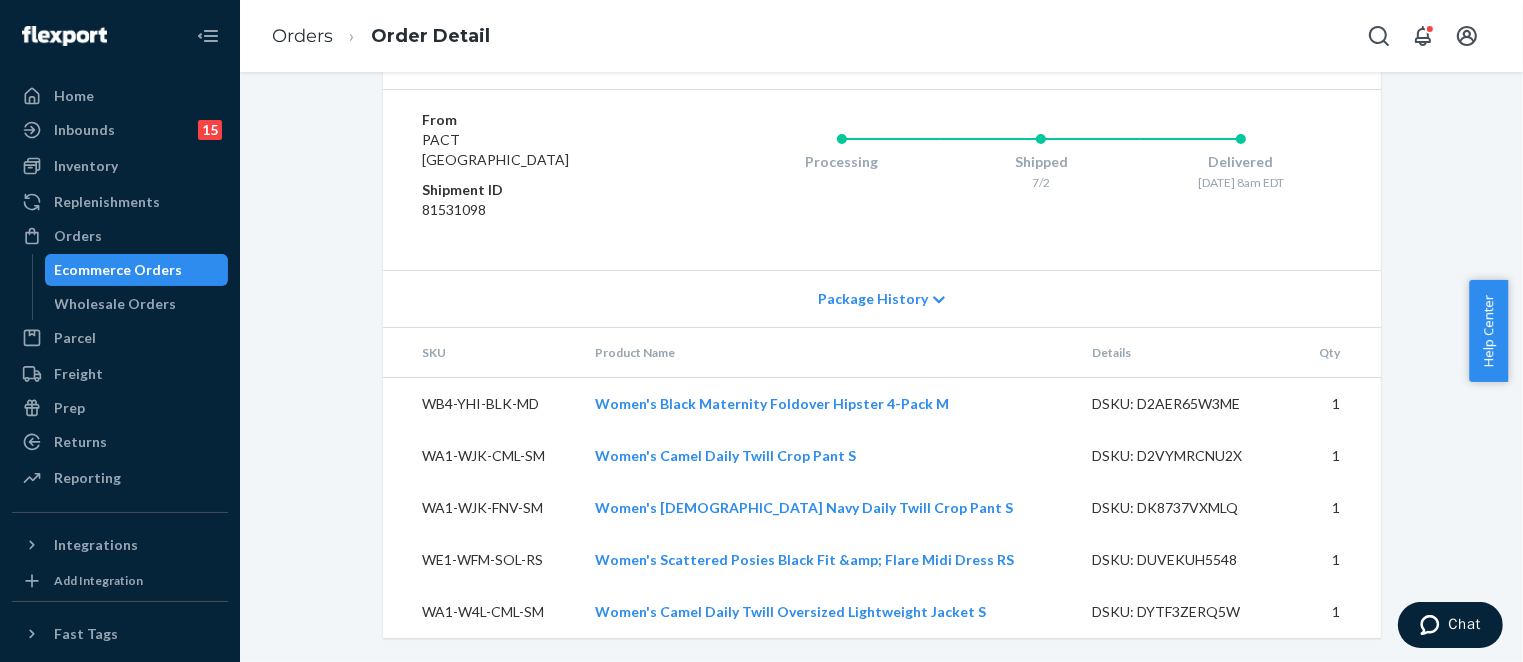 click on "Ecommerce Orders" at bounding box center (119, 270) 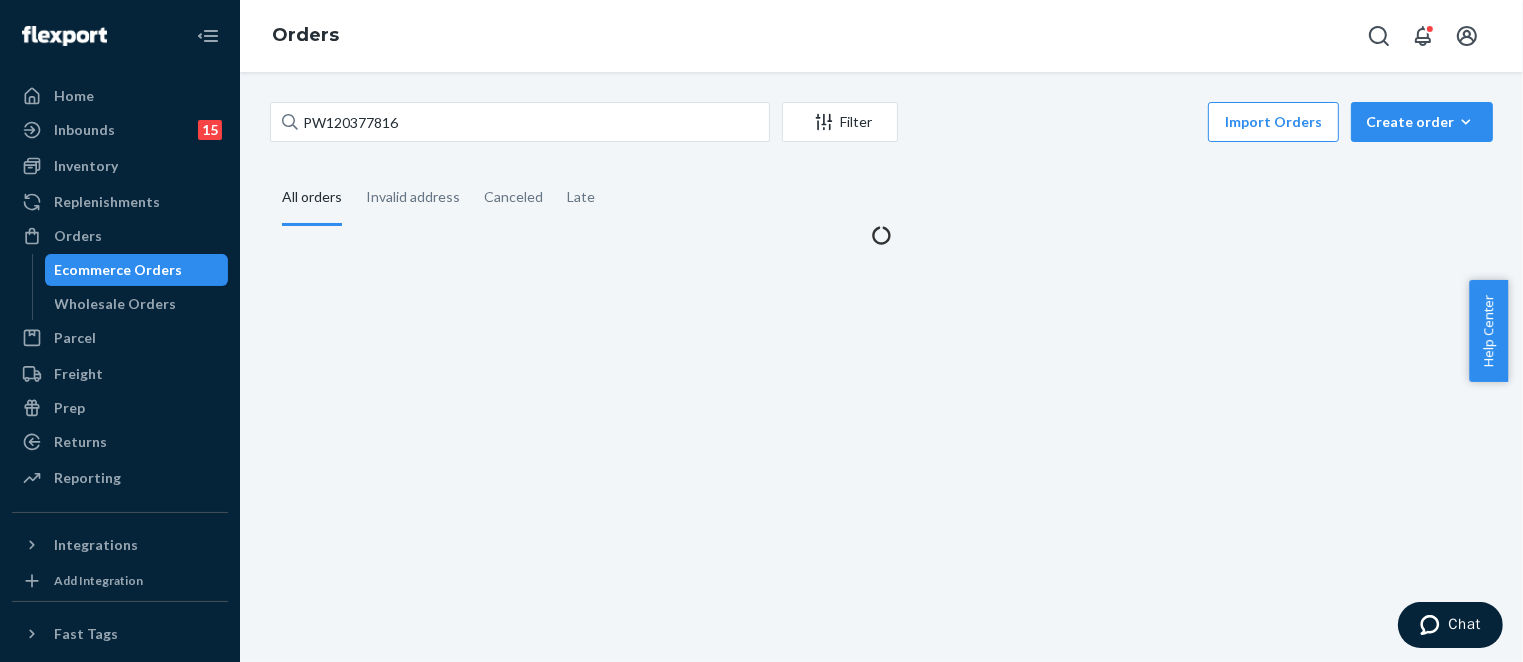 scroll, scrollTop: 0, scrollLeft: 0, axis: both 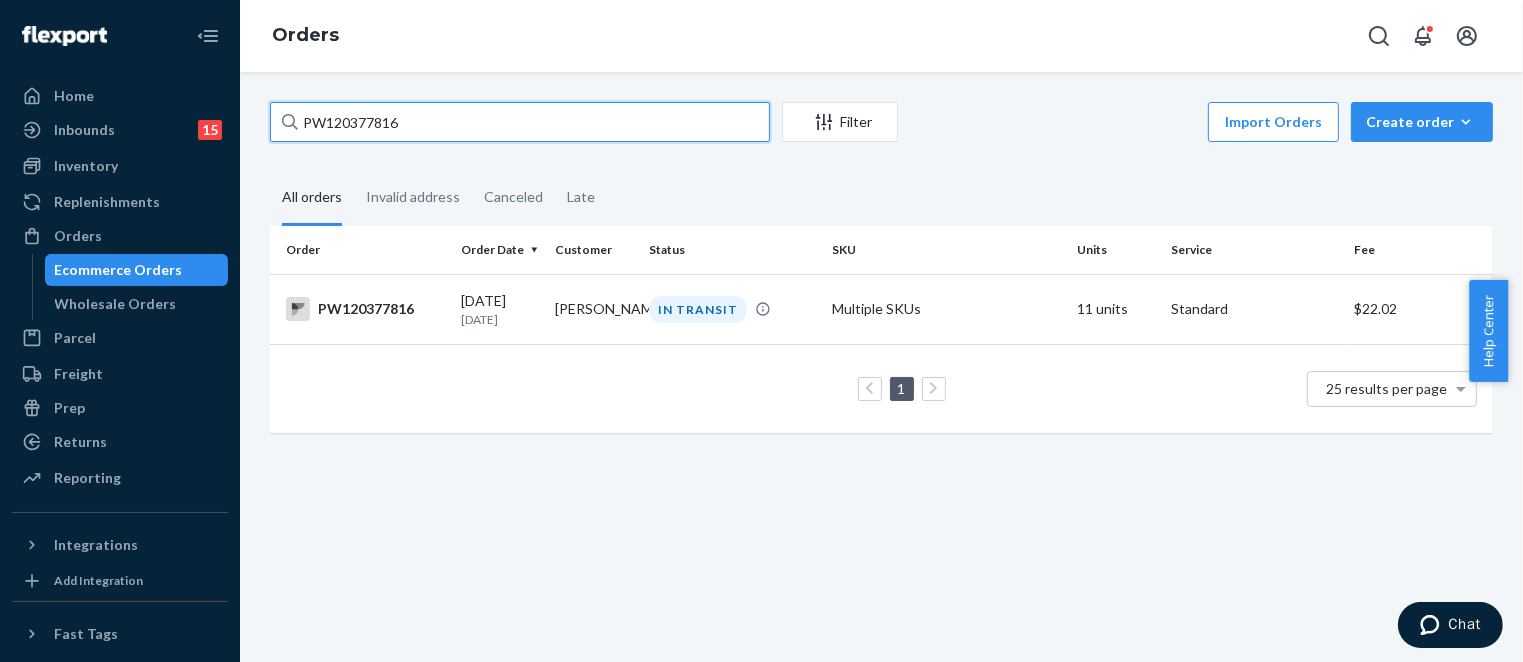 drag, startPoint x: 431, startPoint y: 128, endPoint x: 333, endPoint y: 19, distance: 146.57762 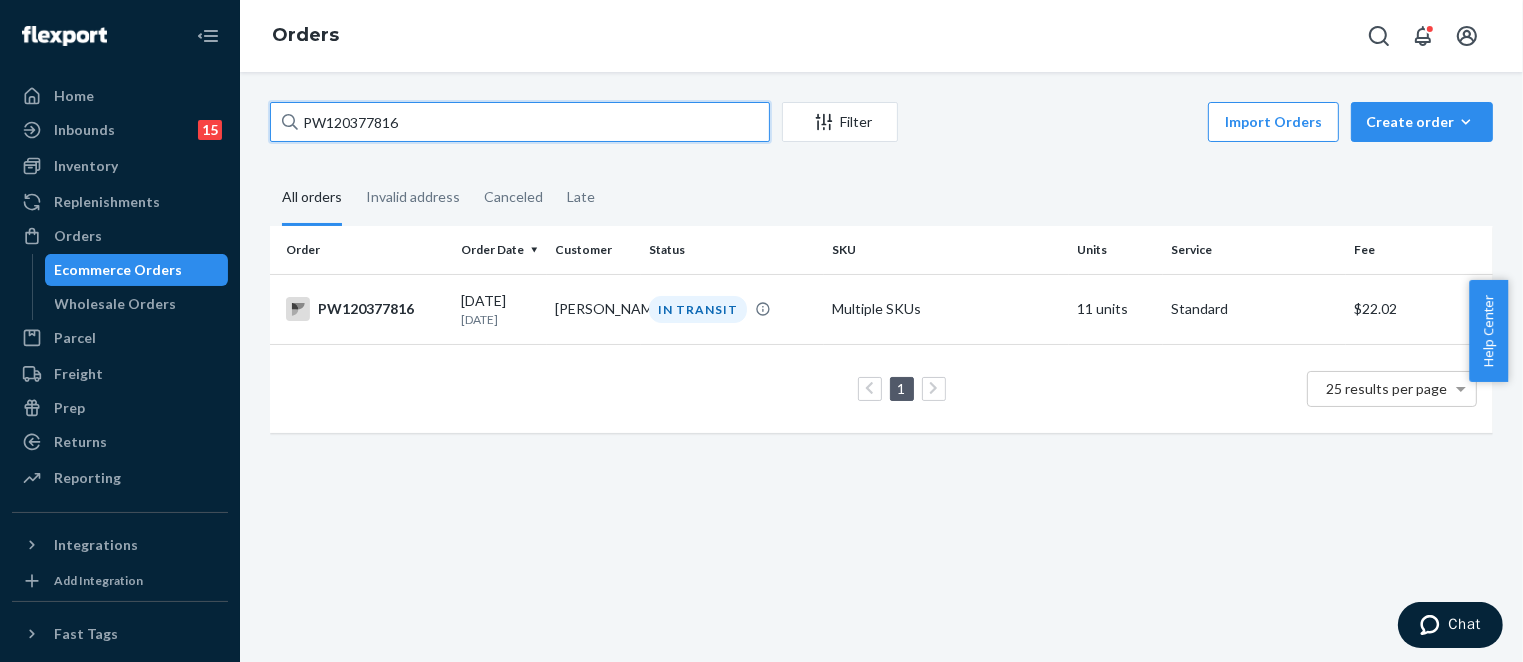 click on "Home Inbounds 15 Shipping Plans Problems 15 Inventory Products Branded Packaging Replenishments Orders Ecommerce Orders Wholesale Orders Parcel Parcel orders Integrations Freight Prep Returns All Returns Settings Packages Reporting Reports Analytics Integrations Add Integration Fast Tags Add Fast Tag Settings Talk to Support Help Center Give Feedback Orders PW120377816 Filter Import Orders Create order Ecommerce order Removal order All orders Invalid address Canceled Late Order Order Date Customer Status SKU Units Service Fee PW120377816 [DATE] [DATE] [PERSON_NAME] IN TRANSIT Multiple SKUs 11 units Standard $22.02 1 25 results per page" at bounding box center [761, 331] 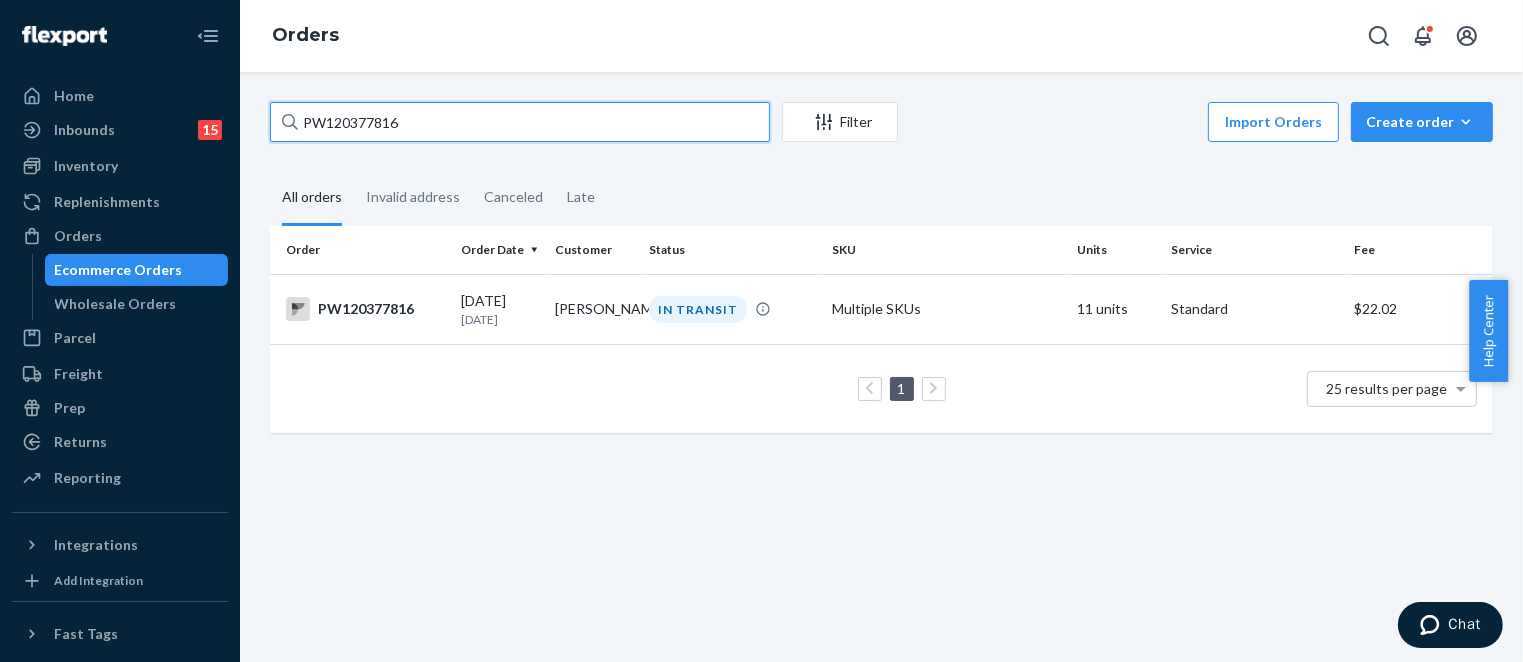 paste on "423858" 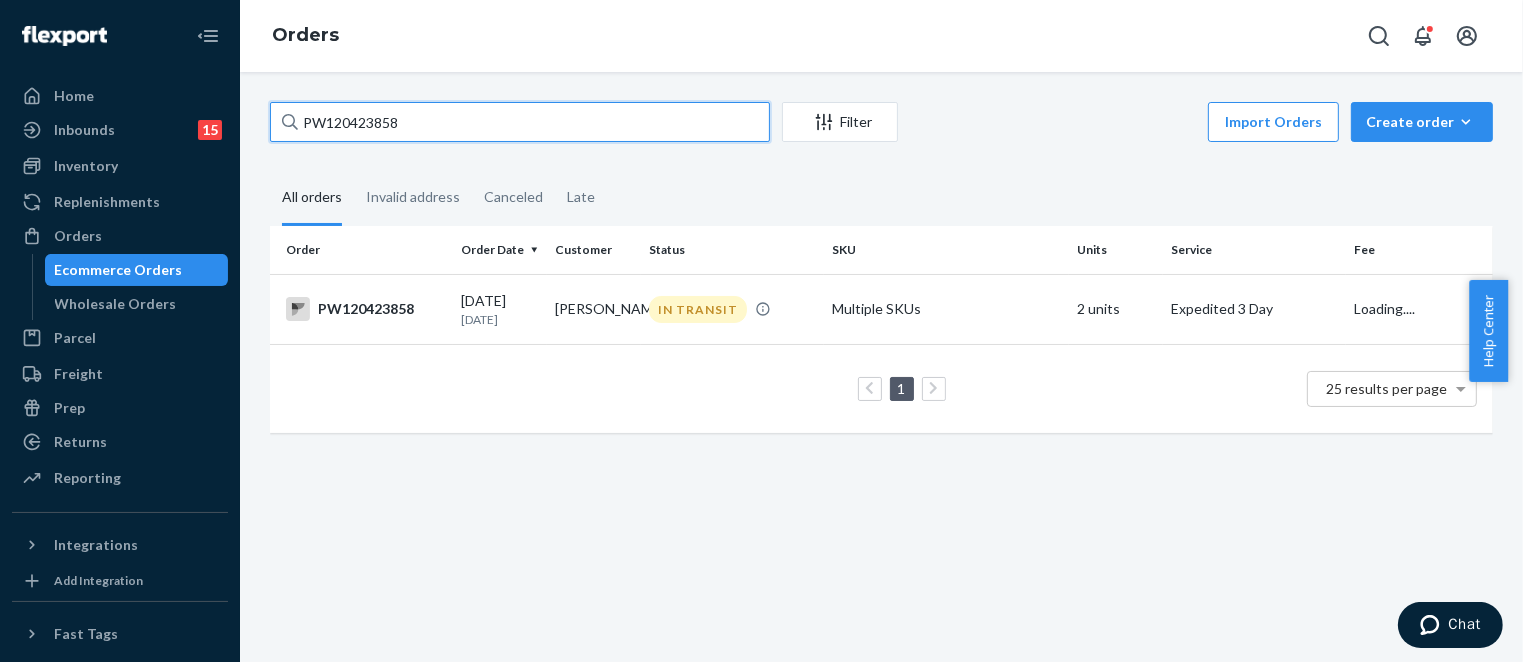 type on "PW120423858" 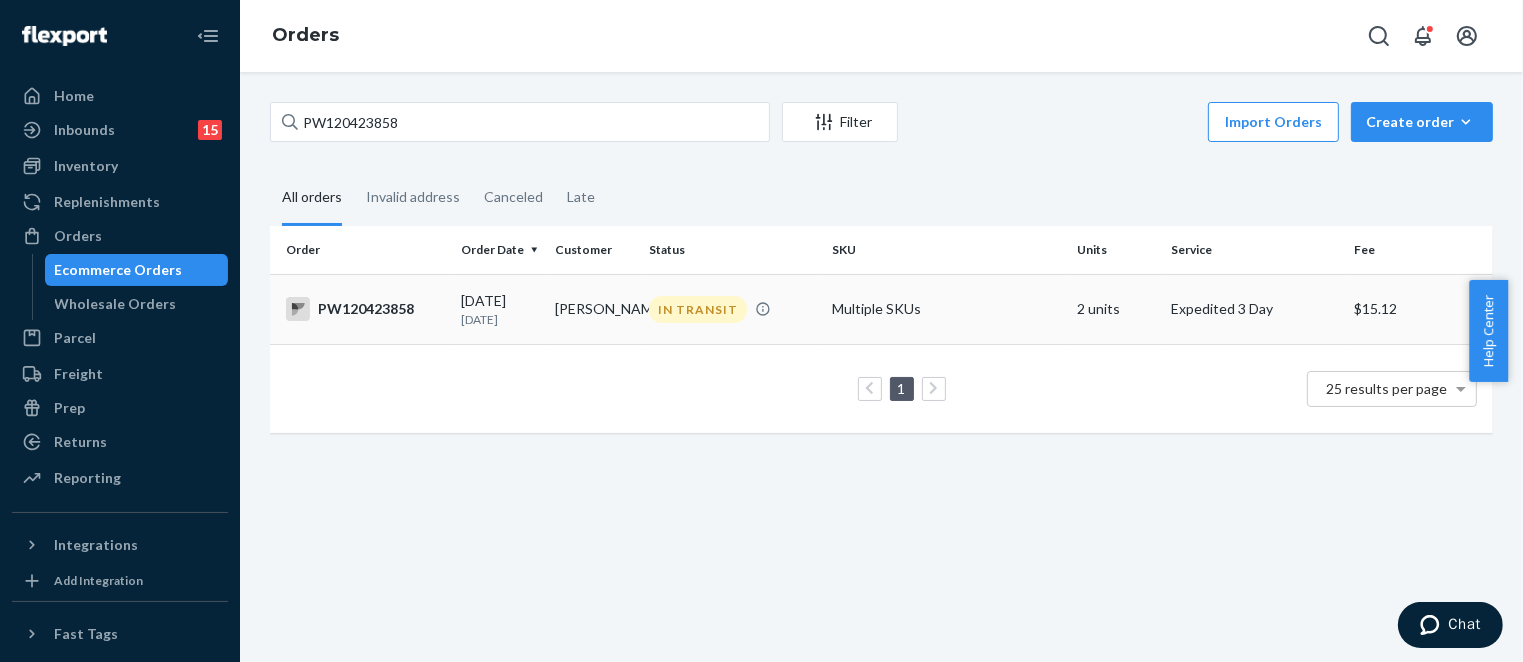 click on "[PERSON_NAME]" at bounding box center [594, 309] 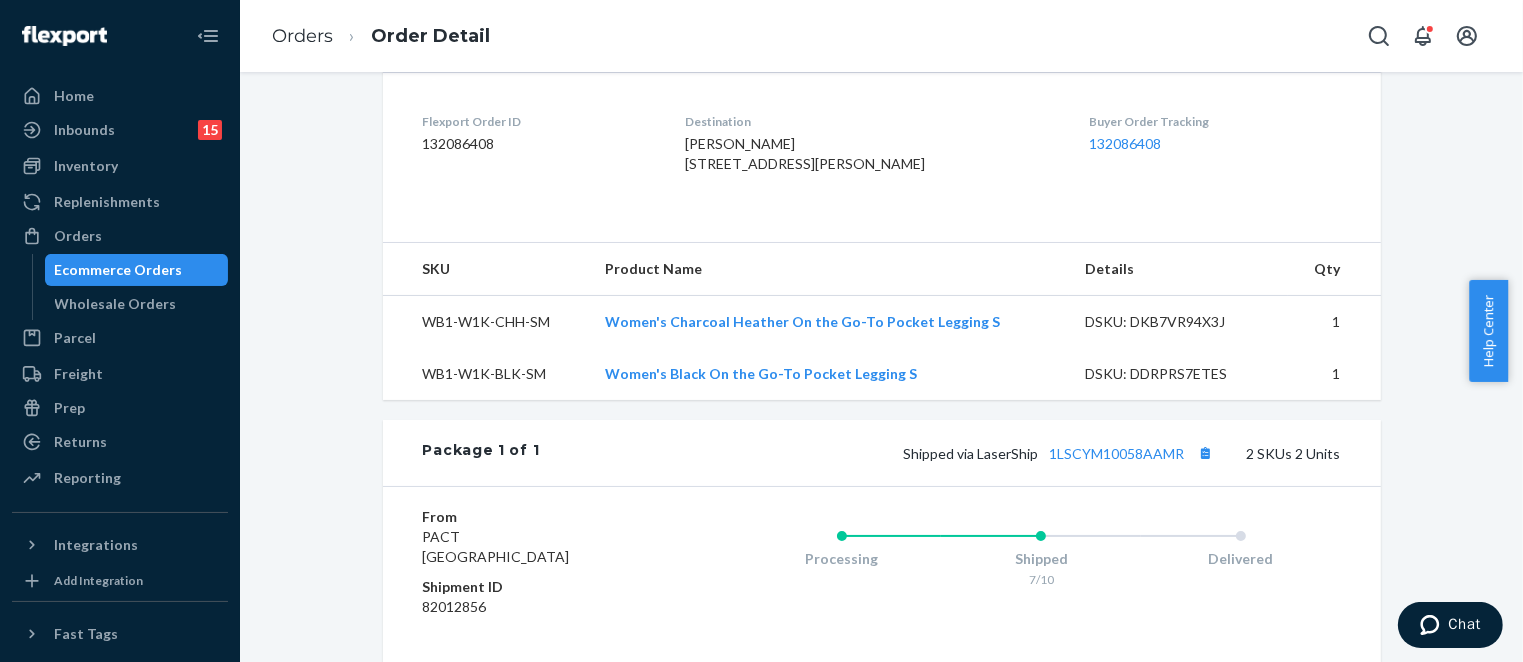 scroll, scrollTop: 500, scrollLeft: 0, axis: vertical 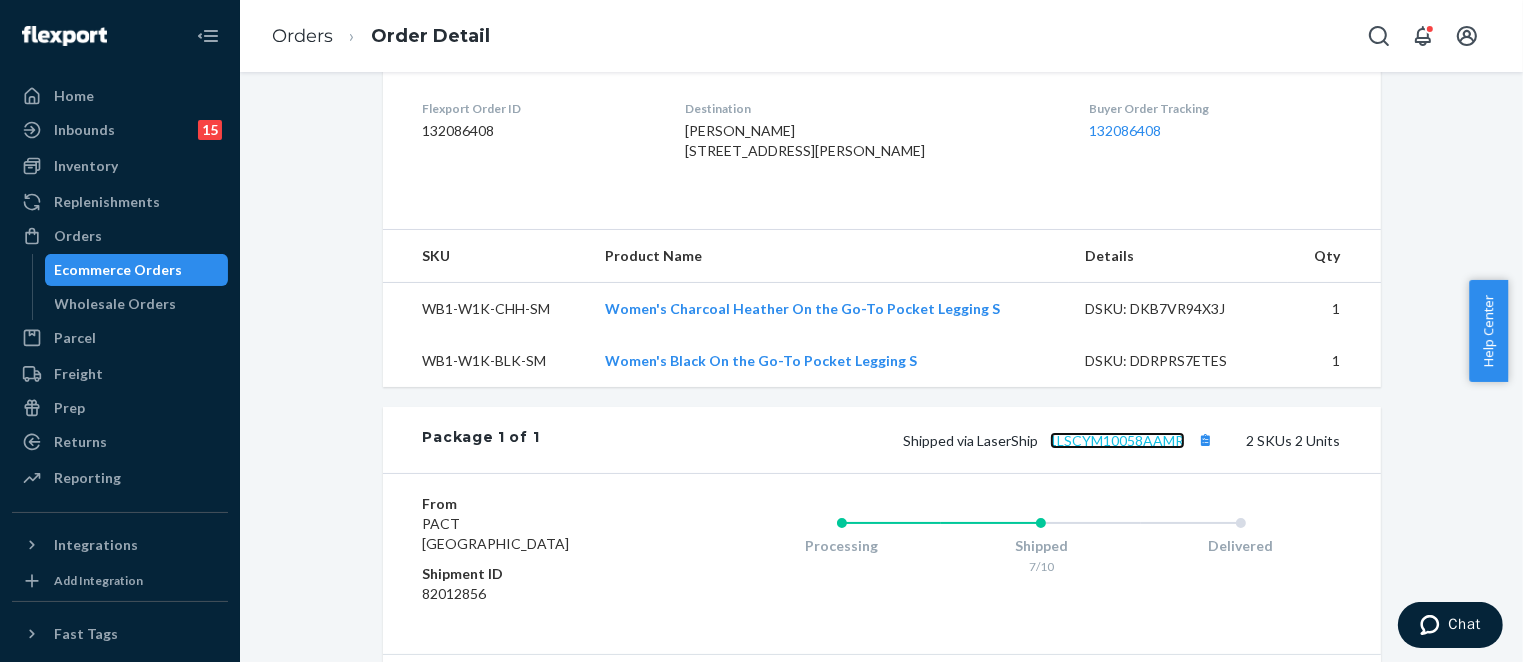 click on "1LSCYM10058AAMR" at bounding box center [1117, 440] 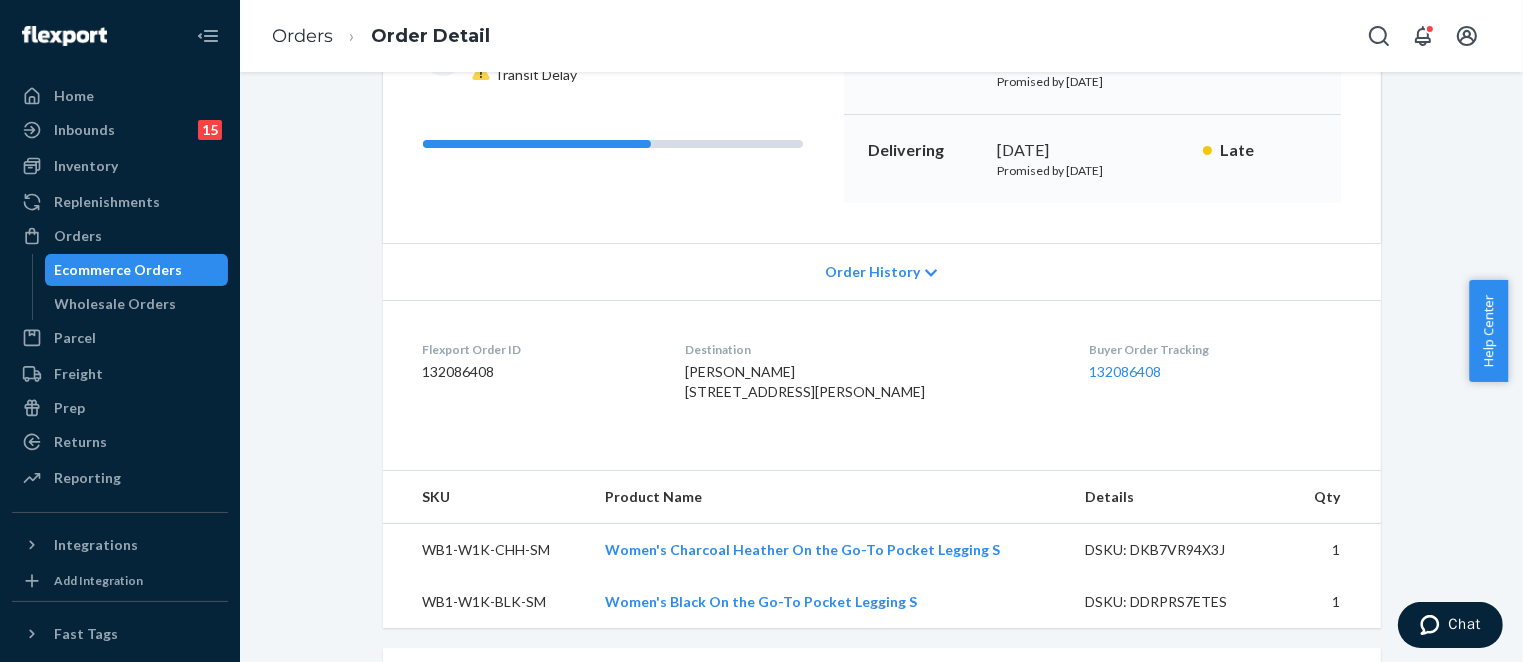 scroll, scrollTop: 0, scrollLeft: 0, axis: both 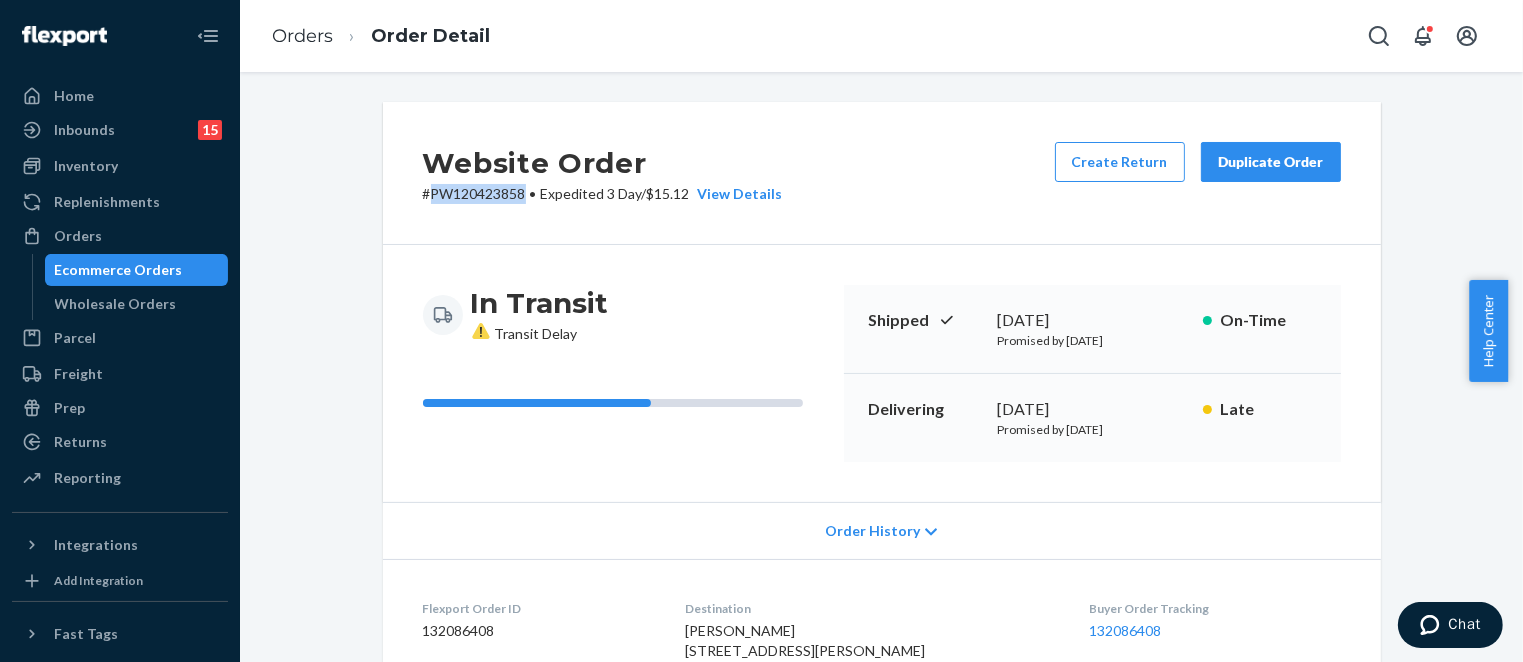 drag, startPoint x: 424, startPoint y: 187, endPoint x: 519, endPoint y: 195, distance: 95.33625 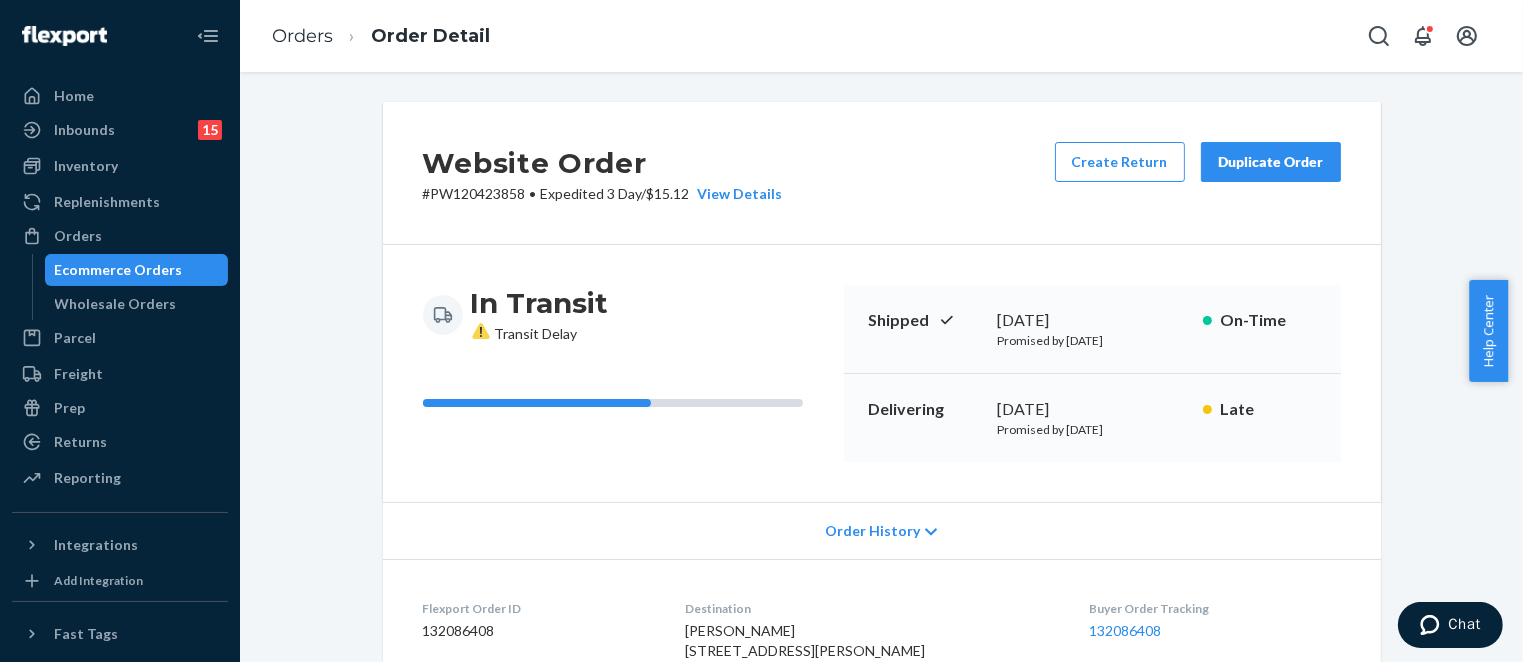 click on "Website Order # PW120423858 • Expedited 3 Day  /  $15.12 View Details Create Return Duplicate Order In Transit Transit Delay Shipped [DATE] Promised by [DATE] On-Time Delivering [DATE] Promised by [DATE] Late Order History Flexport Order ID 132086408 Destination [PERSON_NAME]
[STREET_ADDRESS][PERSON_NAME]-0712
US Buyer Order Tracking 132086408 SKU Product Name Details Qty WB1-W1K-CHH-SM Women's Charcoal Heather On the Go-To Pocket Legging S DSKU: DKB7VR94X3J 1 WB1-W1K-BLK-SM Women's Black On the Go-To Pocket Legging S DSKU: DDRPRS7ETES 1 Package 1 of 1 Shipped via LaserShip   1LSCYM10058AAMR 2   SKUs   2   Units From [GEOGRAPHIC_DATA] Shipment ID 82012856 Processing Shipped 7/10 Delivered Package History SKU Product Name Details Qty WB1-W1K-BLK-SM Women's Black On the Go-To Pocket Legging S DSKU: DDRPRS7ETES 1 WB1-W1K-CHH-SM Women's Charcoal Heather On the Go-To Pocket Legging S DSKU: DKB7VR94X3J 1" at bounding box center [881, 746] 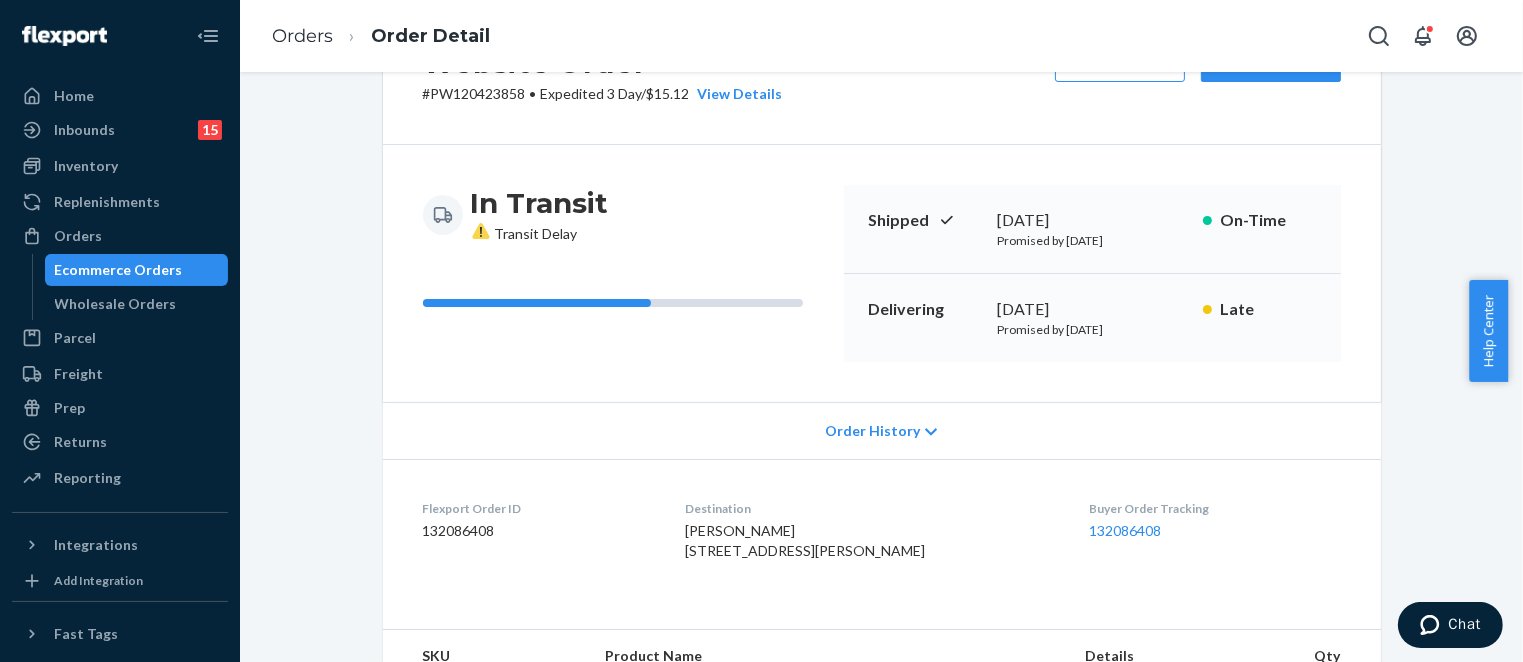 click on "Ecommerce Orders" at bounding box center (119, 270) 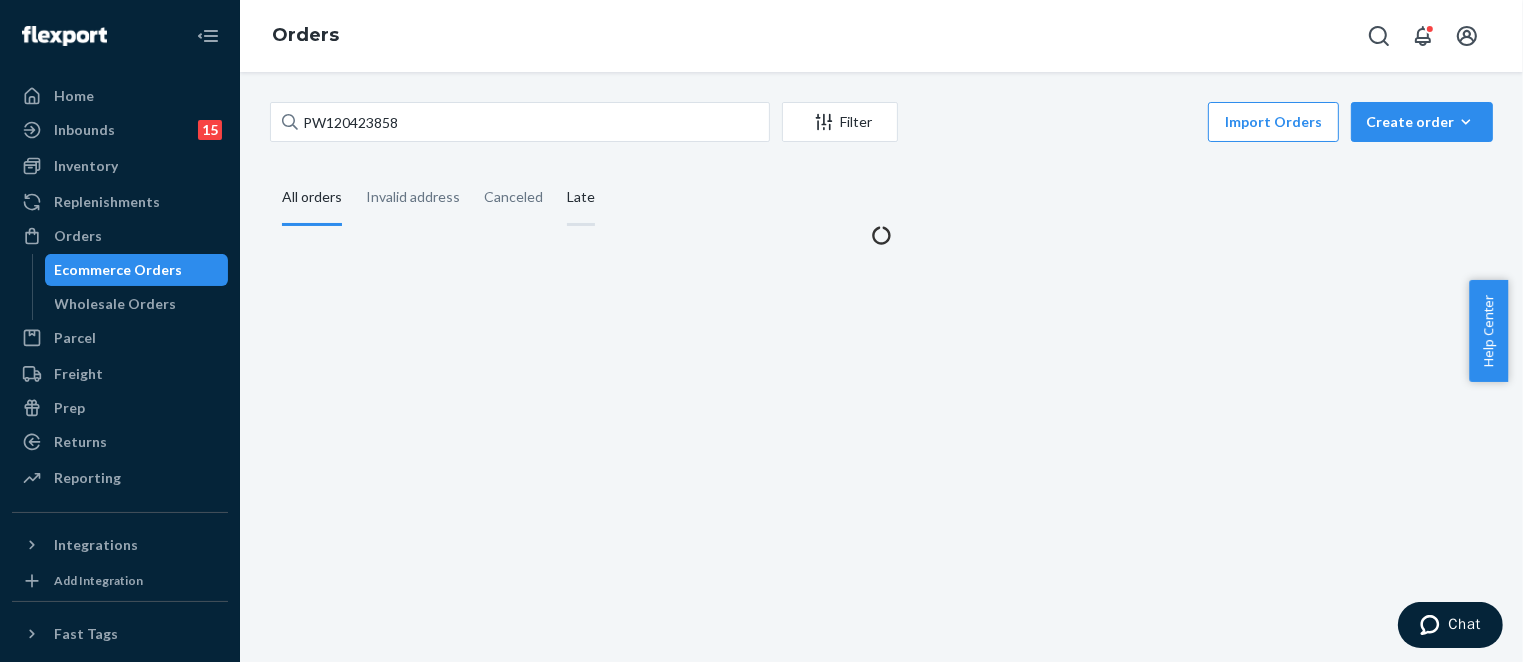 scroll, scrollTop: 0, scrollLeft: 0, axis: both 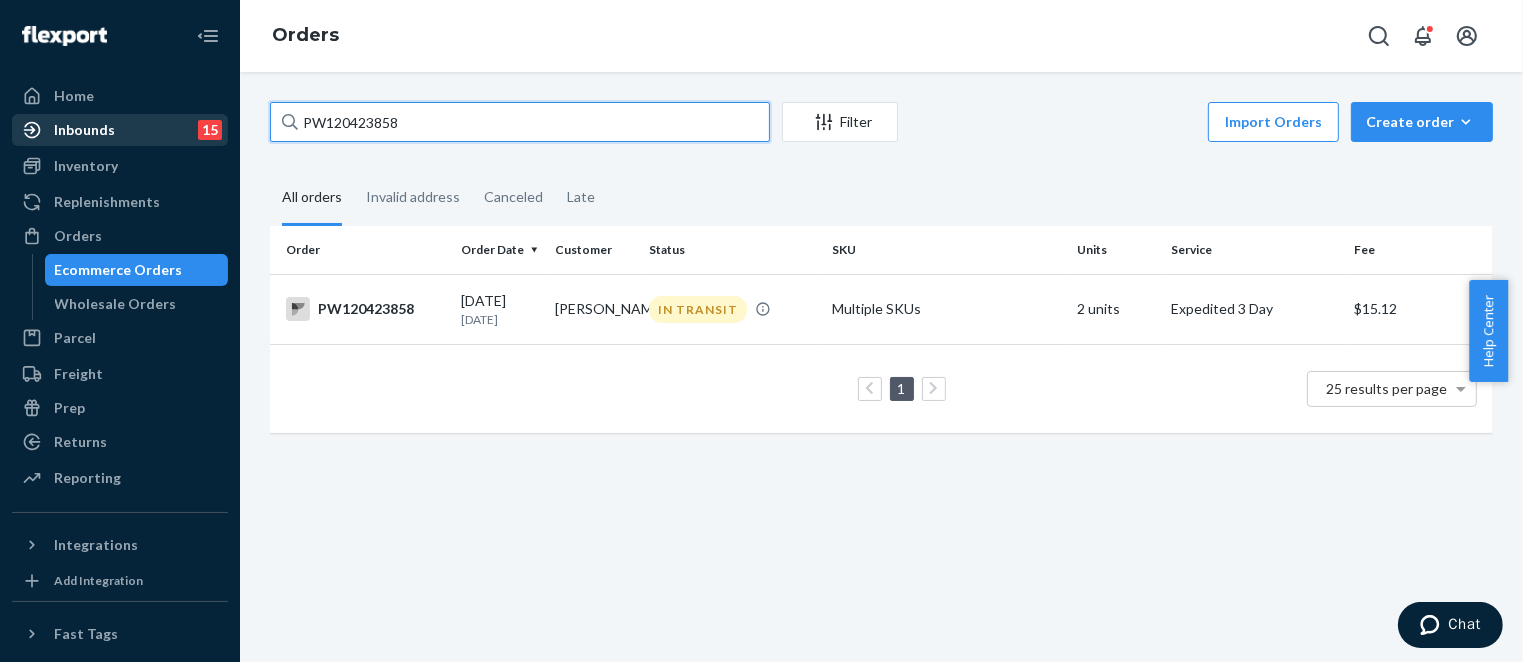 drag, startPoint x: 430, startPoint y: 132, endPoint x: 204, endPoint y: 125, distance: 226.10838 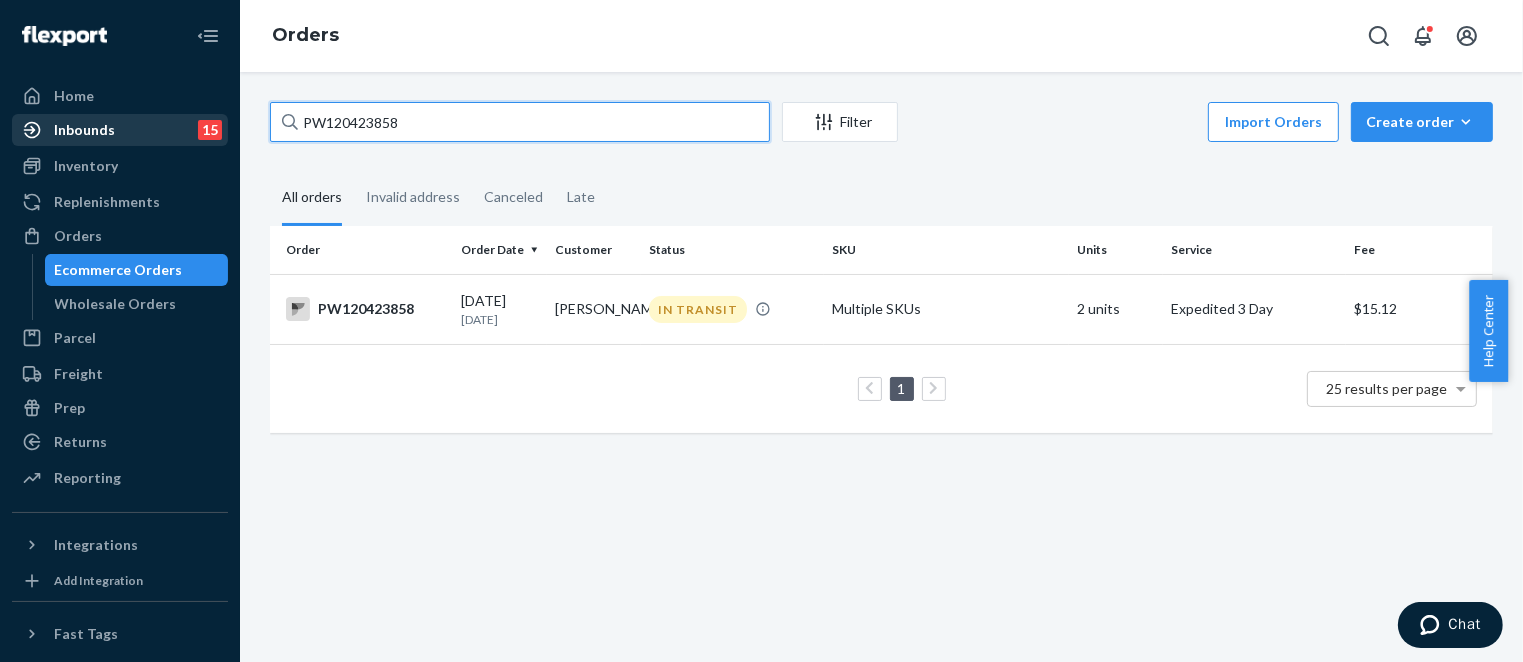 click on "Home Inbounds 15 Shipping Plans Problems 15 Inventory Products Branded Packaging Replenishments Orders Ecommerce Orders Wholesale Orders Parcel Parcel orders Integrations Freight Prep Returns All Returns Settings Packages Reporting Reports Analytics Integrations Add Integration Fast Tags Add Fast Tag Settings Talk to Support Help Center Give Feedback Orders PW120423858 Filter Import Orders Create order Ecommerce order Removal order All orders Invalid address Canceled Late Order Order Date Customer Status SKU Units Service Fee PW120423858 [DATE] [DATE] [PERSON_NAME] IN TRANSIT Multiple SKUs 2 units Expedited 3 Day $15.12 1 25 results per page" at bounding box center [761, 331] 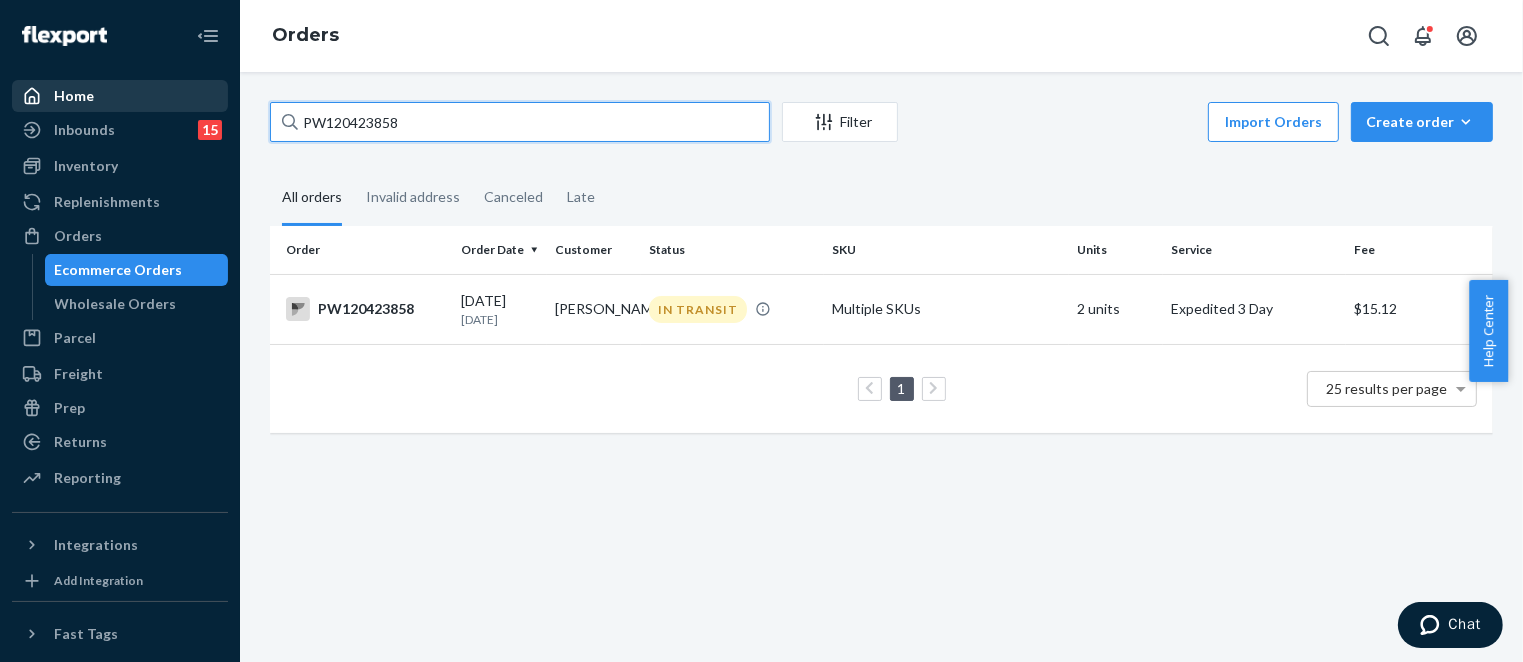 paste on "pw120379932" 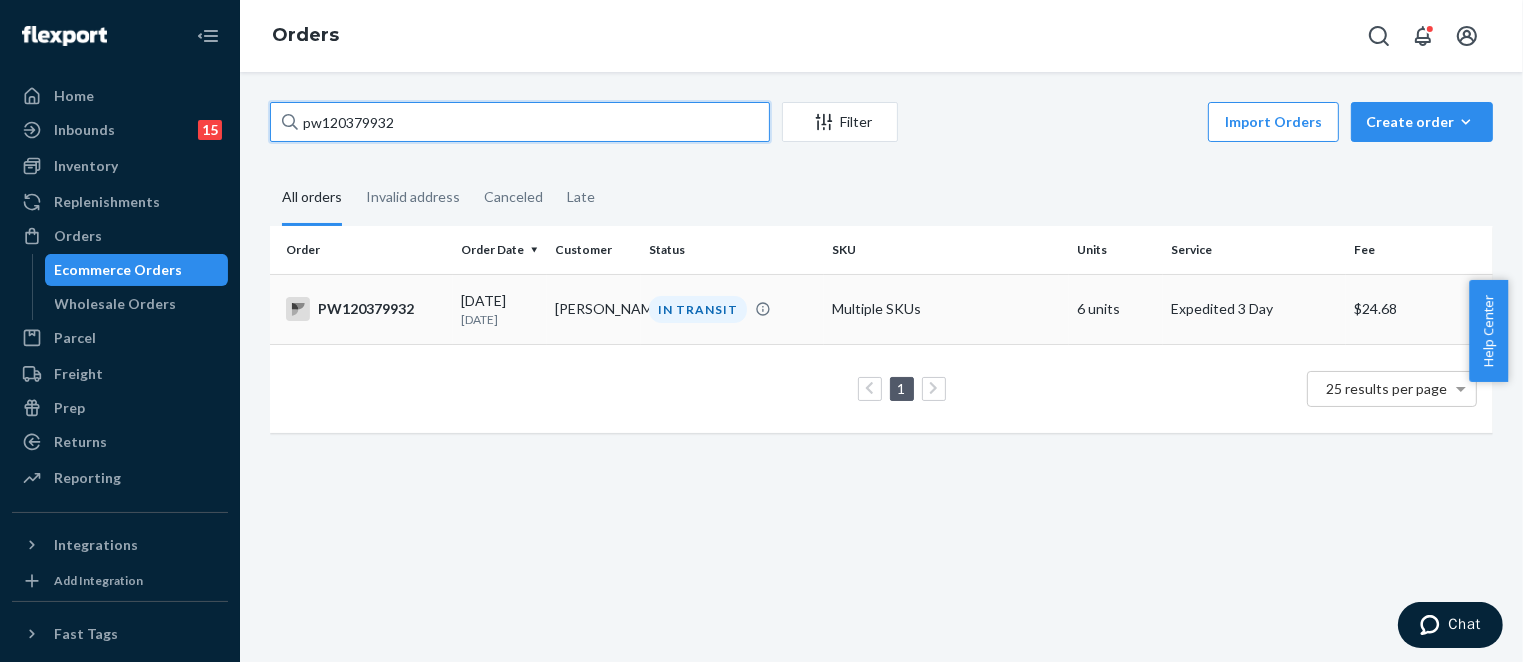 type on "pw120379932" 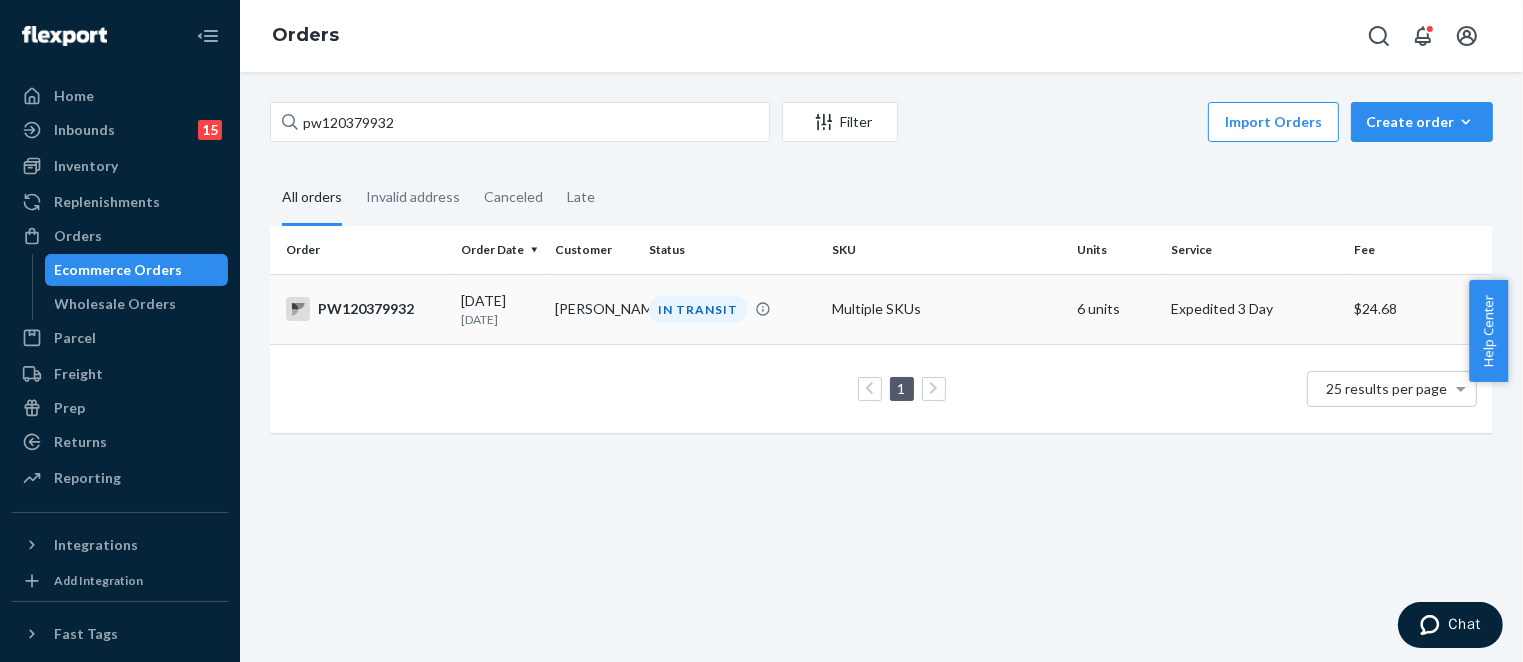 click on "[PERSON_NAME]" at bounding box center (594, 309) 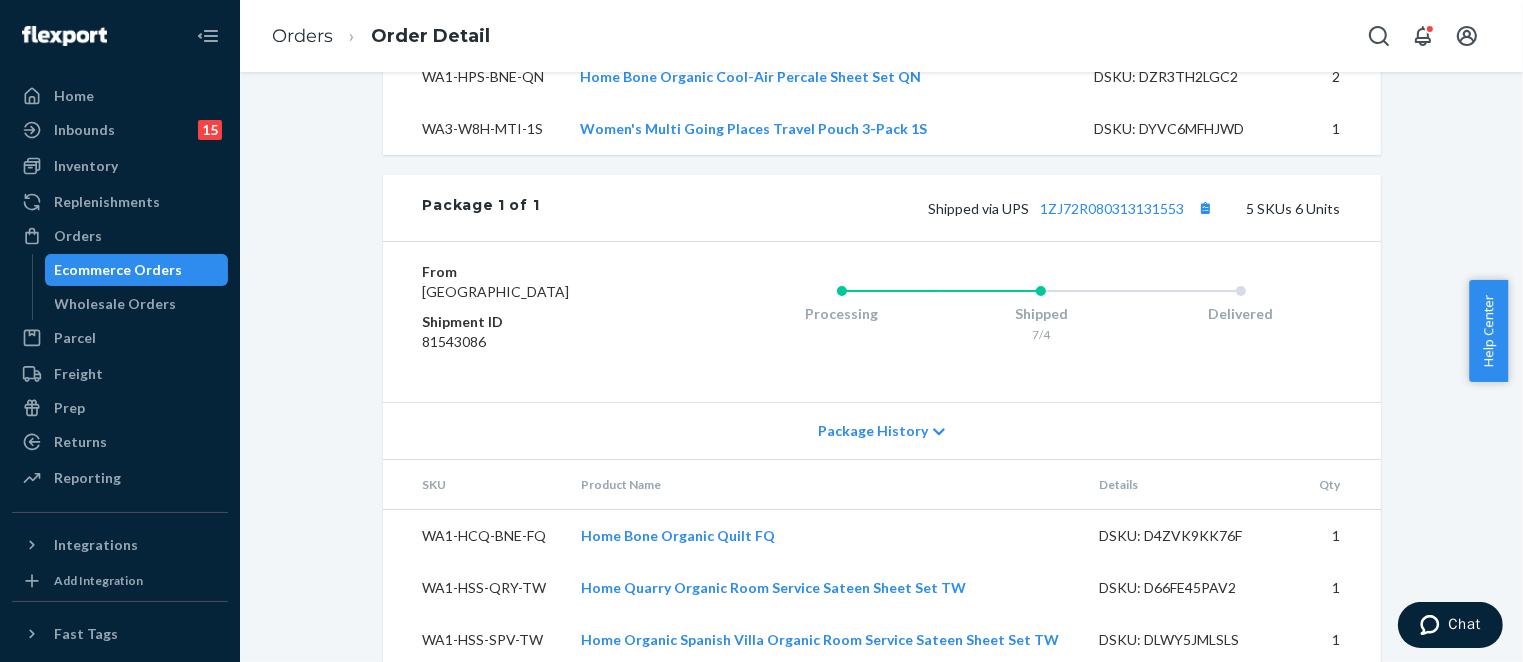 scroll, scrollTop: 878, scrollLeft: 0, axis: vertical 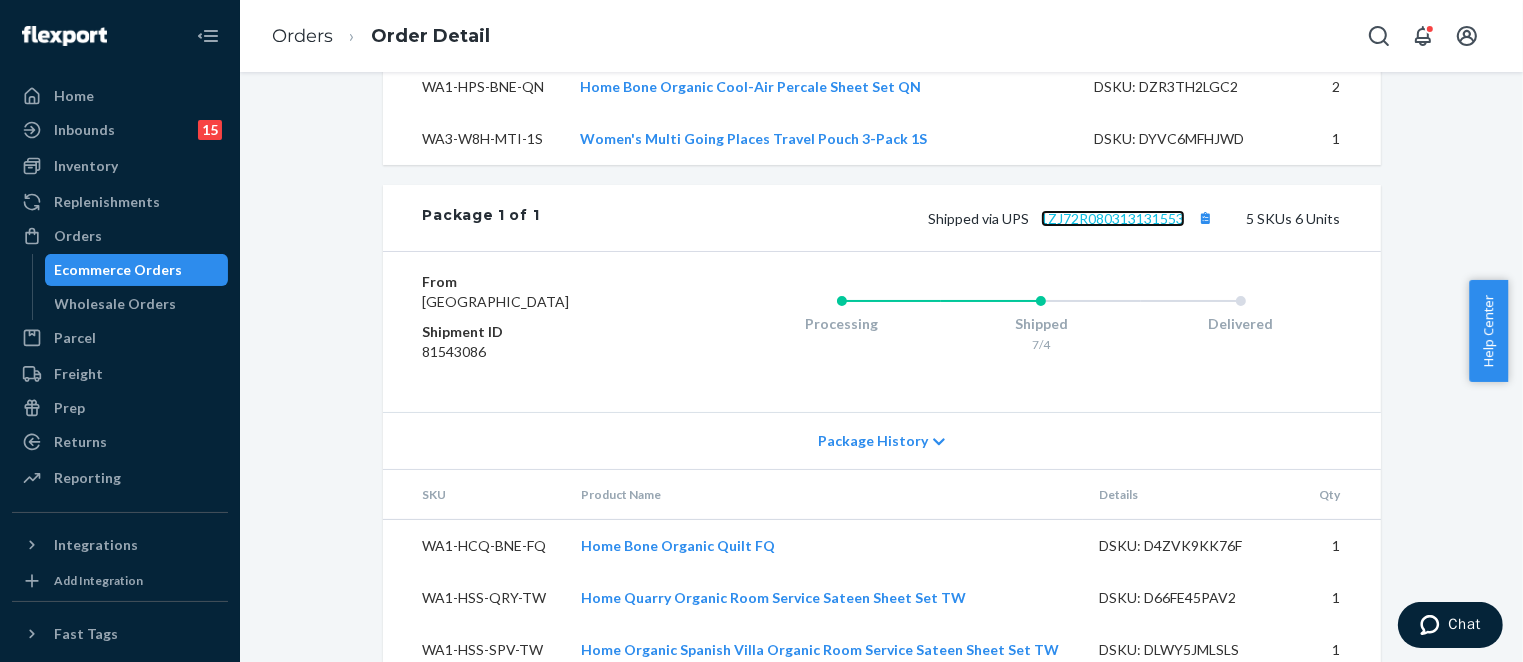 click on "1ZJ72R080313131553" at bounding box center (1113, 218) 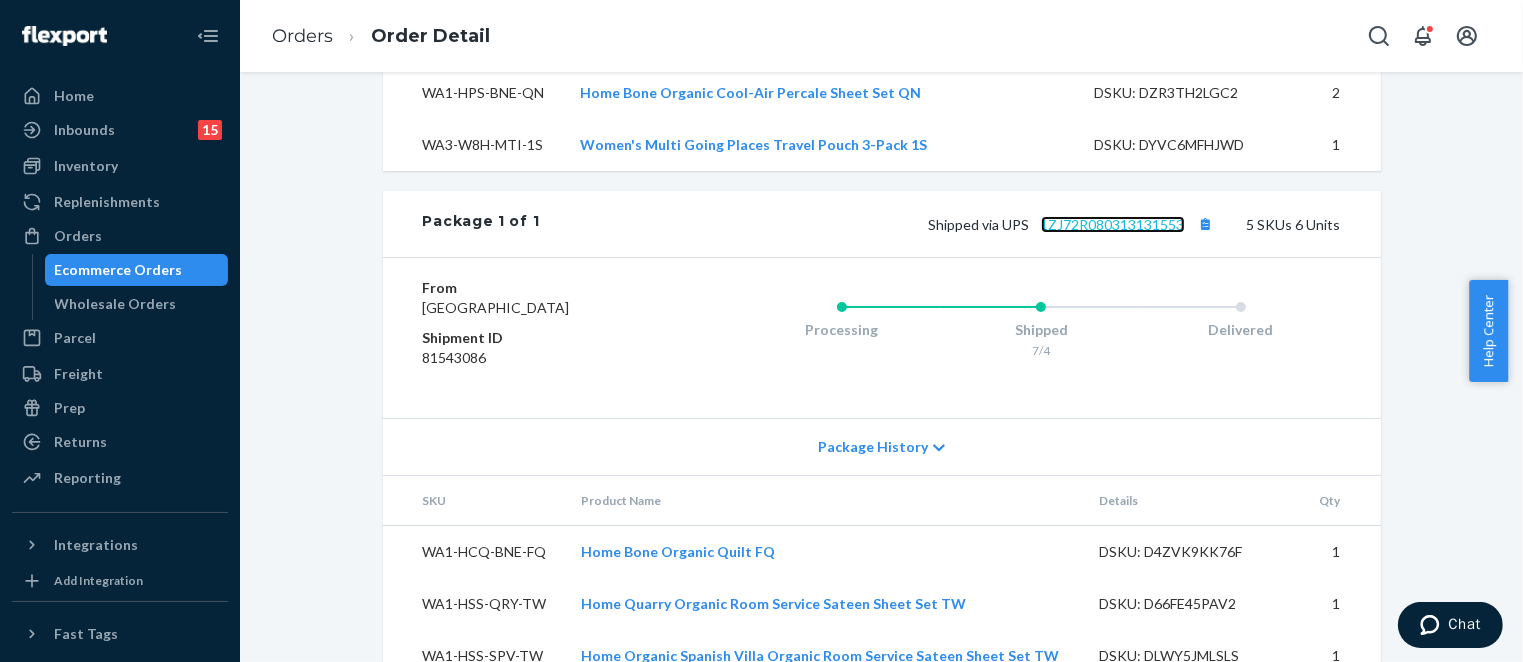 scroll, scrollTop: 678, scrollLeft: 0, axis: vertical 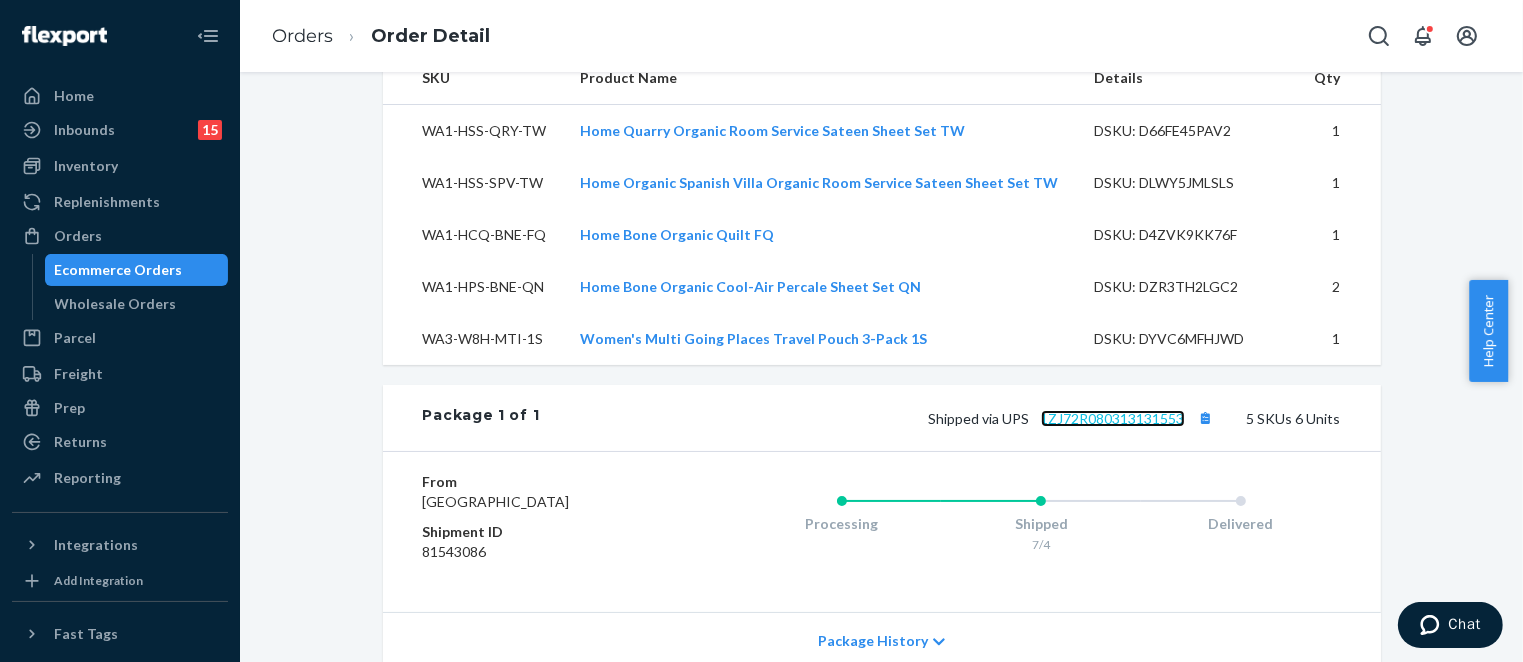click on "1ZJ72R080313131553" at bounding box center [1113, 418] 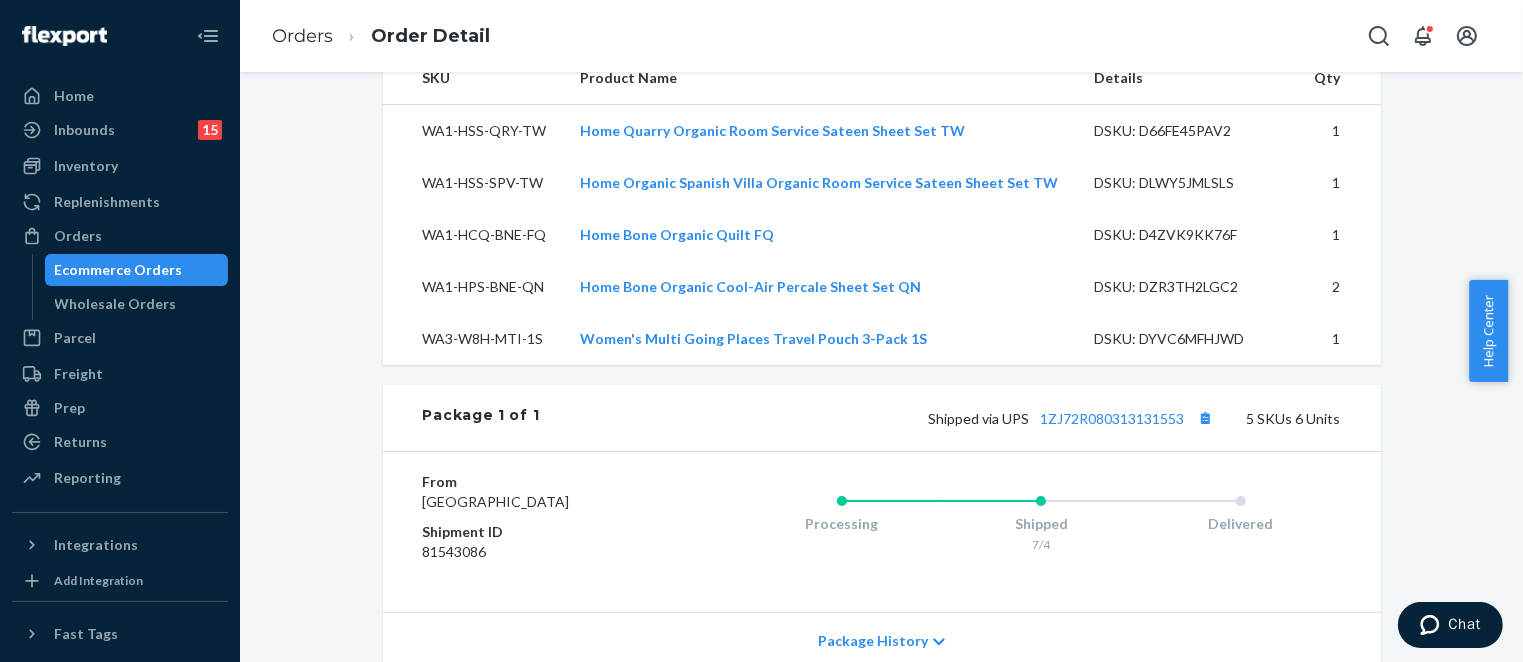 click on "Ecommerce Orders" at bounding box center (119, 270) 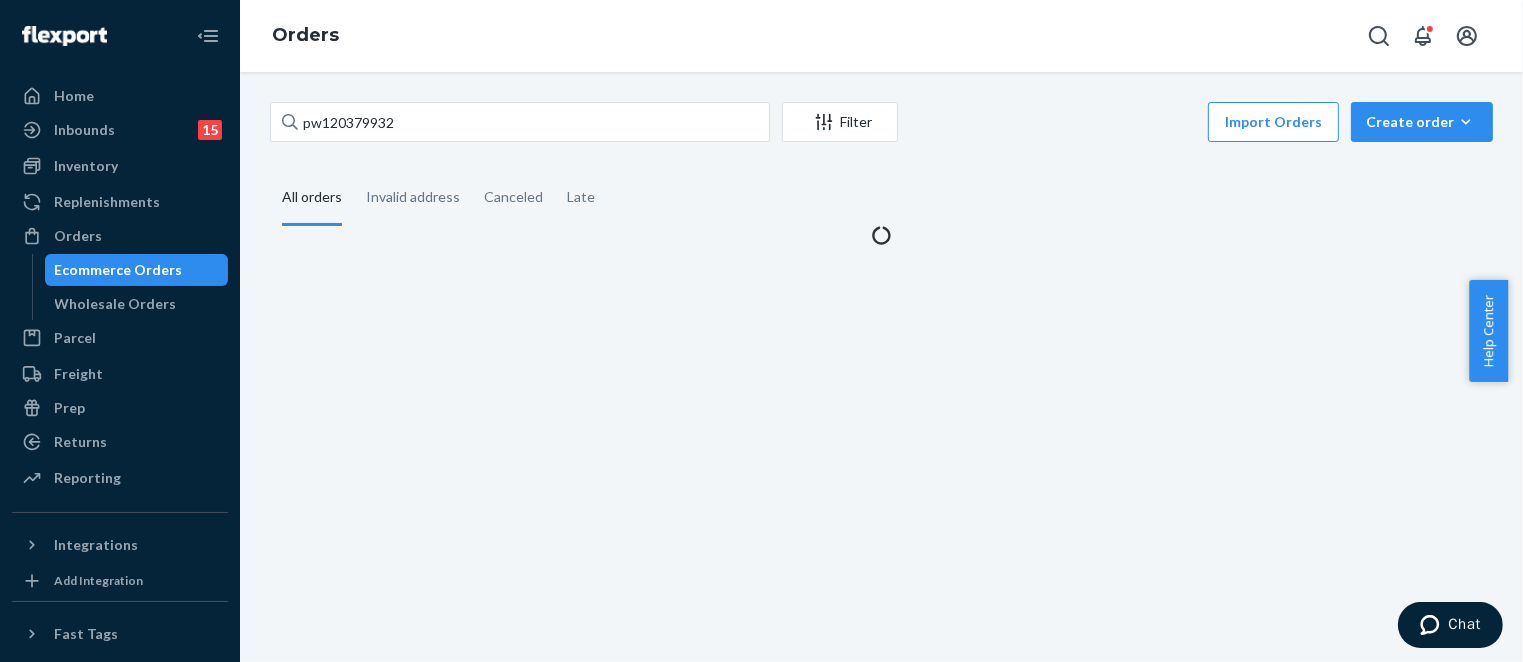 scroll, scrollTop: 0, scrollLeft: 0, axis: both 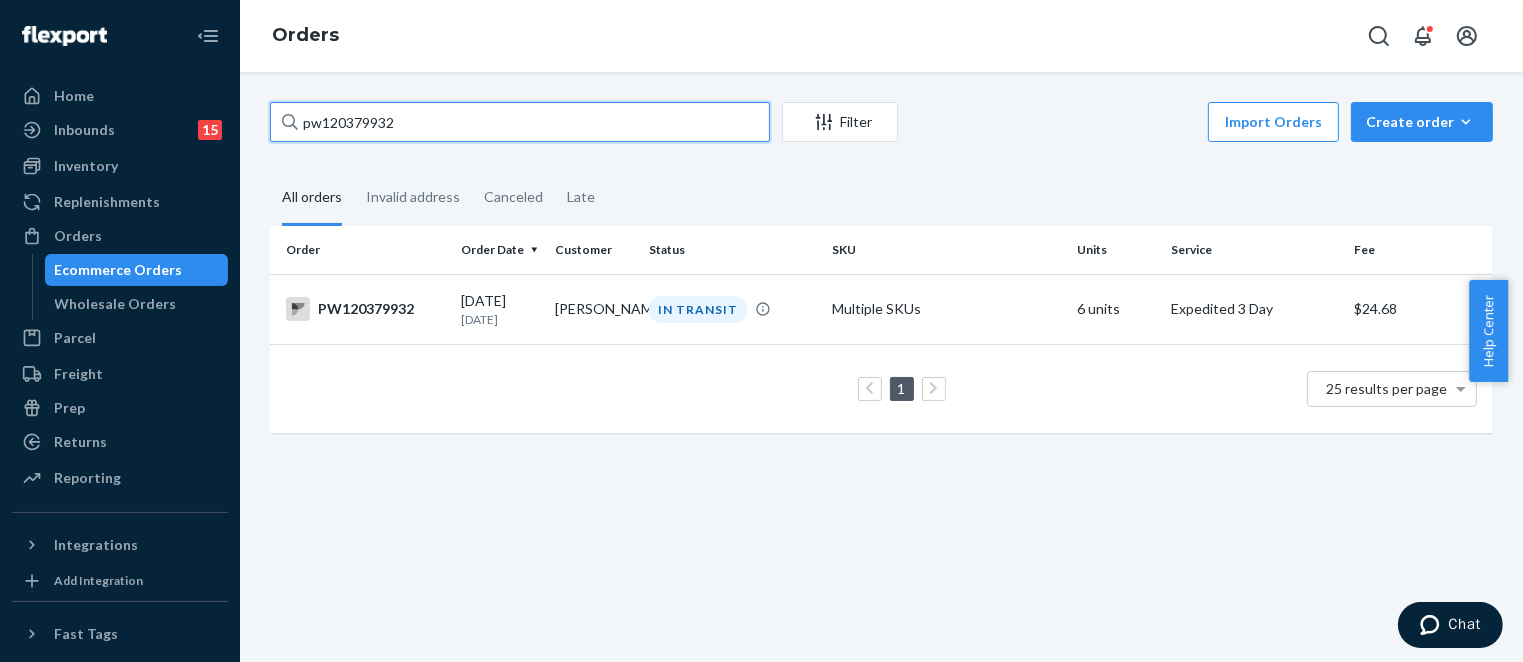 drag, startPoint x: 411, startPoint y: 126, endPoint x: 270, endPoint y: 125, distance: 141.00354 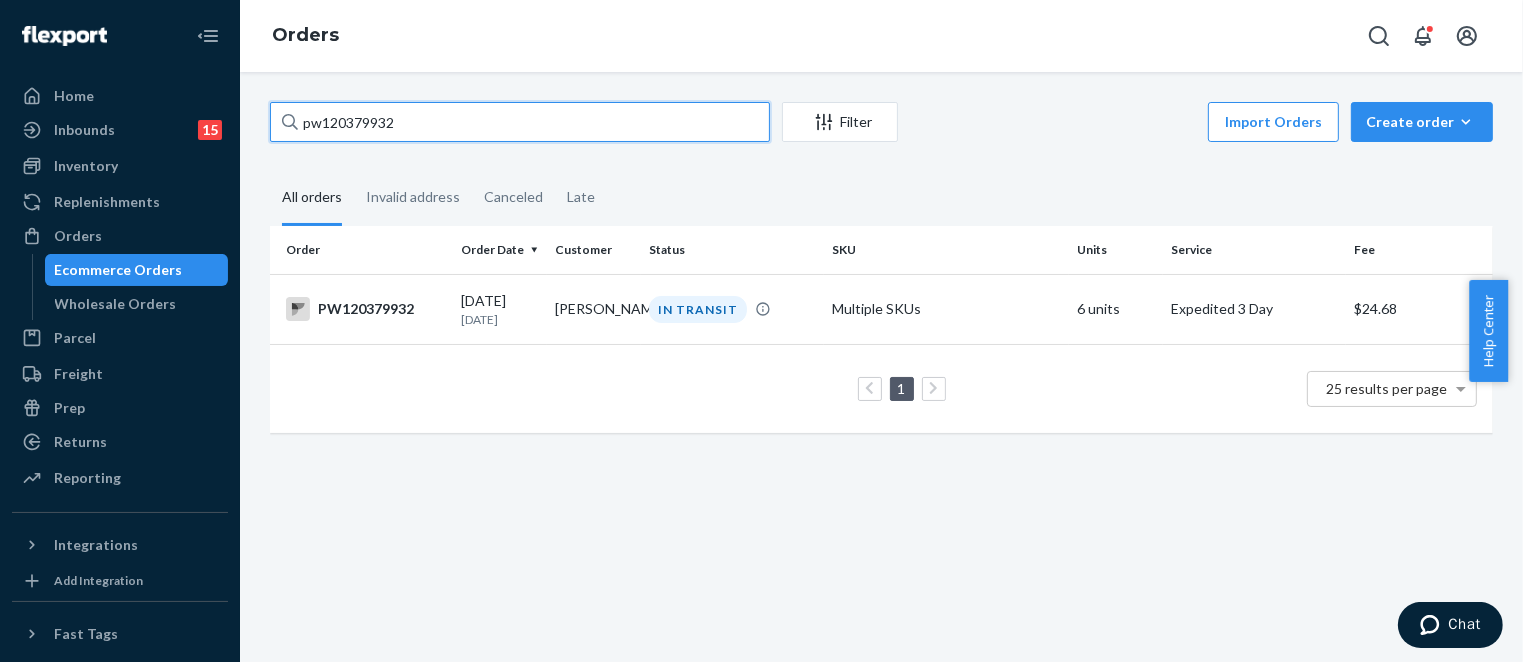 click on "pw120379932" at bounding box center (520, 122) 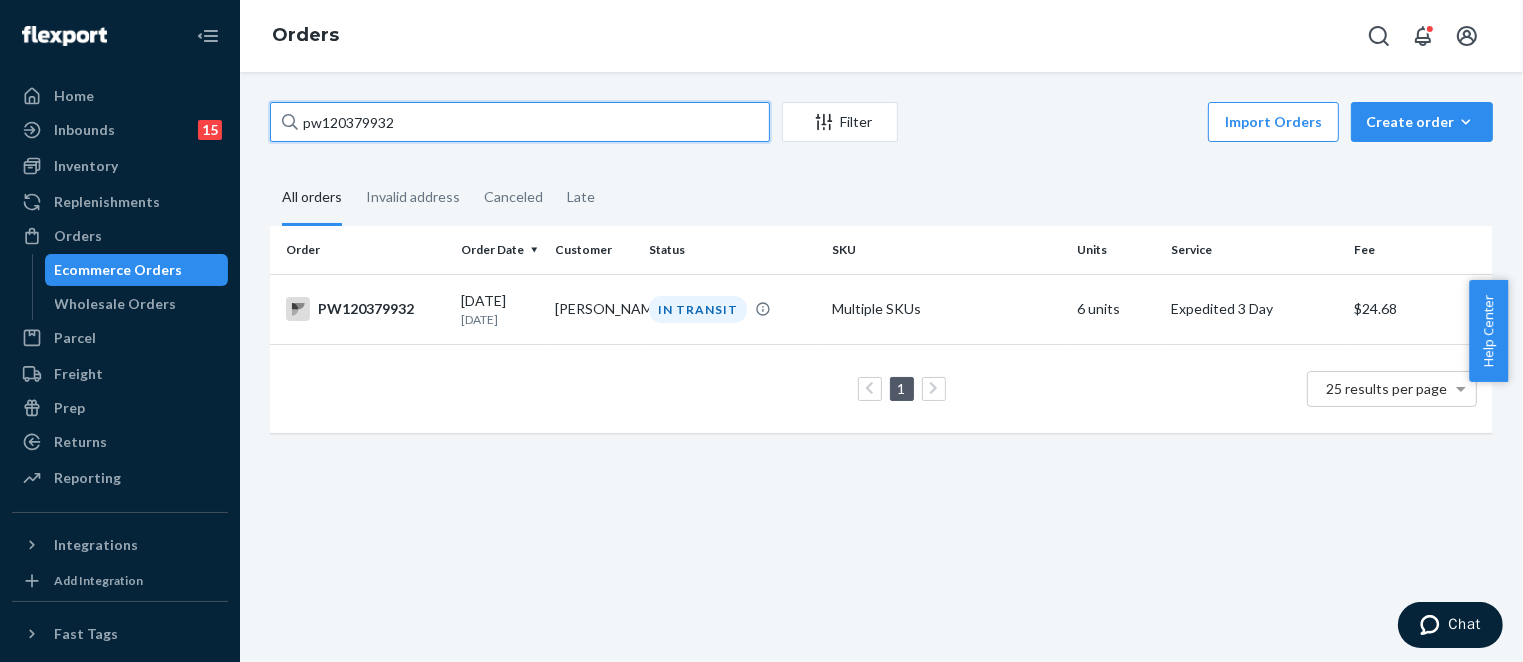 paste on "PW120418403" 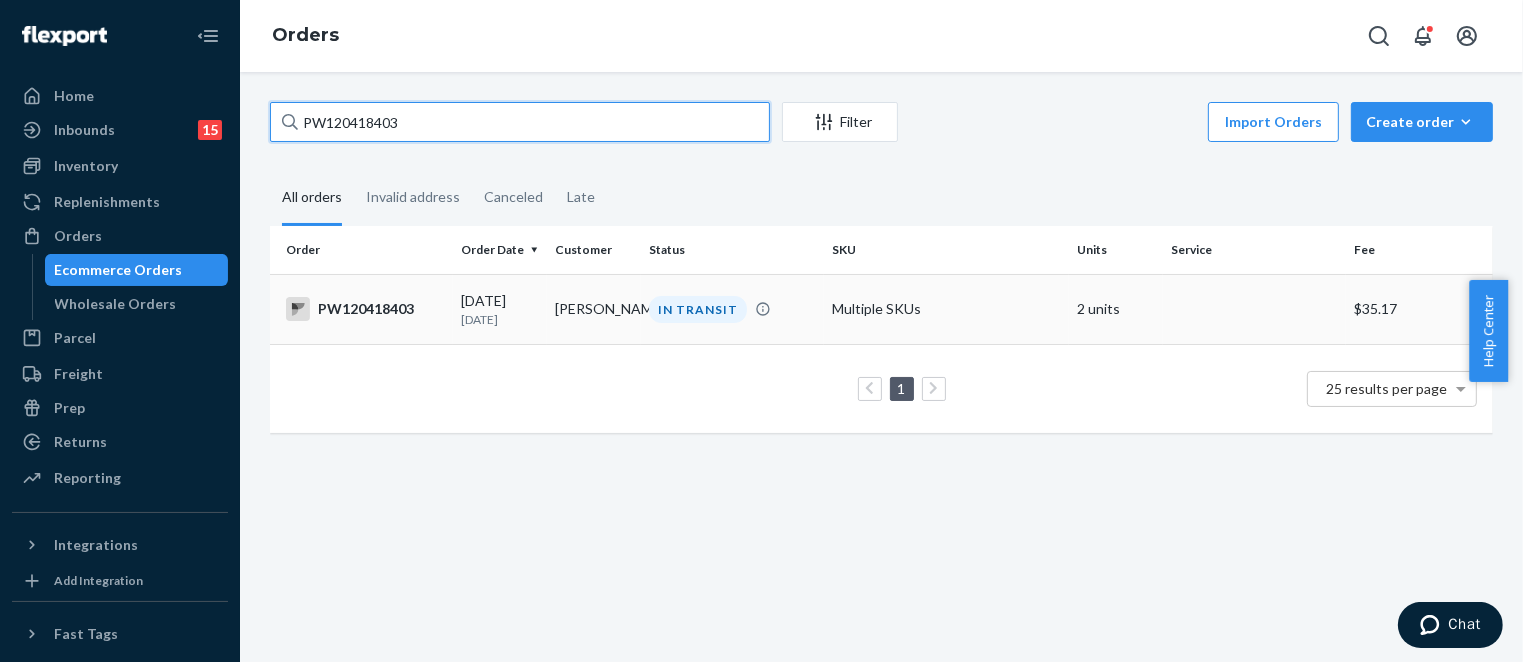 type on "PW120418403" 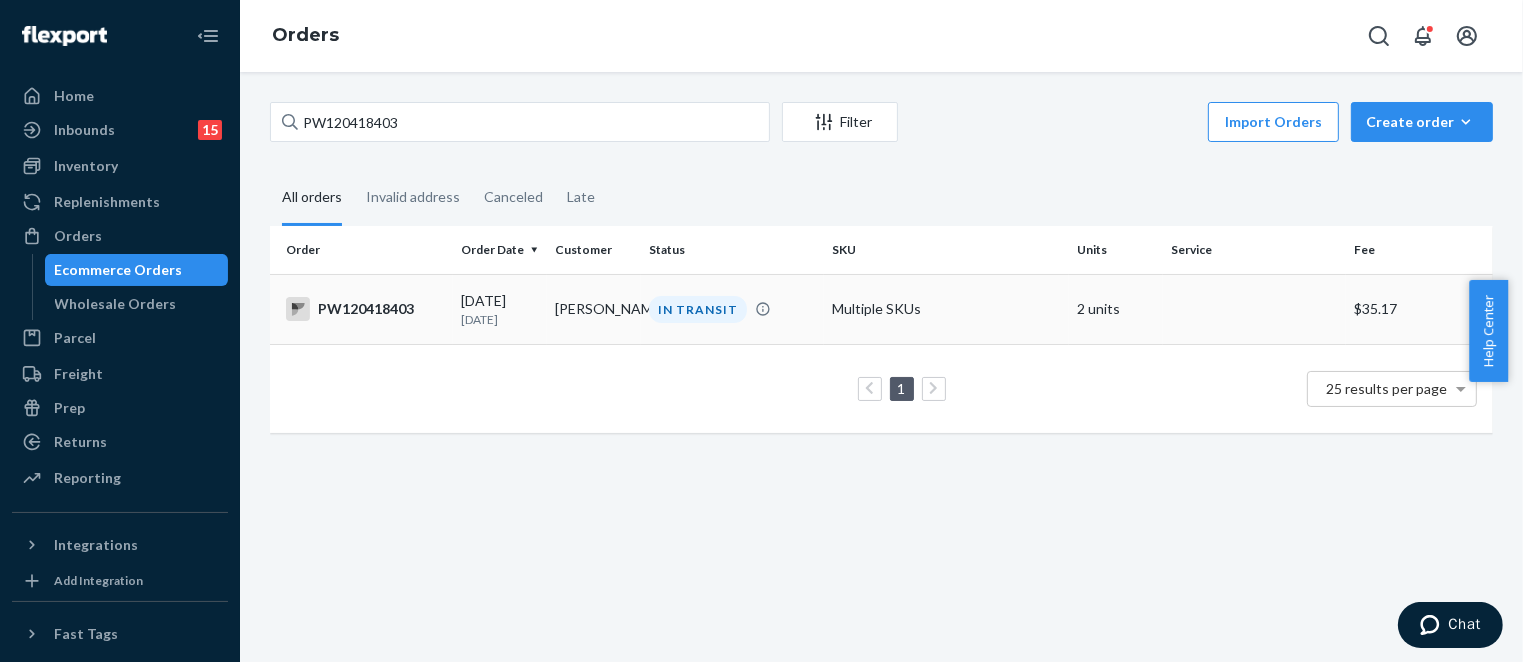 click on "IN TRANSIT" at bounding box center (698, 309) 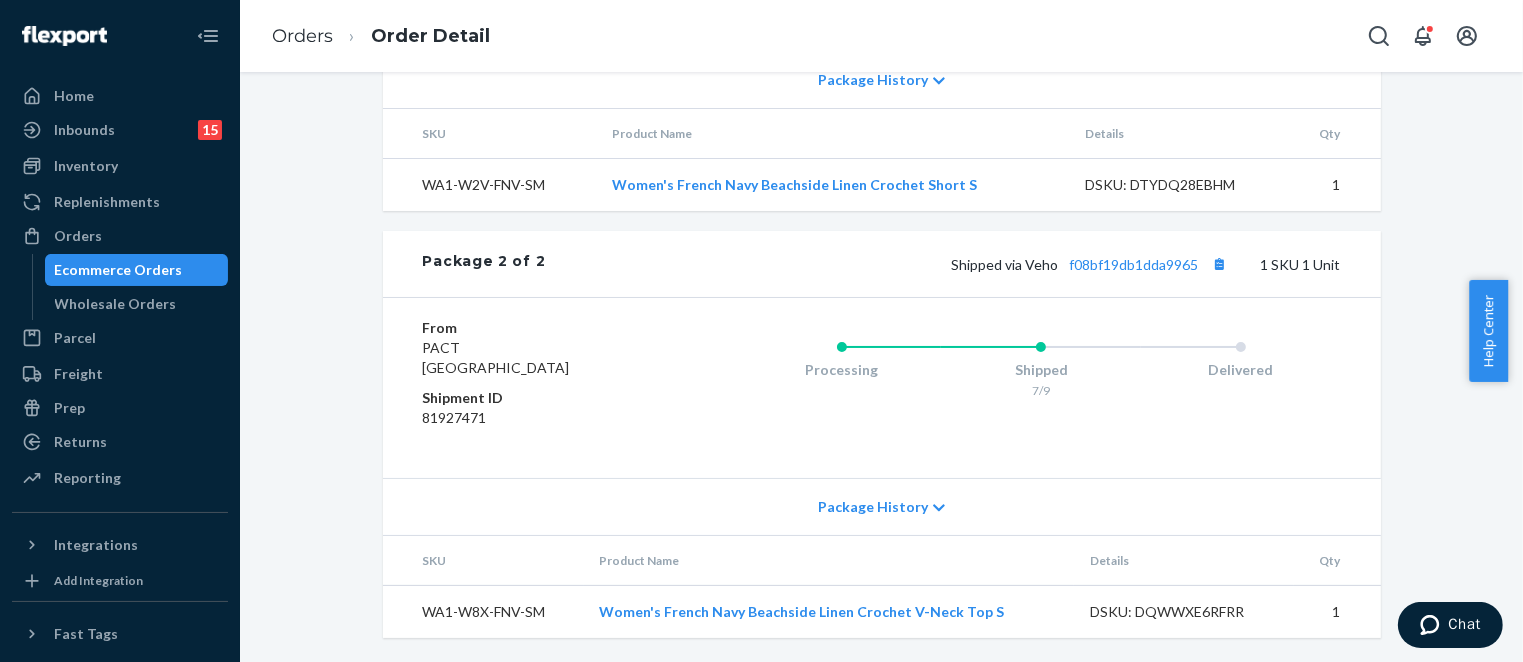 scroll, scrollTop: 1140, scrollLeft: 0, axis: vertical 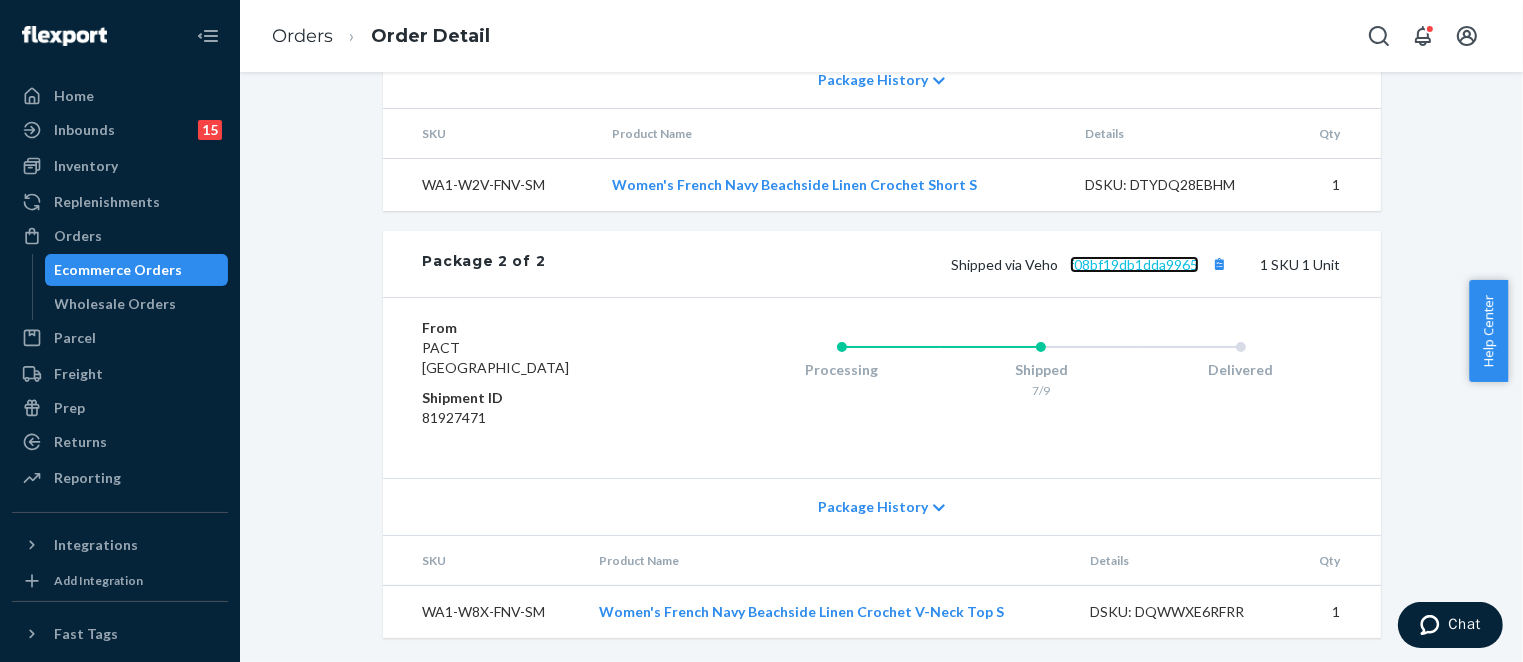 click on "f08bf19db1dda9965" at bounding box center (1134, 264) 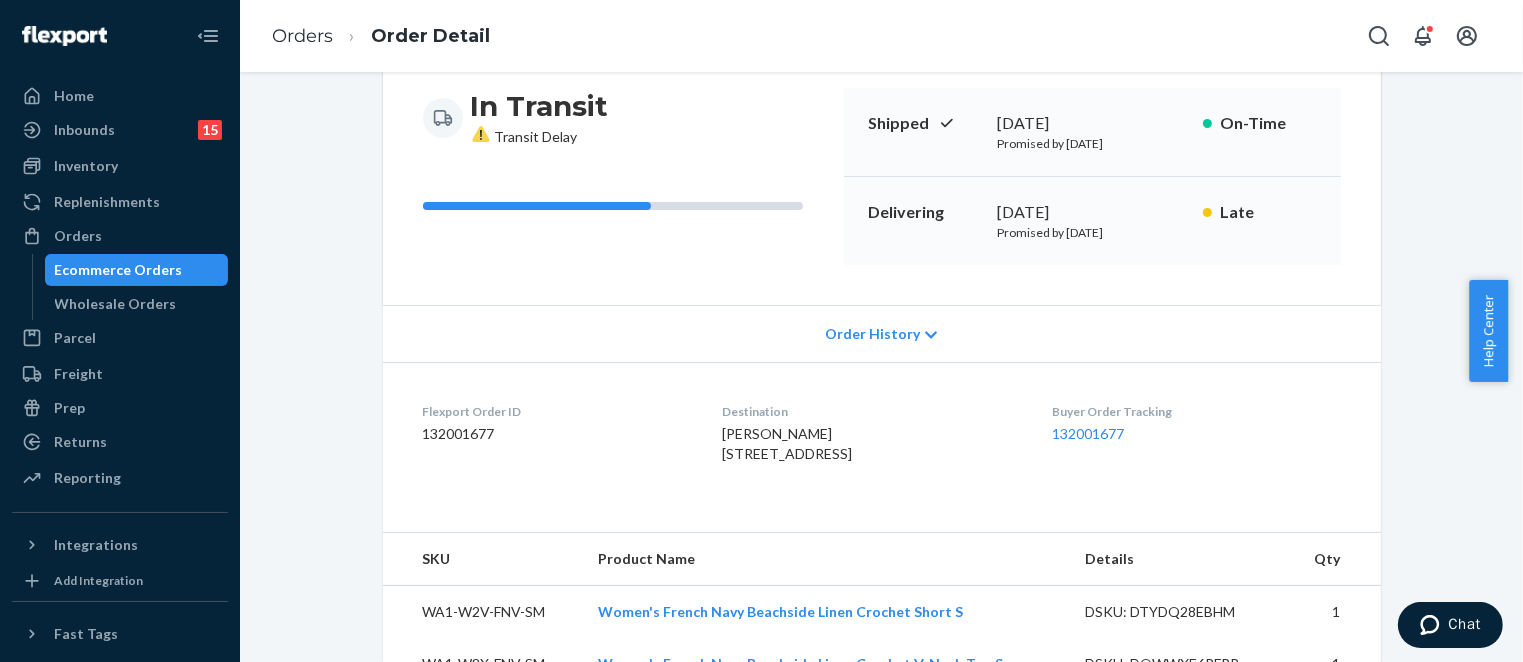 scroll, scrollTop: 0, scrollLeft: 0, axis: both 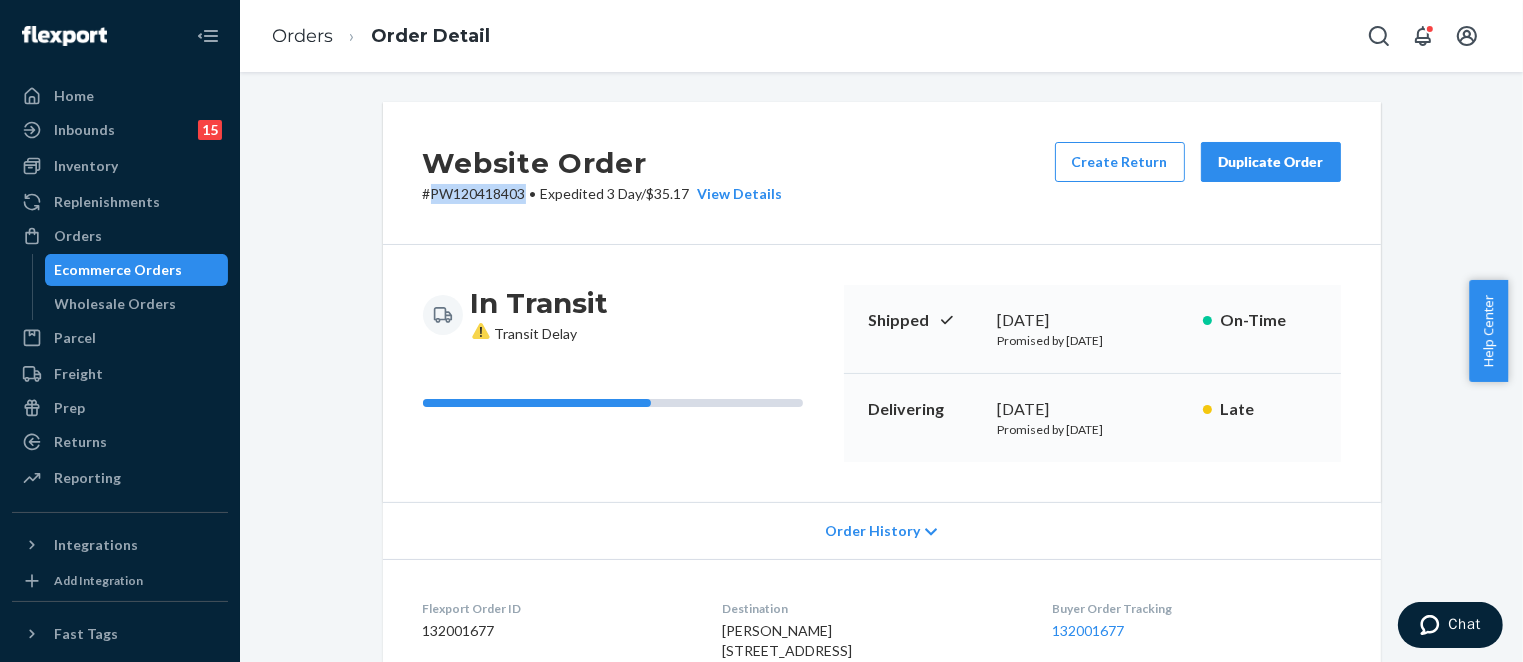 drag, startPoint x: 424, startPoint y: 197, endPoint x: 519, endPoint y: 204, distance: 95.257545 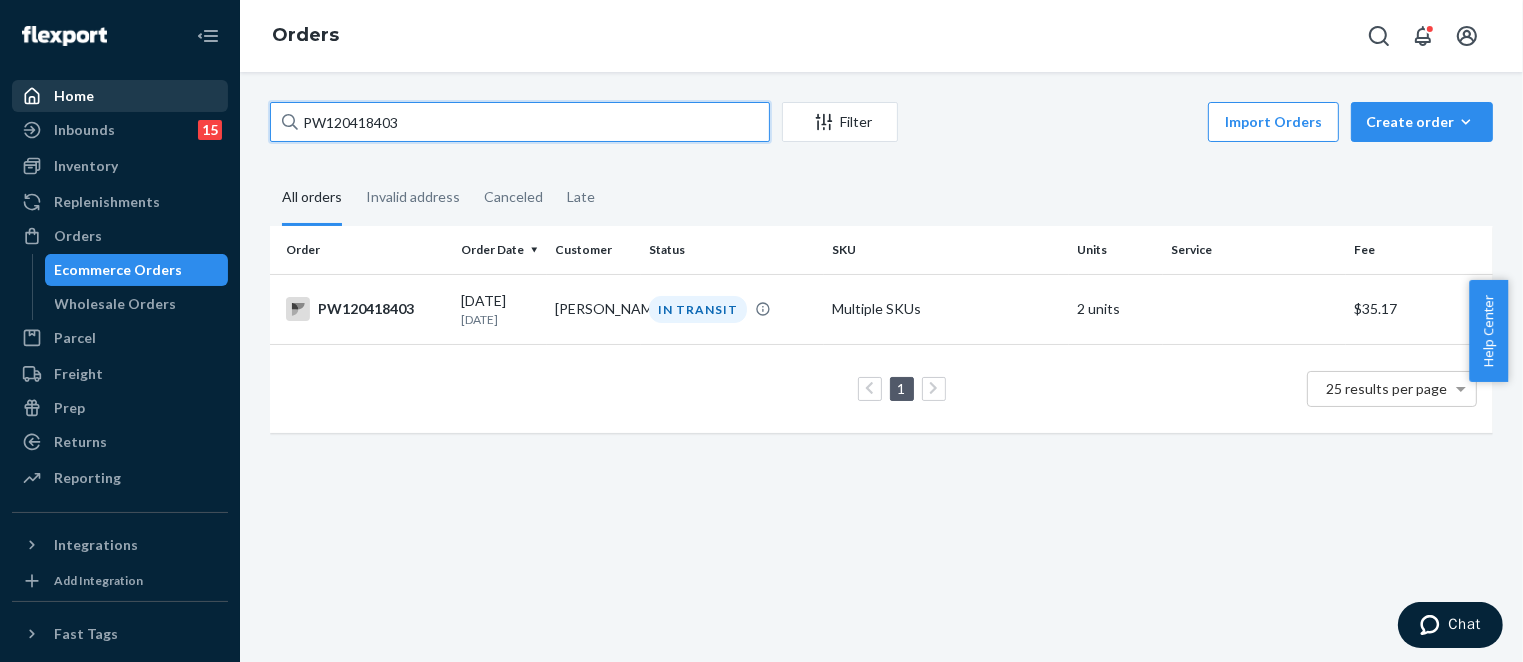drag, startPoint x: 409, startPoint y: 126, endPoint x: 121, endPoint y: 99, distance: 289.26285 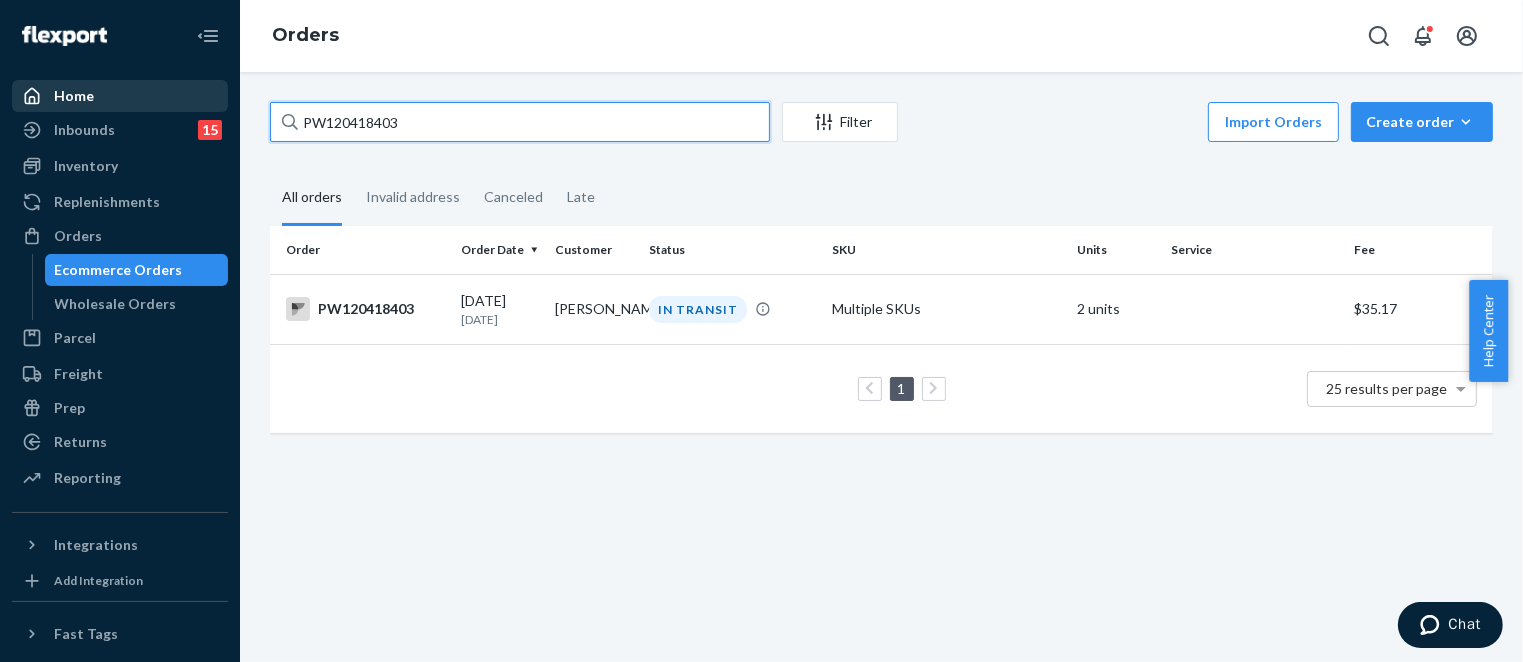 click on "Home Inbounds 15 Shipping Plans Problems 15 Inventory Products Branded Packaging Replenishments Orders Ecommerce Orders Wholesale Orders Parcel Parcel orders Integrations Freight Prep Returns All Returns Settings Packages Reporting Reports Analytics Integrations Add Integration Fast Tags Add Fast Tag Settings Talk to Support Help Center Give Feedback Orders PW120418403 Filter Import Orders Create order Ecommerce order Removal order All orders Invalid address Canceled Late Order Order Date Customer Status SKU Units Service Fee PW120418403 [DATE] [DATE] [PERSON_NAME] IN TRANSIT Multiple SKUs 2 units $35.17 1 25 results per page" at bounding box center (761, 331) 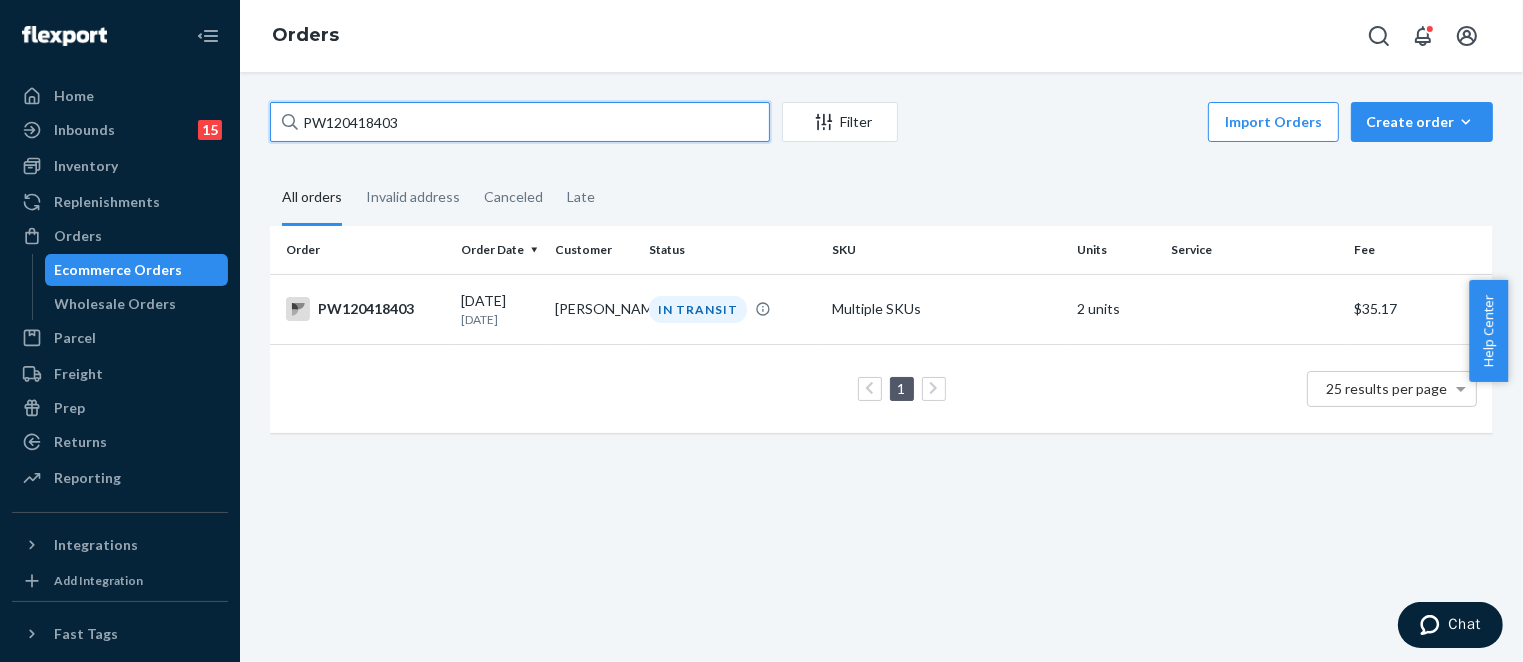 paste on "388132" 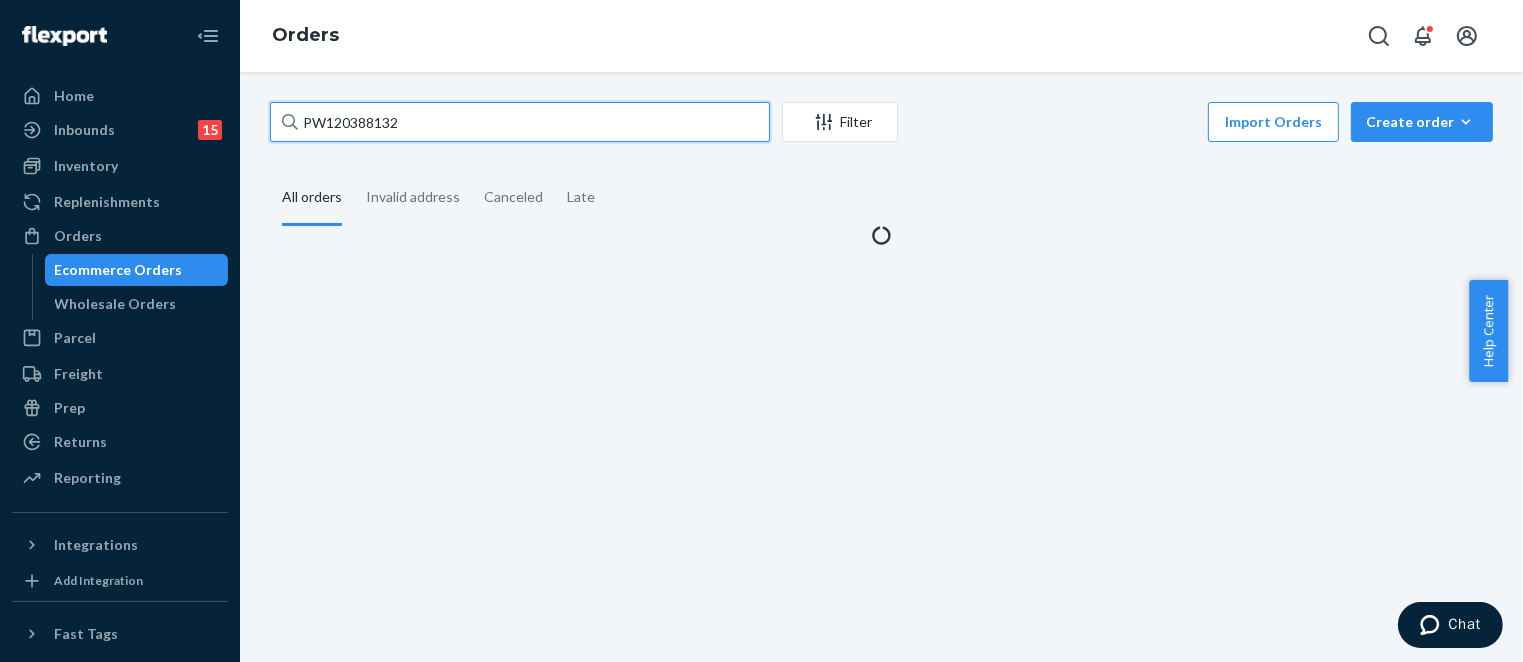 type on "PW120388132" 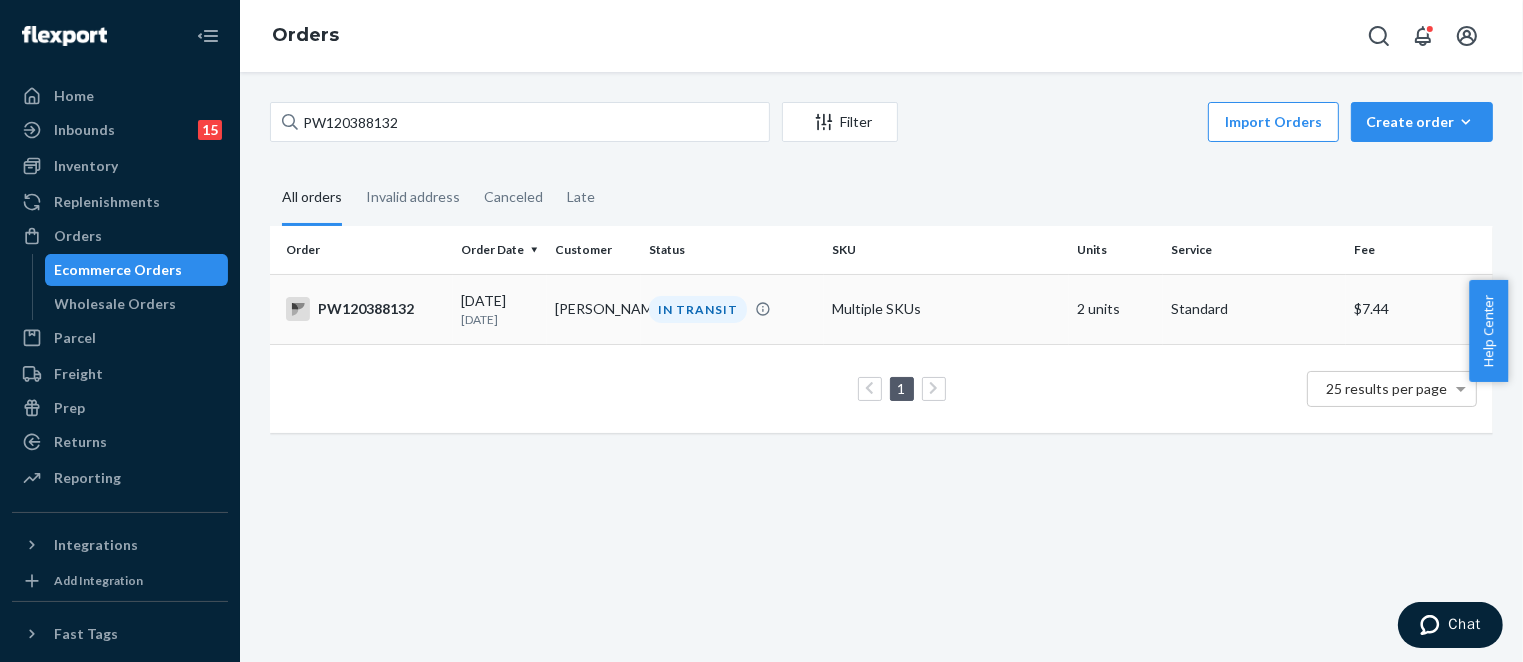 click on "[PERSON_NAME]" at bounding box center [594, 309] 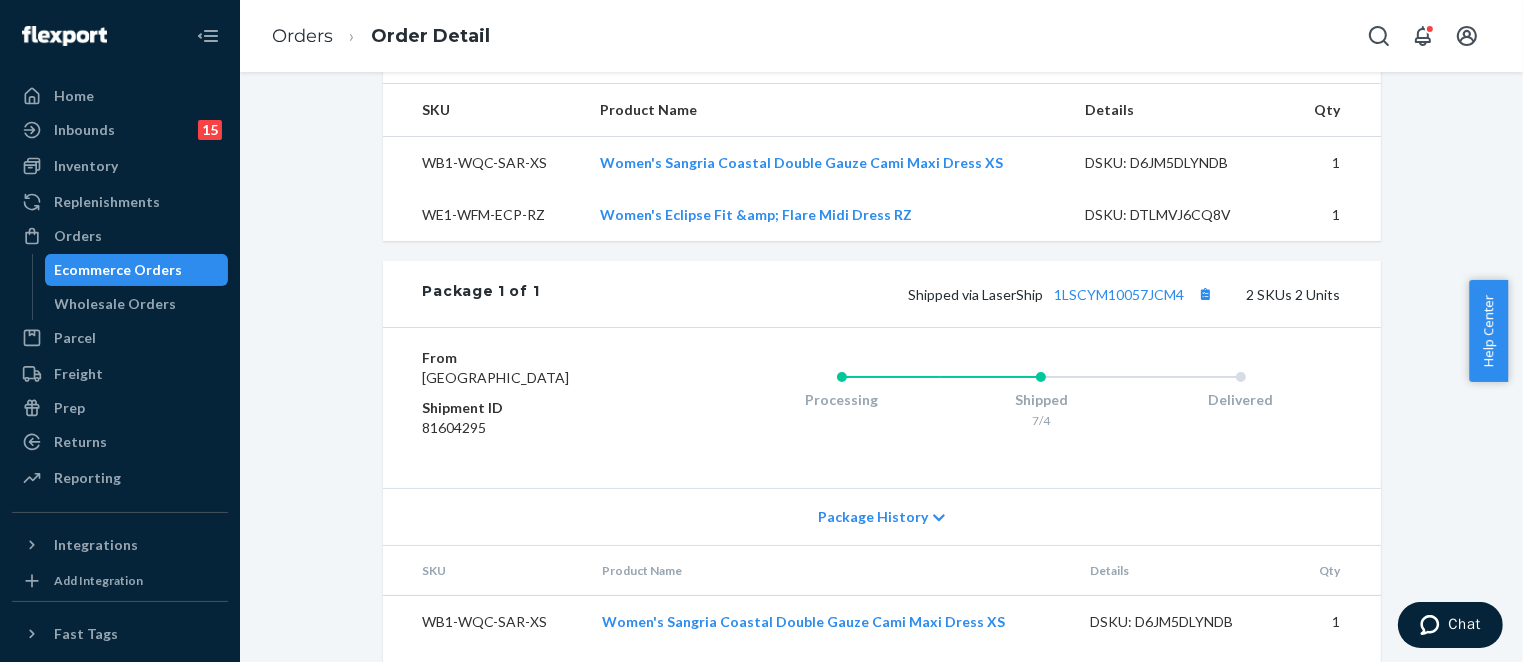 scroll, scrollTop: 766, scrollLeft: 0, axis: vertical 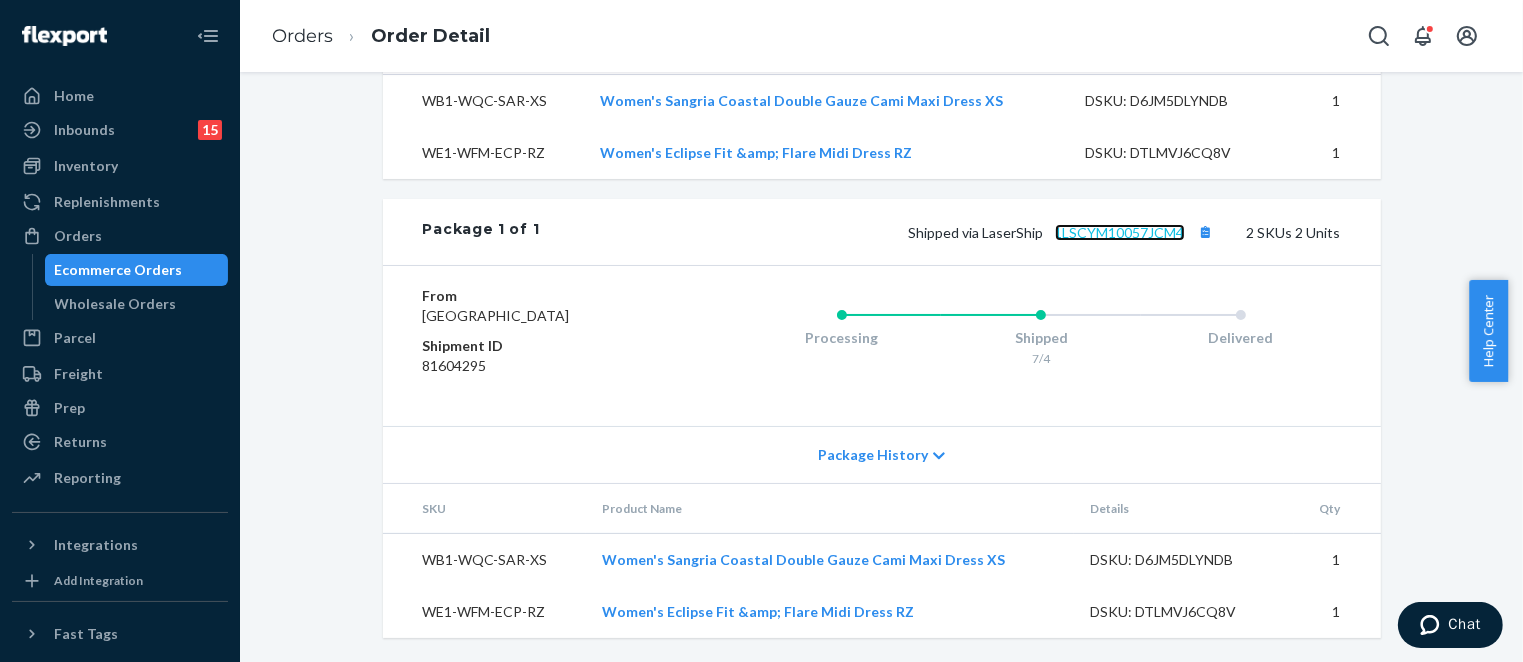 click on "1LSCYM10057JCM4" at bounding box center (1120, 232) 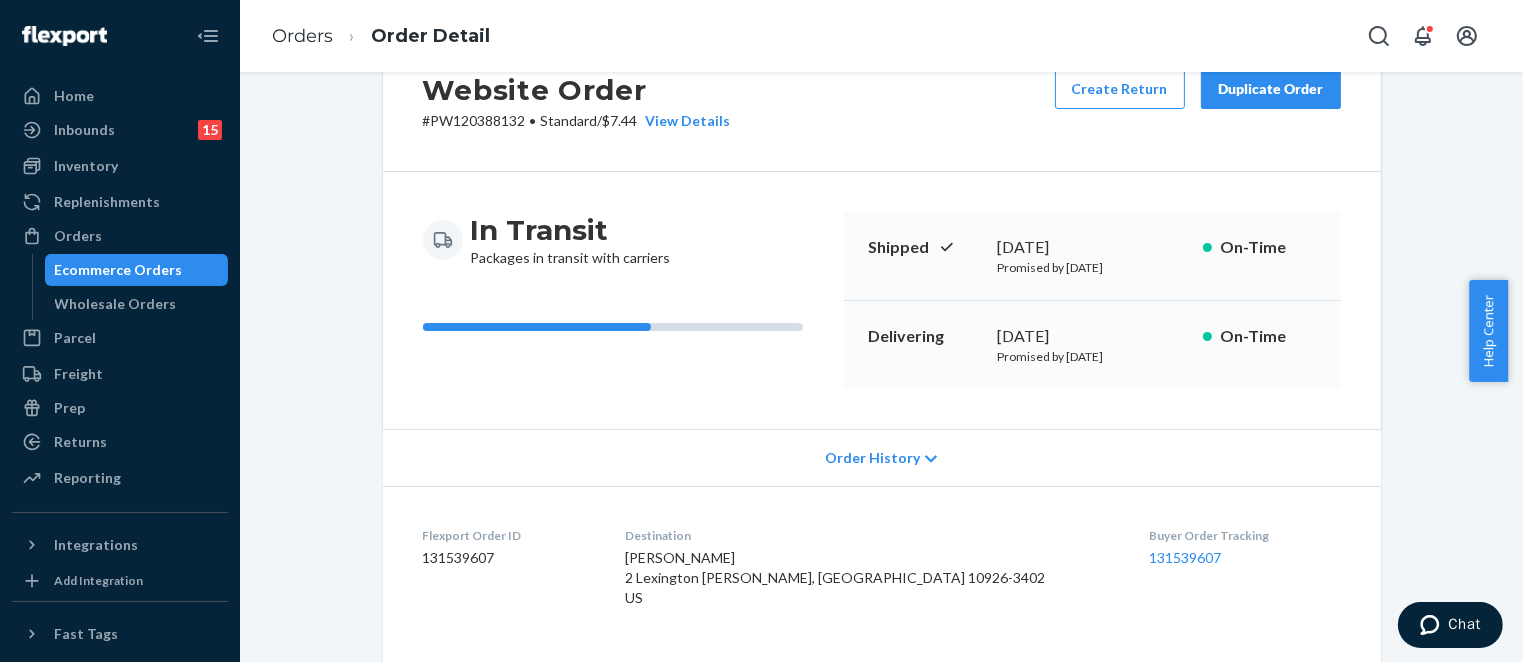 scroll, scrollTop: 0, scrollLeft: 0, axis: both 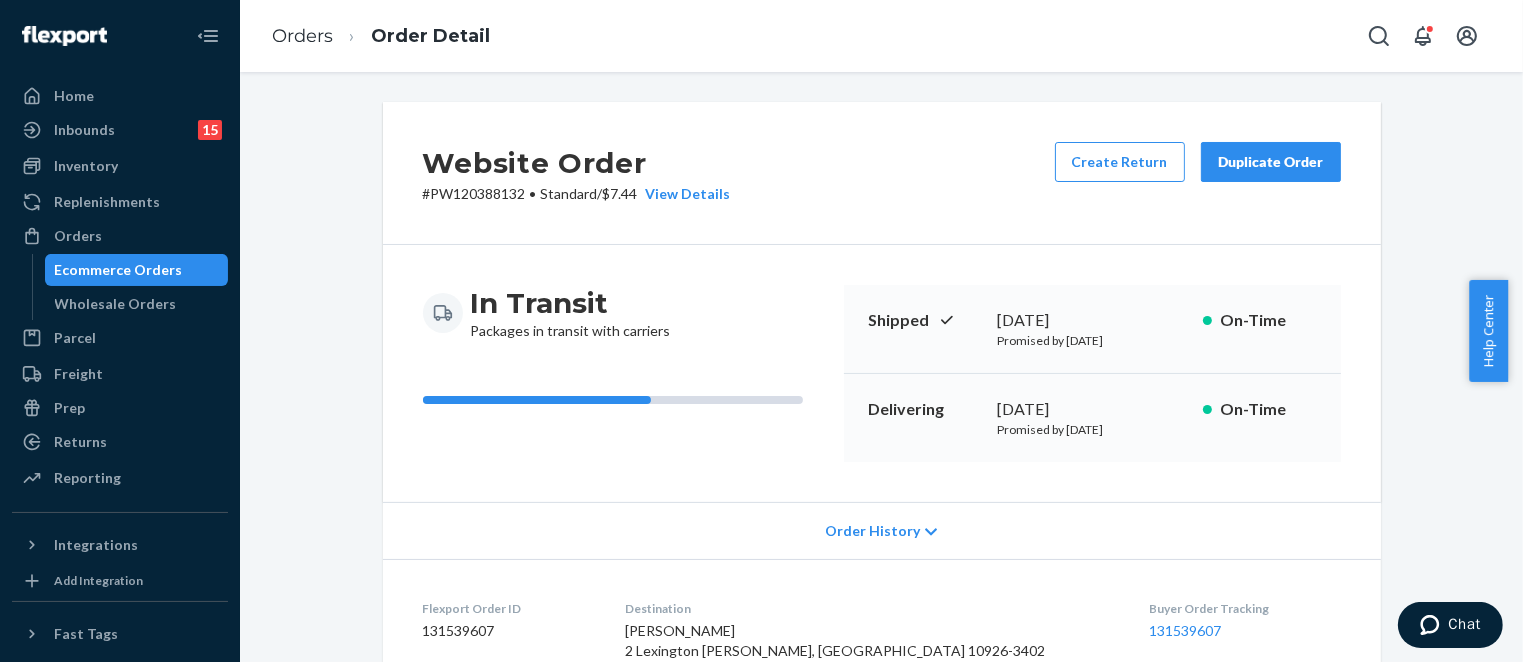 click on "Ecommerce Orders" at bounding box center [119, 270] 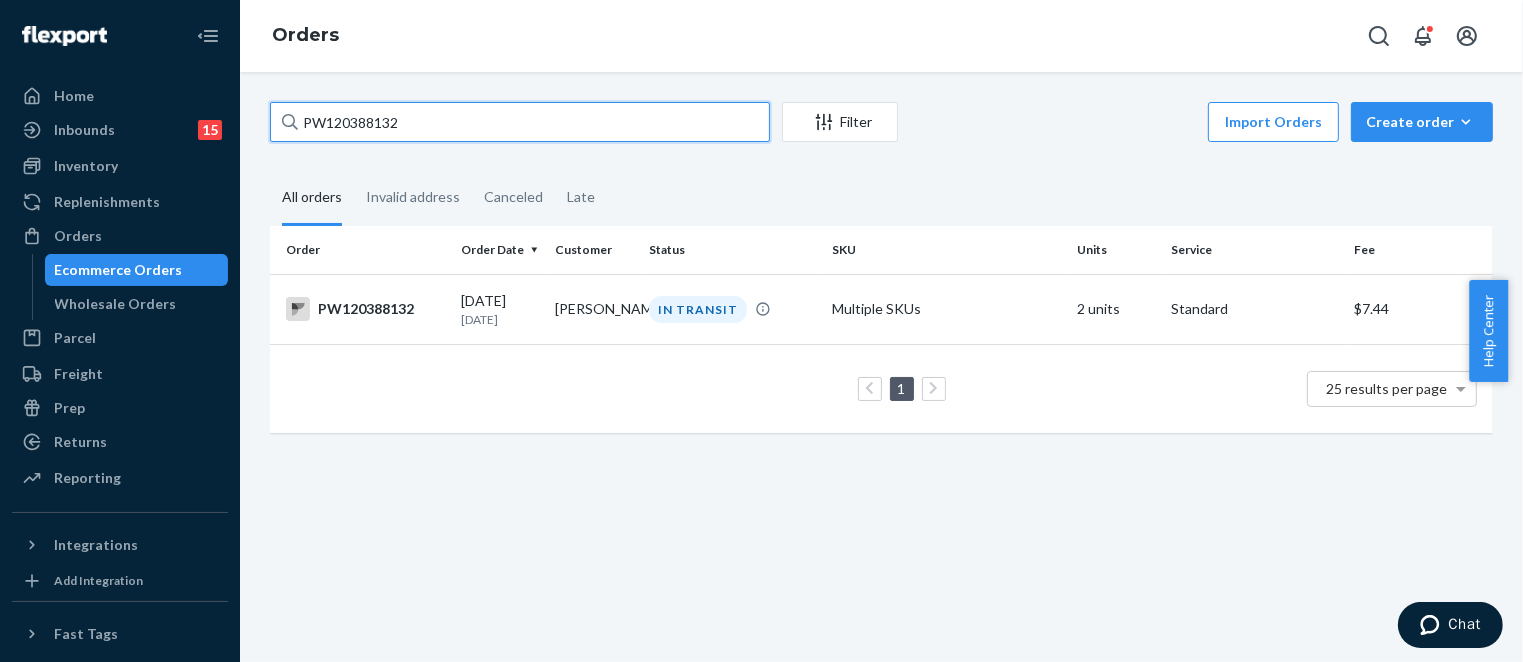 drag, startPoint x: 426, startPoint y: 119, endPoint x: 232, endPoint y: 119, distance: 194 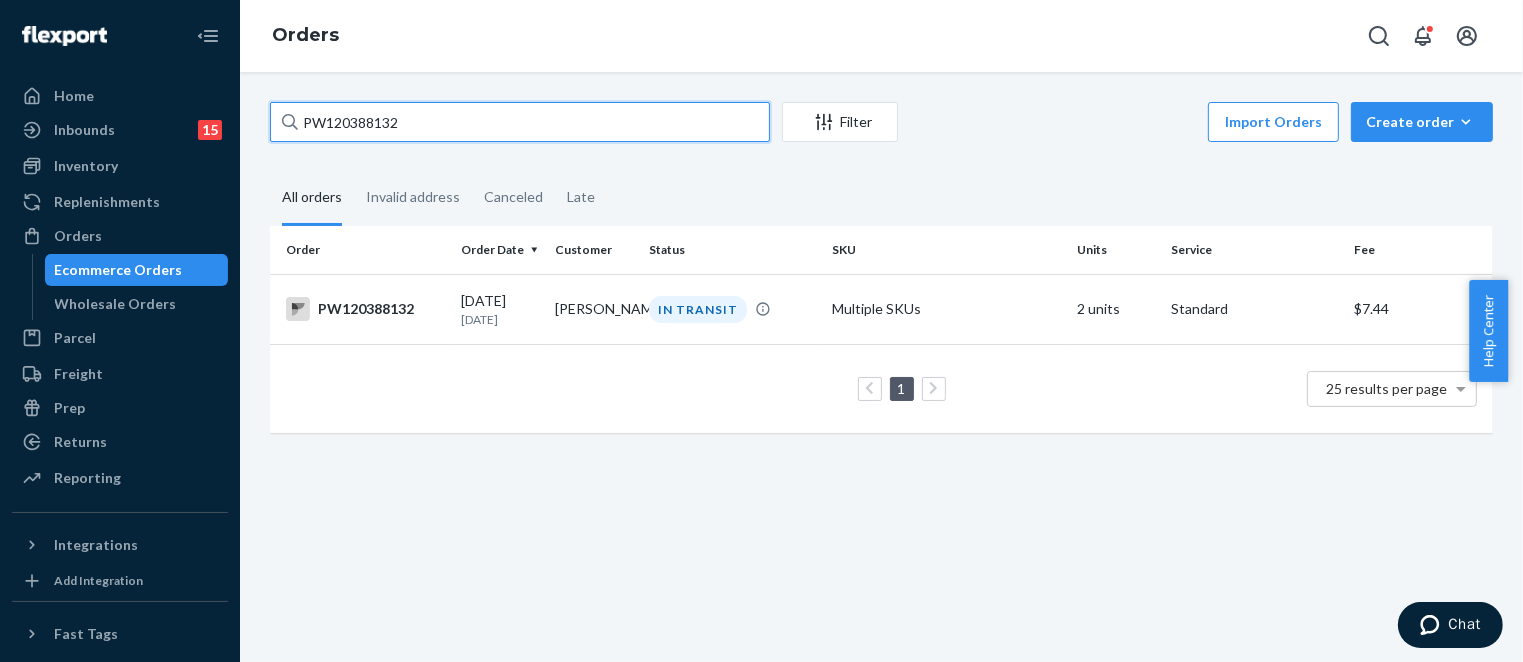 click on "Home Inbounds 15 Shipping Plans Problems 15 Inventory Products Branded Packaging Replenishments Orders Ecommerce Orders Wholesale Orders Parcel Parcel orders Integrations Freight Prep Returns All Returns Settings Packages Reporting Reports Analytics Integrations Add Integration Fast Tags Add Fast Tag Settings Talk to Support Help Center Give Feedback Orders PW120388132 Filter Import Orders Create order Ecommerce order Removal order All orders Invalid address Canceled Late Order Order Date Customer Status SKU Units Service Fee PW120388132 [DATE] [DATE] [PERSON_NAME] IN TRANSIT Multiple SKUs 2 units Standard $7.44 1 25 results per page" at bounding box center (761, 331) 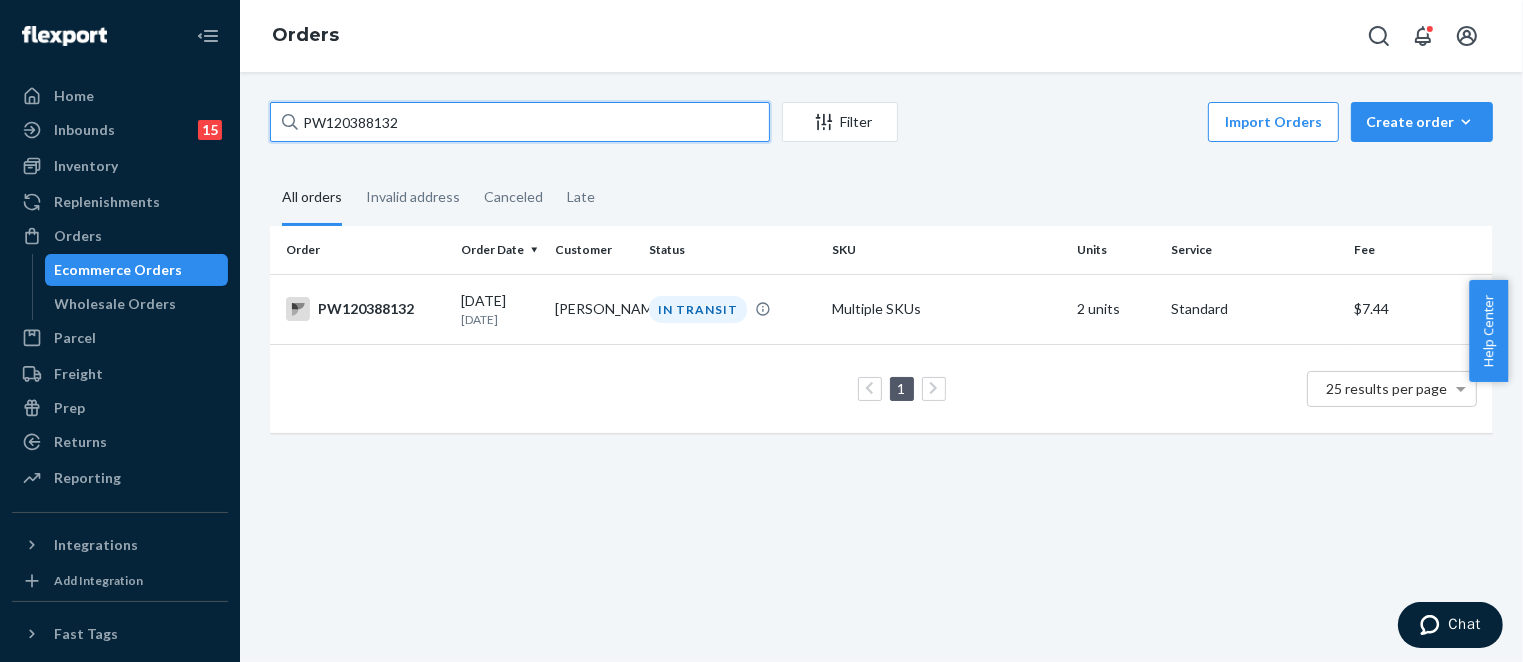 paste on "416318" 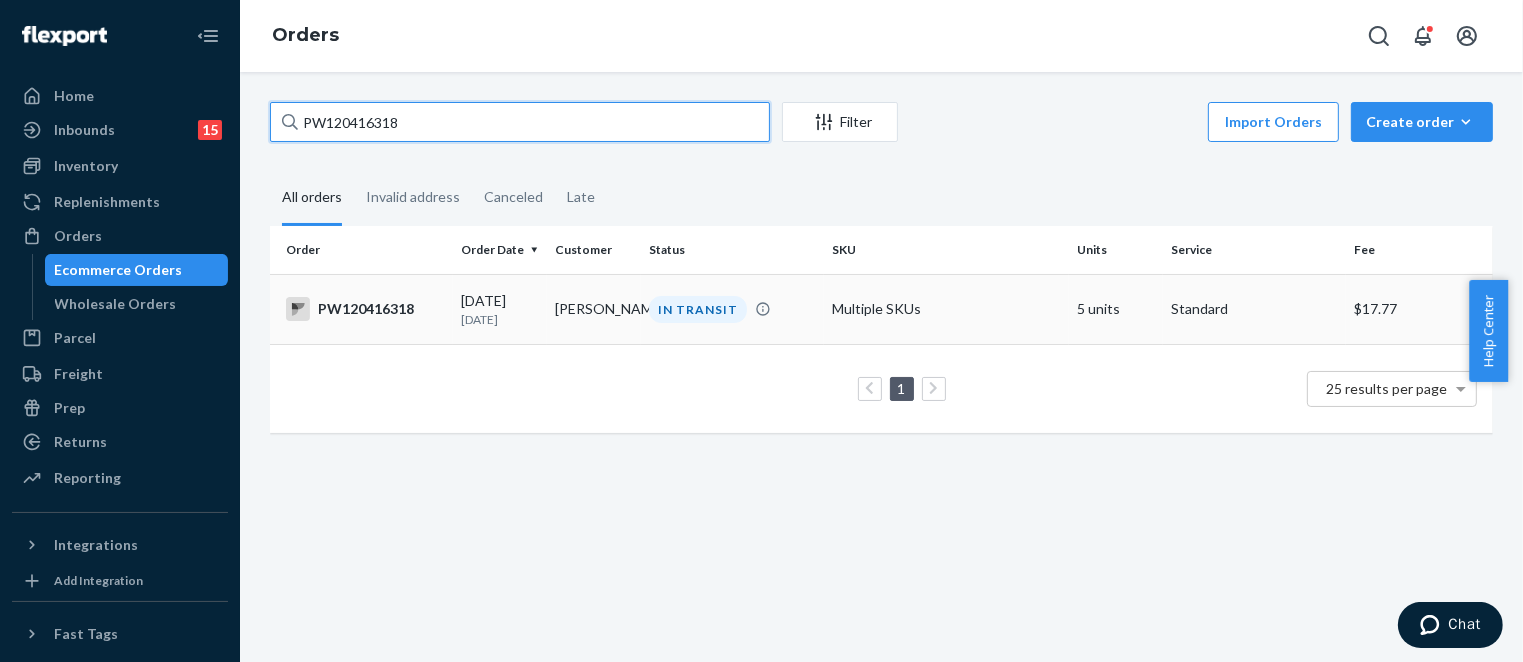 type on "PW120416318" 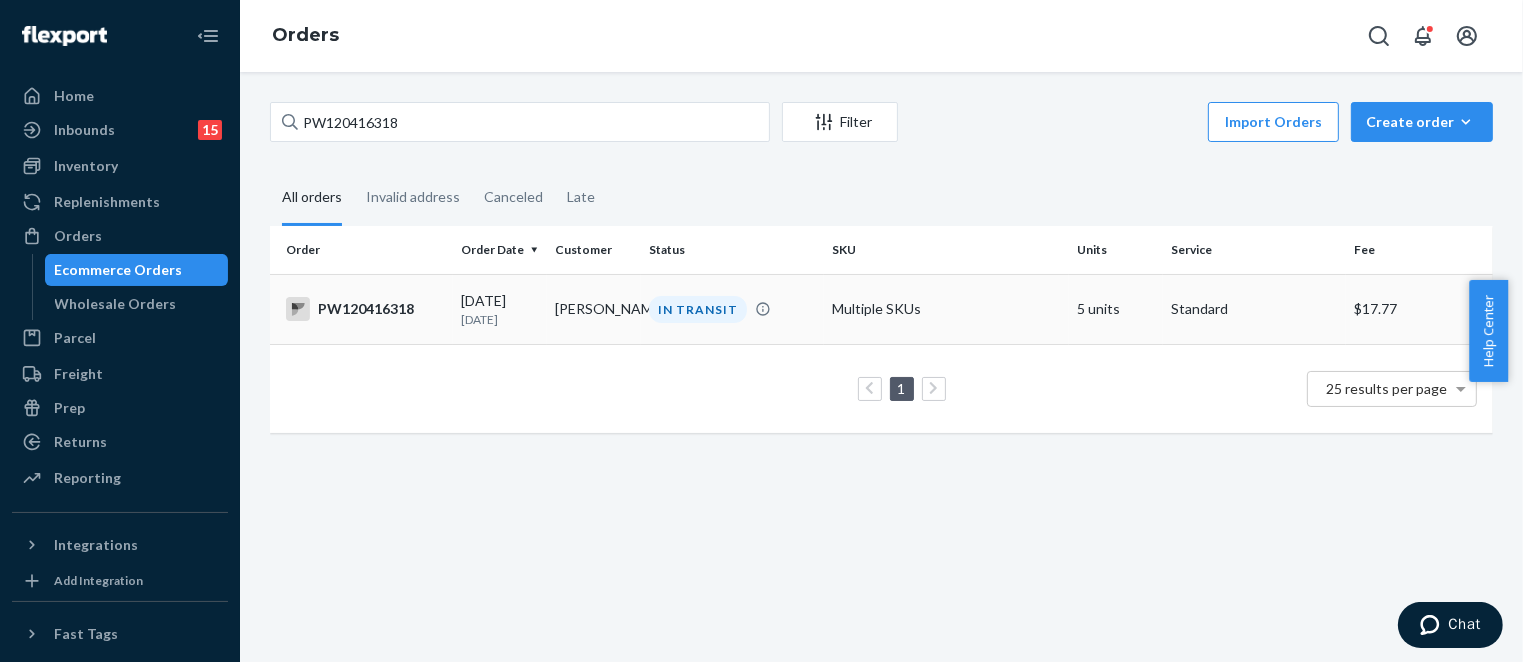 click on "[PERSON_NAME]" at bounding box center (594, 309) 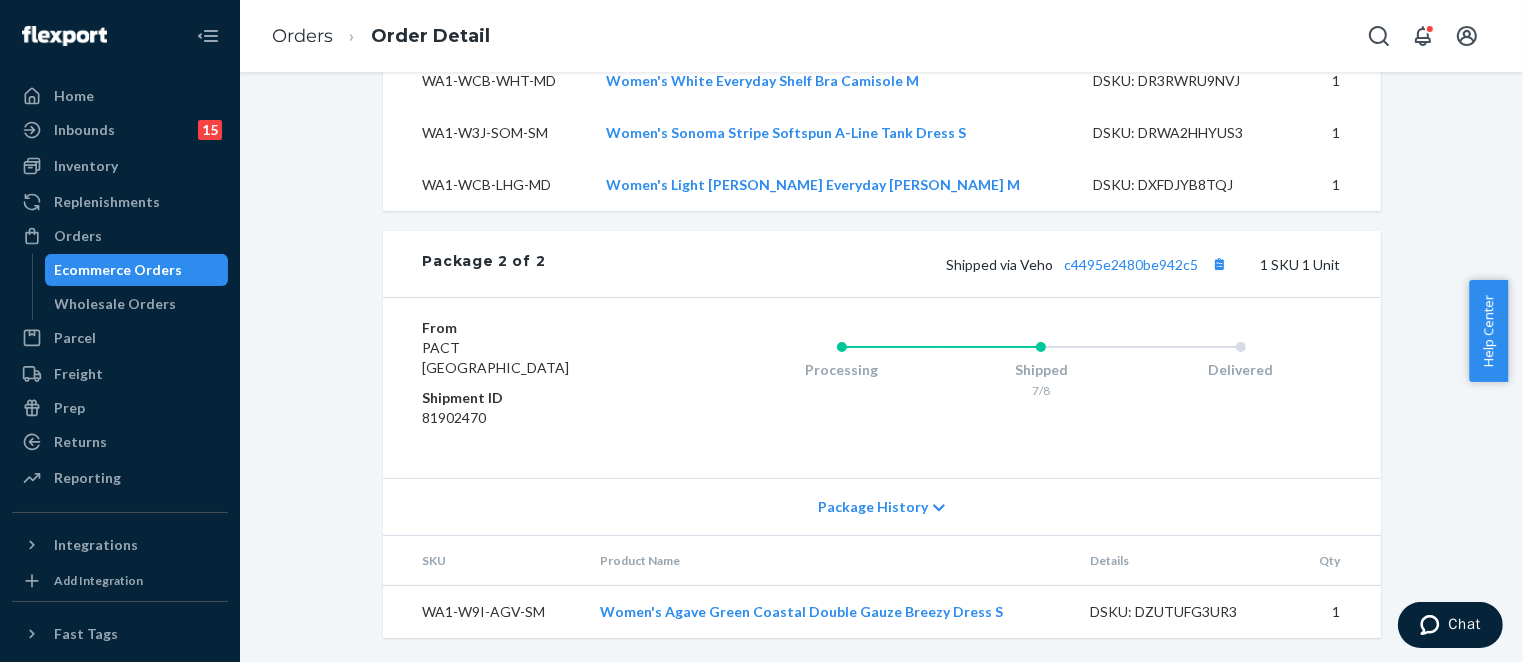 scroll, scrollTop: 1452, scrollLeft: 0, axis: vertical 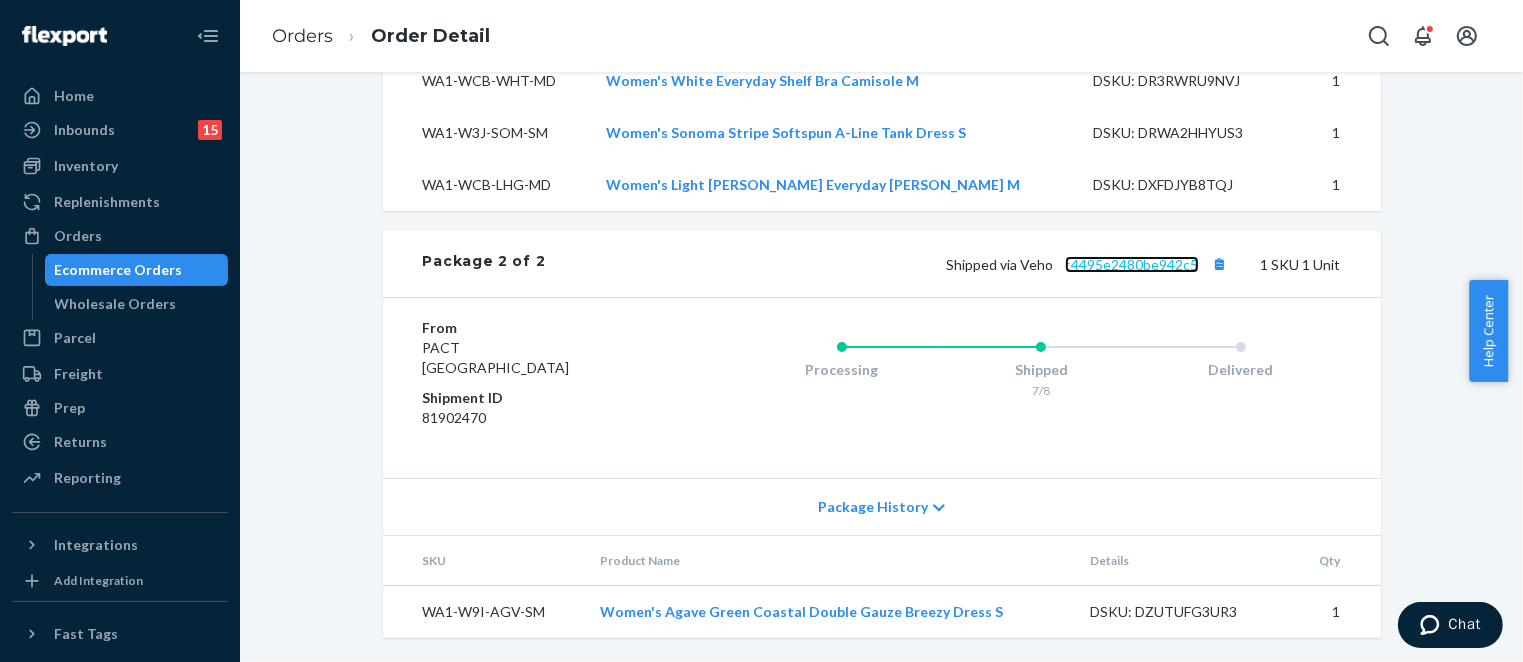click on "c4495e2480be942c5" at bounding box center [1132, 264] 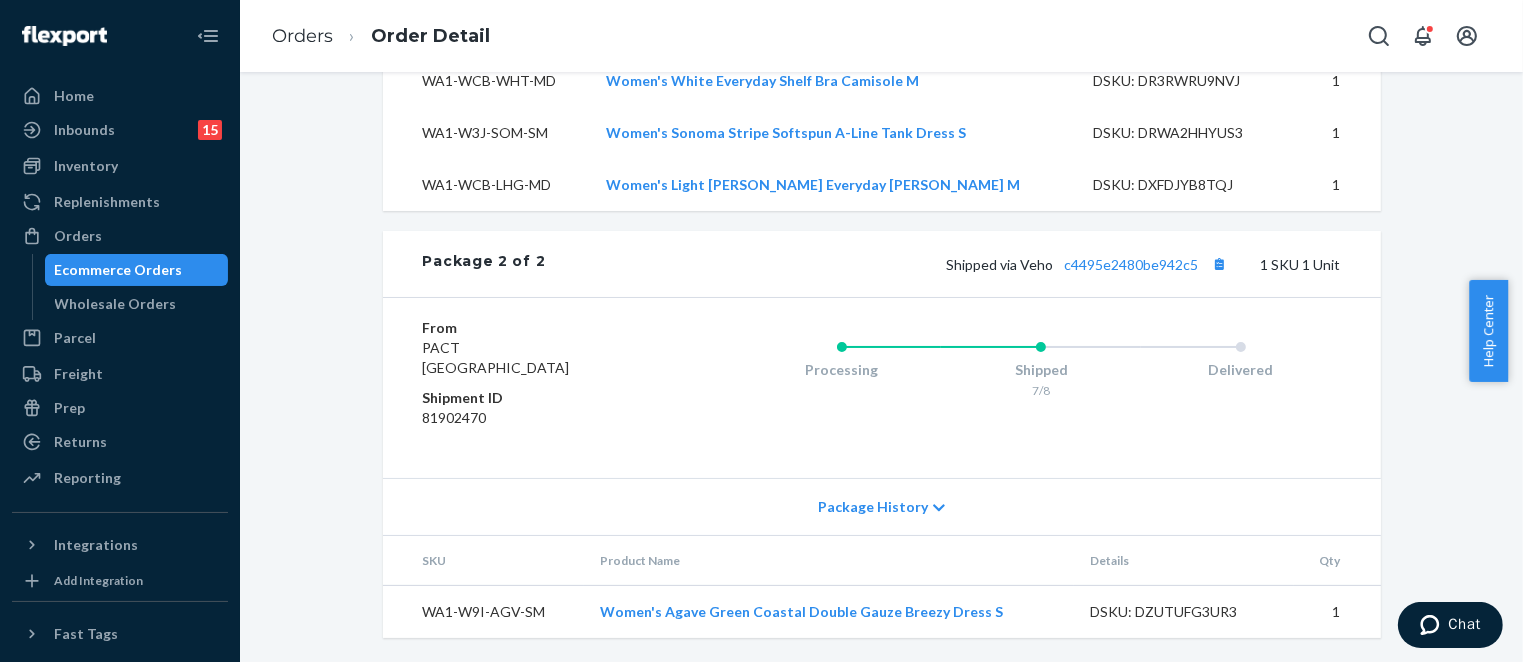 click on "Ecommerce Orders" at bounding box center (137, 270) 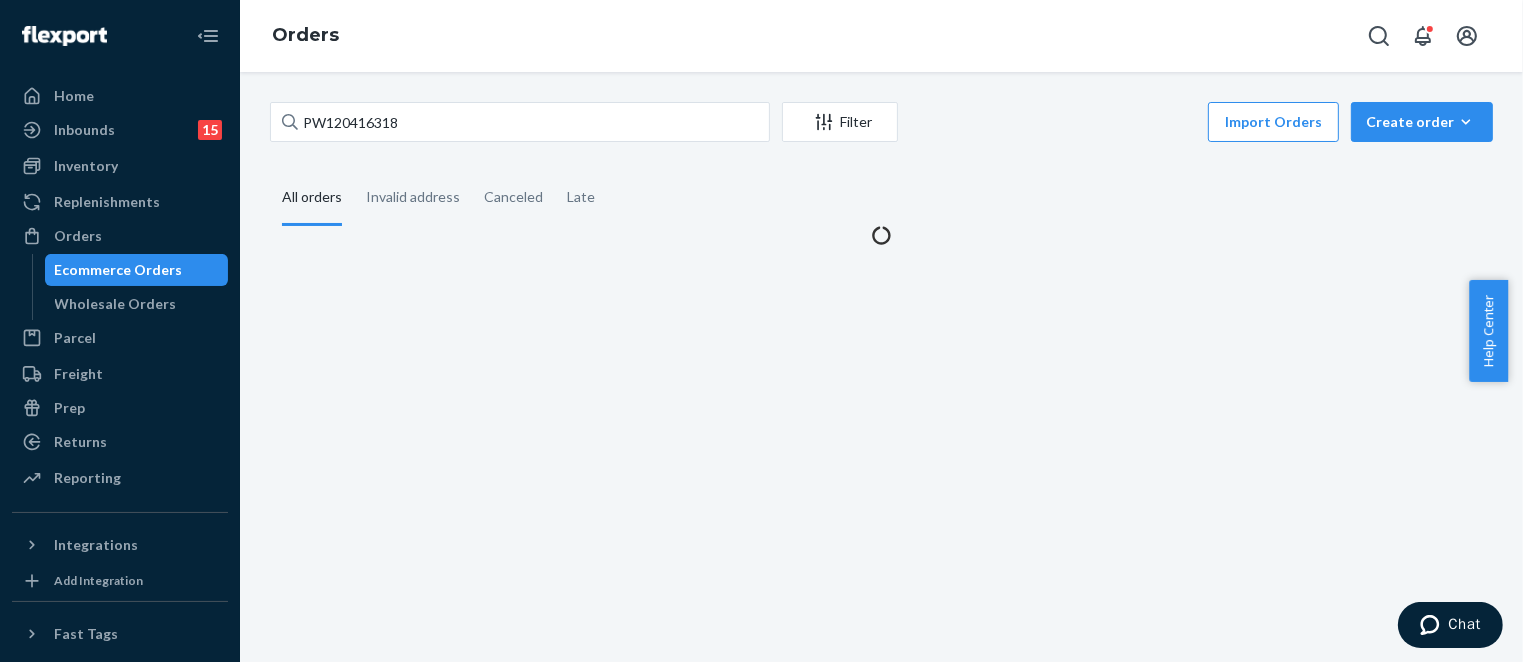 scroll, scrollTop: 0, scrollLeft: 0, axis: both 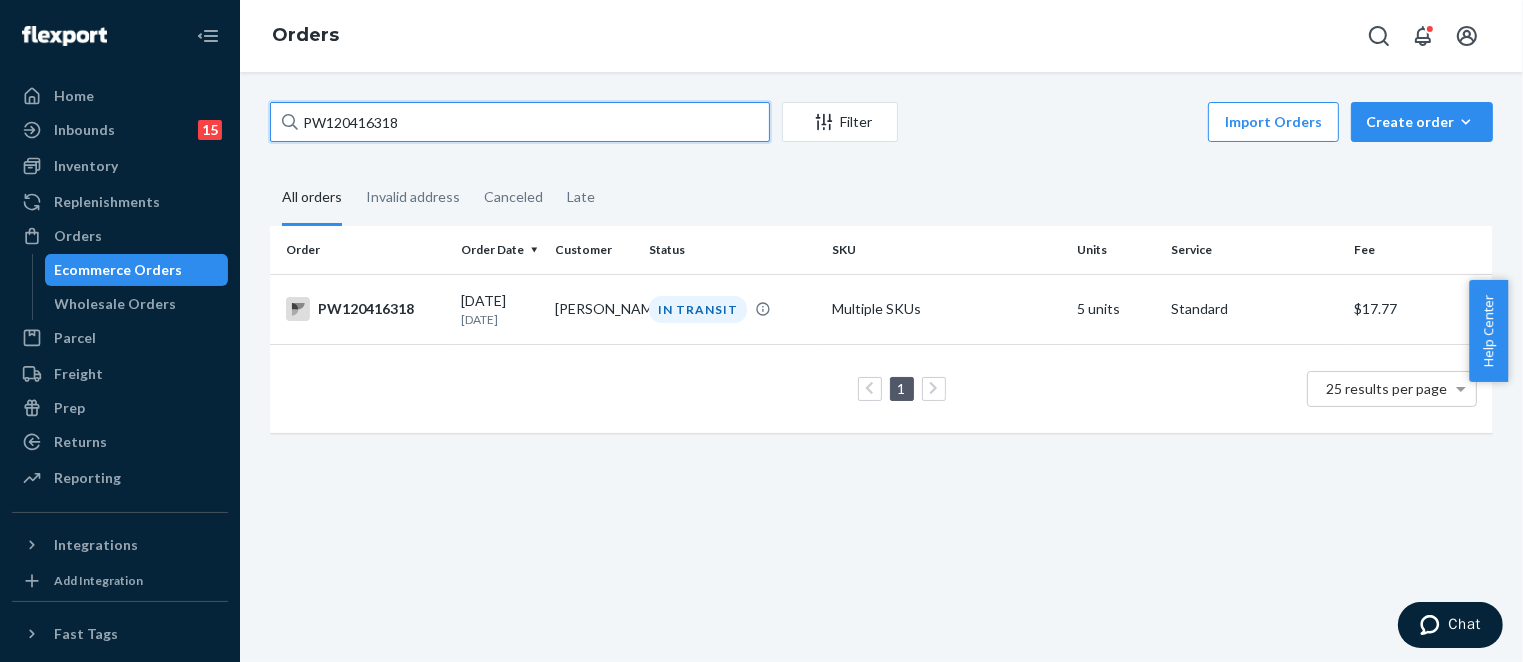 drag, startPoint x: 428, startPoint y: 127, endPoint x: 165, endPoint y: 23, distance: 282.8162 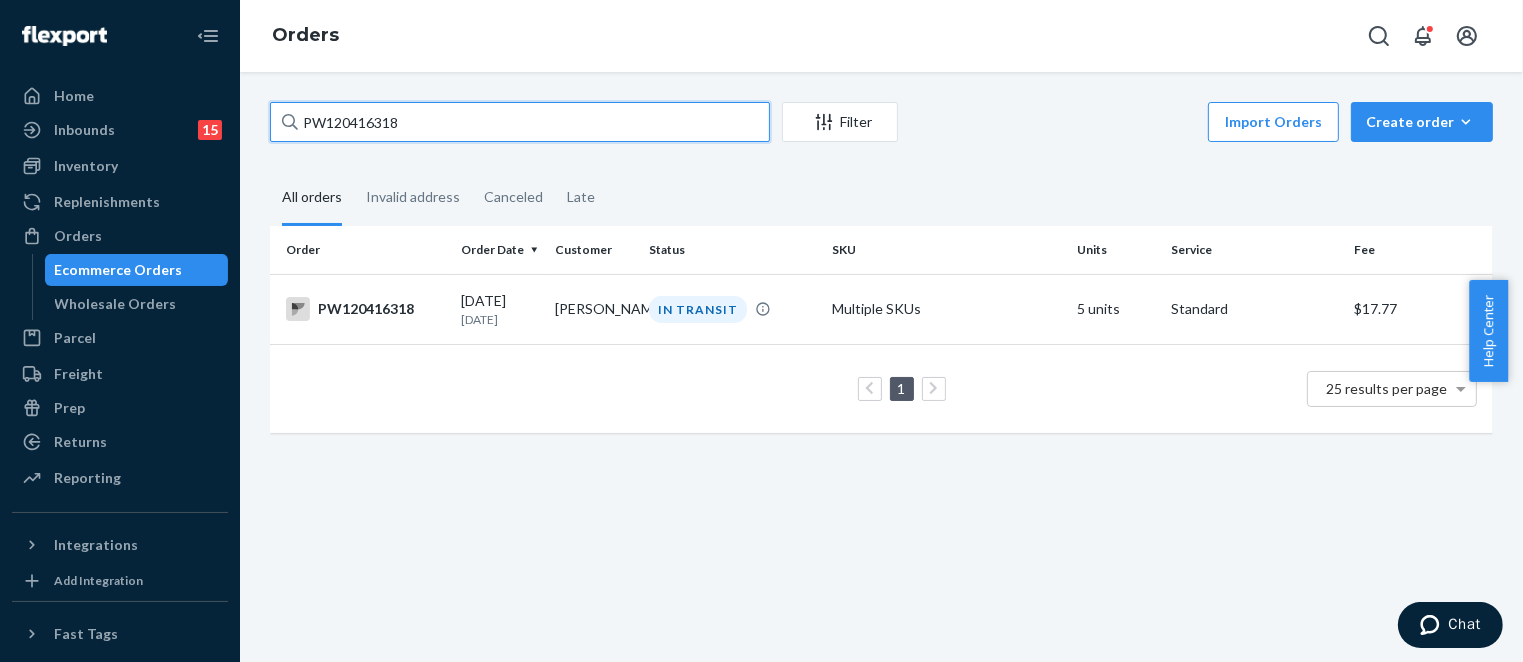 click on "Home Inbounds 15 Shipping Plans Problems 15 Inventory Products Branded Packaging Replenishments Orders Ecommerce Orders Wholesale Orders Parcel Parcel orders Integrations Freight Prep Returns All Returns Settings Packages Reporting Reports Analytics Integrations Add Integration Fast Tags Add Fast Tag Settings Talk to Support Help Center Give Feedback Orders PW120416318 Filter Import Orders Create order Ecommerce order Removal order All orders Invalid address Canceled Late Order Order Date Customer Status SKU Units Service Fee PW120416318 [DATE] [DATE] [PERSON_NAME] IN TRANSIT Multiple SKUs 5 units Standard $17.77 1 25 results per page" at bounding box center [761, 331] 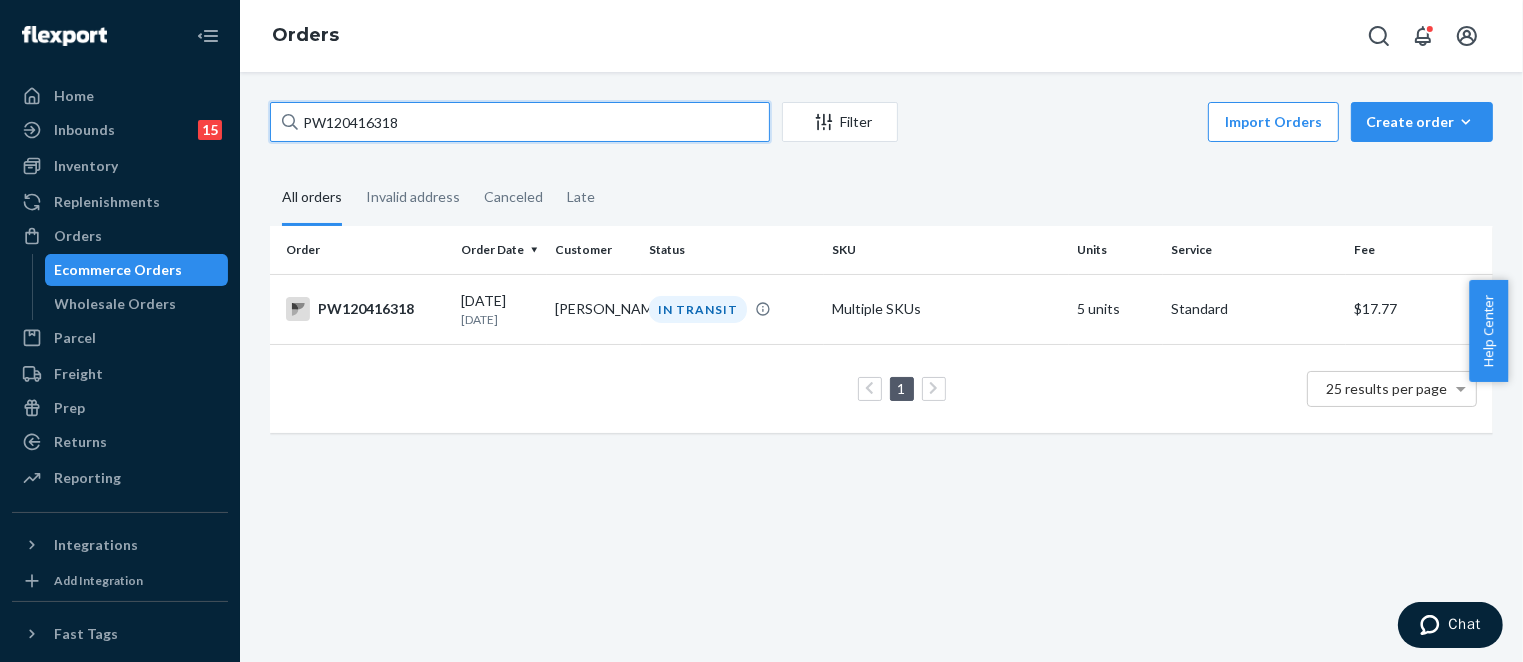 paste on "397254" 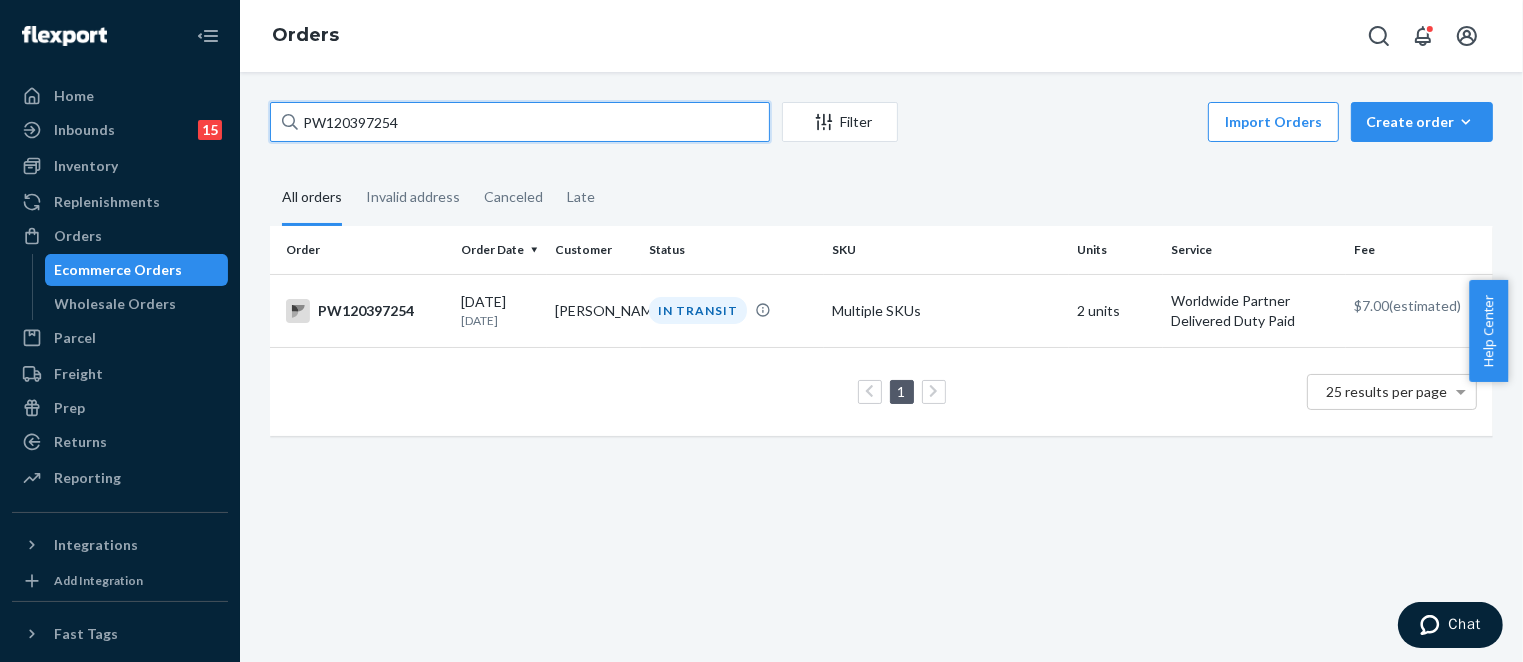 drag, startPoint x: 412, startPoint y: 123, endPoint x: 287, endPoint y: 123, distance: 125 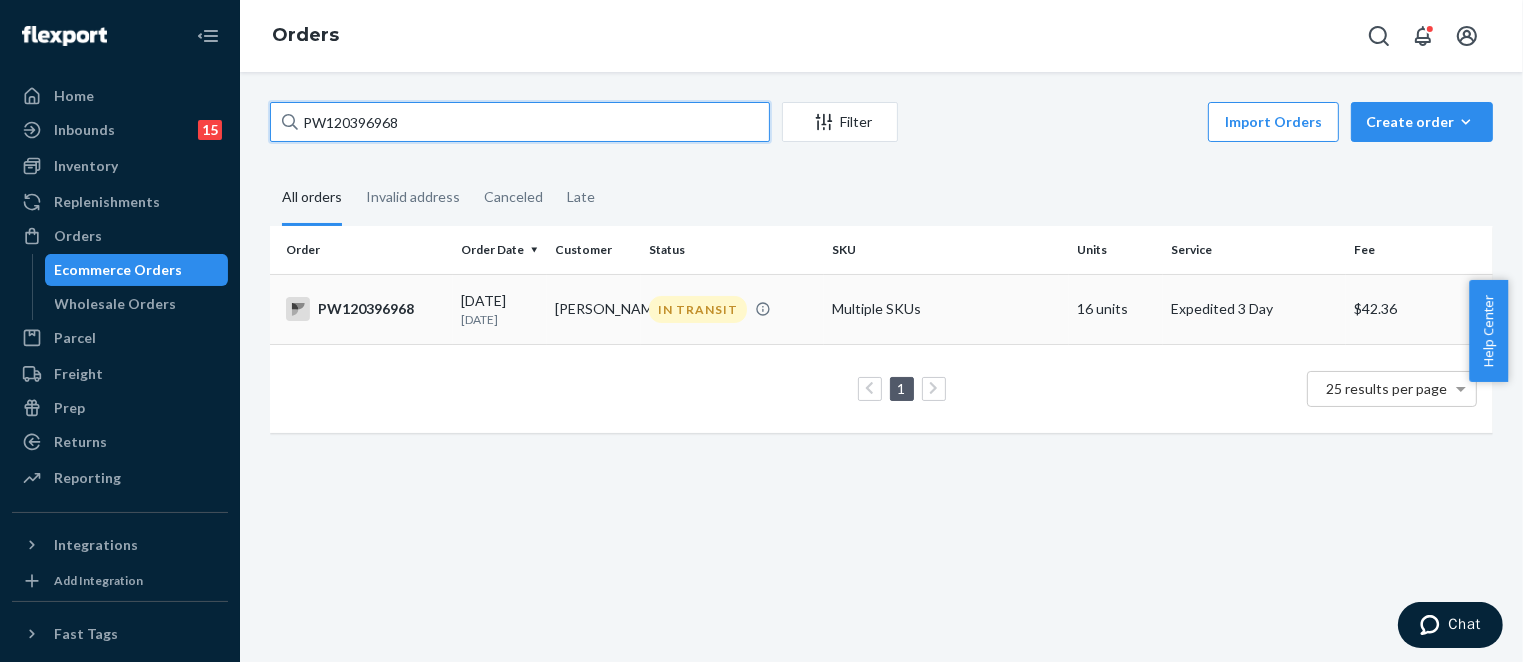 type on "PW120396968" 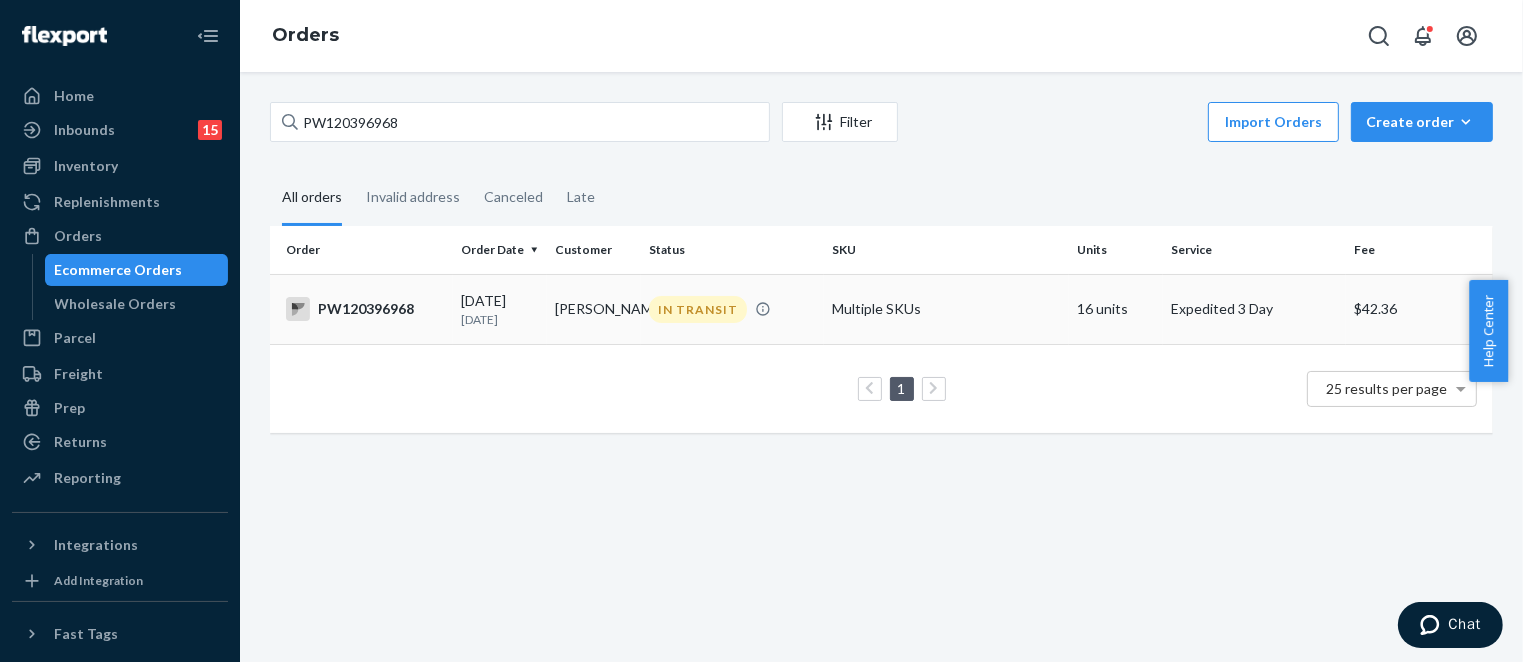 click on "[PERSON_NAME]" at bounding box center [594, 309] 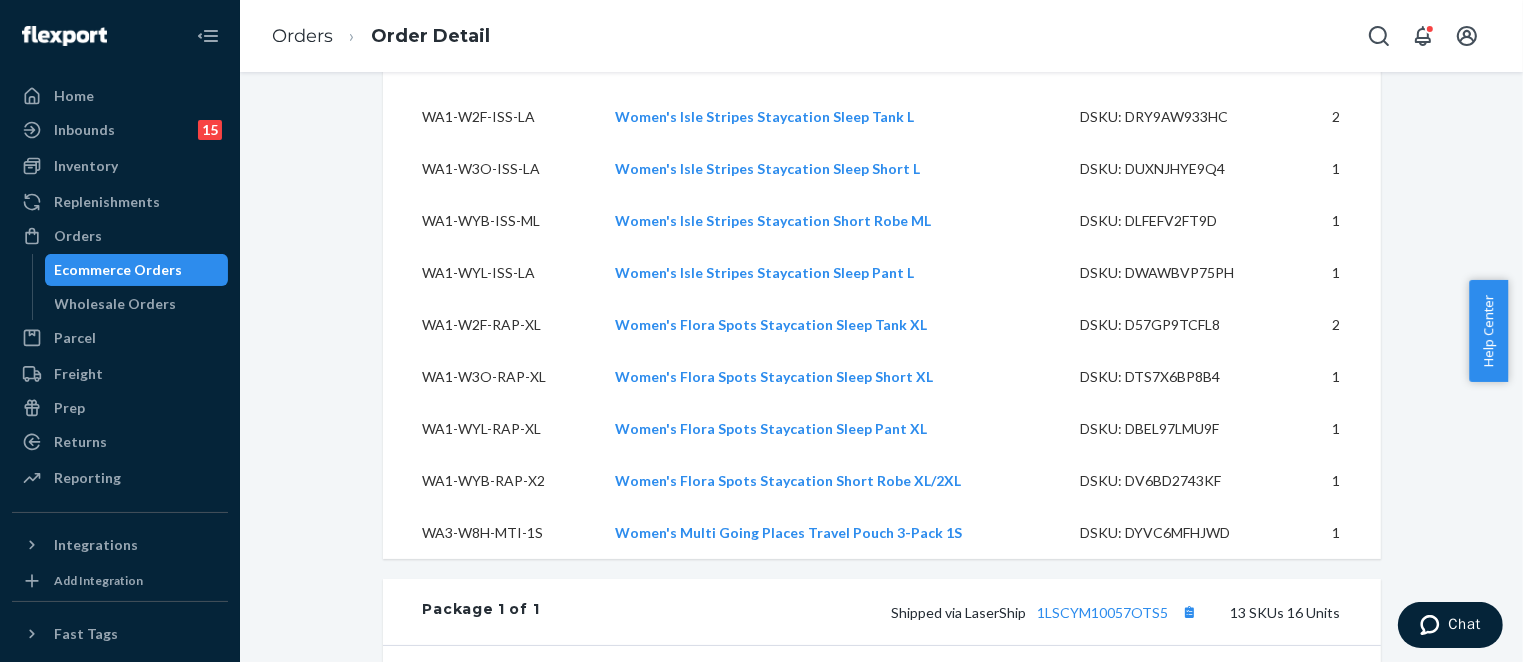 scroll, scrollTop: 1300, scrollLeft: 0, axis: vertical 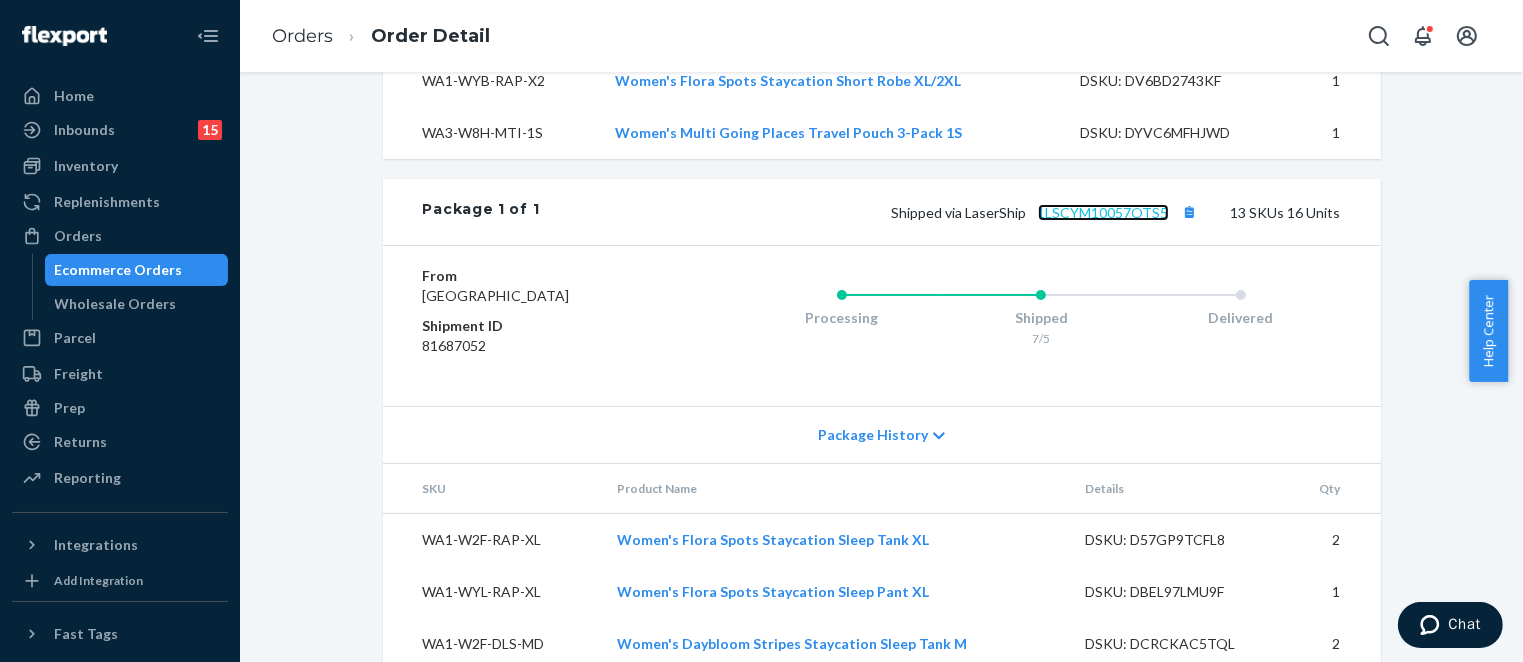 click on "1LSCYM10057OTS5" at bounding box center (1103, 212) 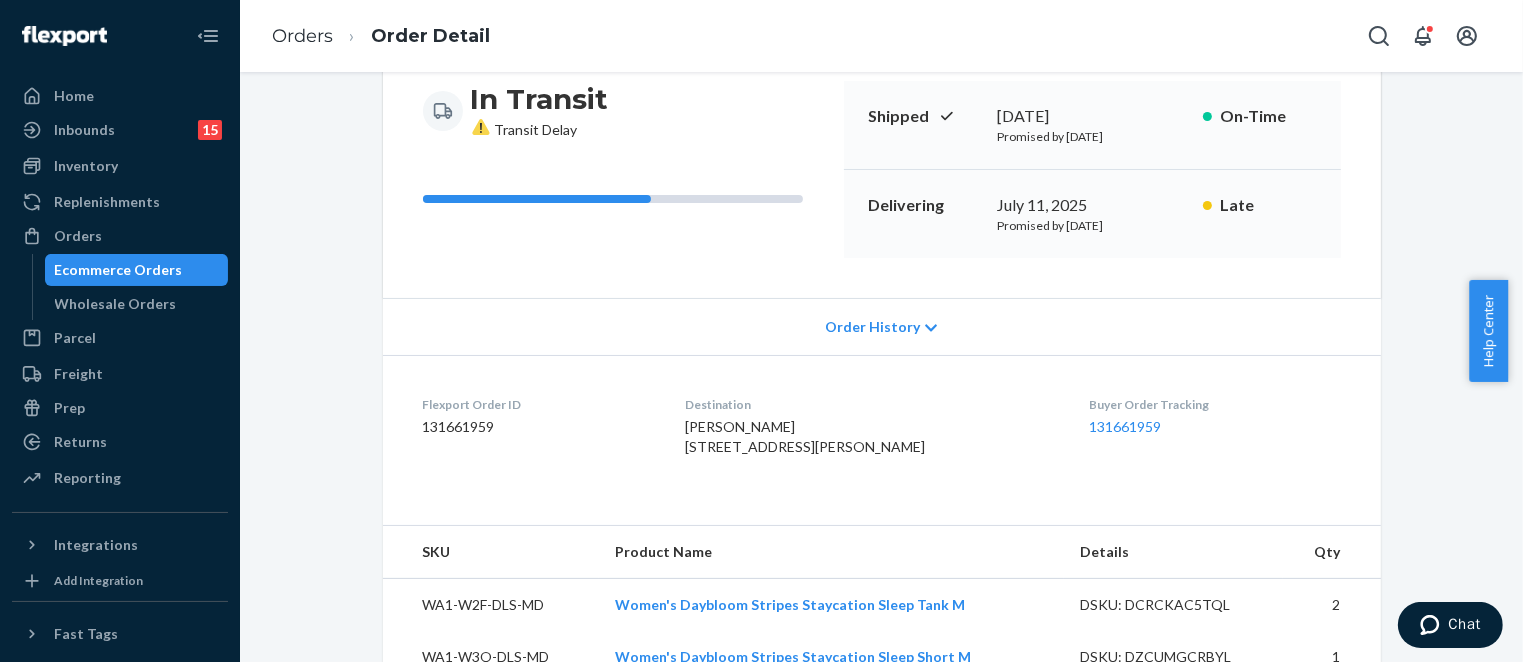 scroll, scrollTop: 0, scrollLeft: 0, axis: both 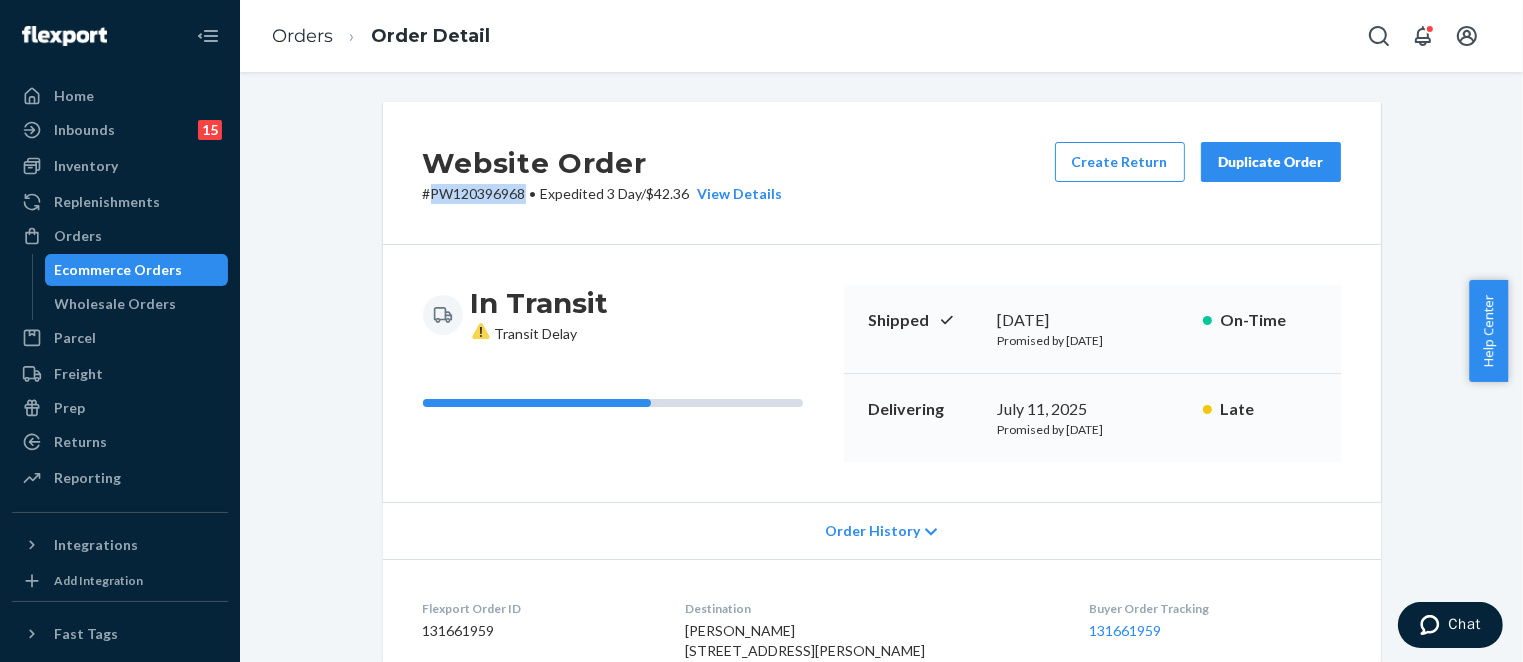 drag, startPoint x: 424, startPoint y: 188, endPoint x: 516, endPoint y: 191, distance: 92.0489 